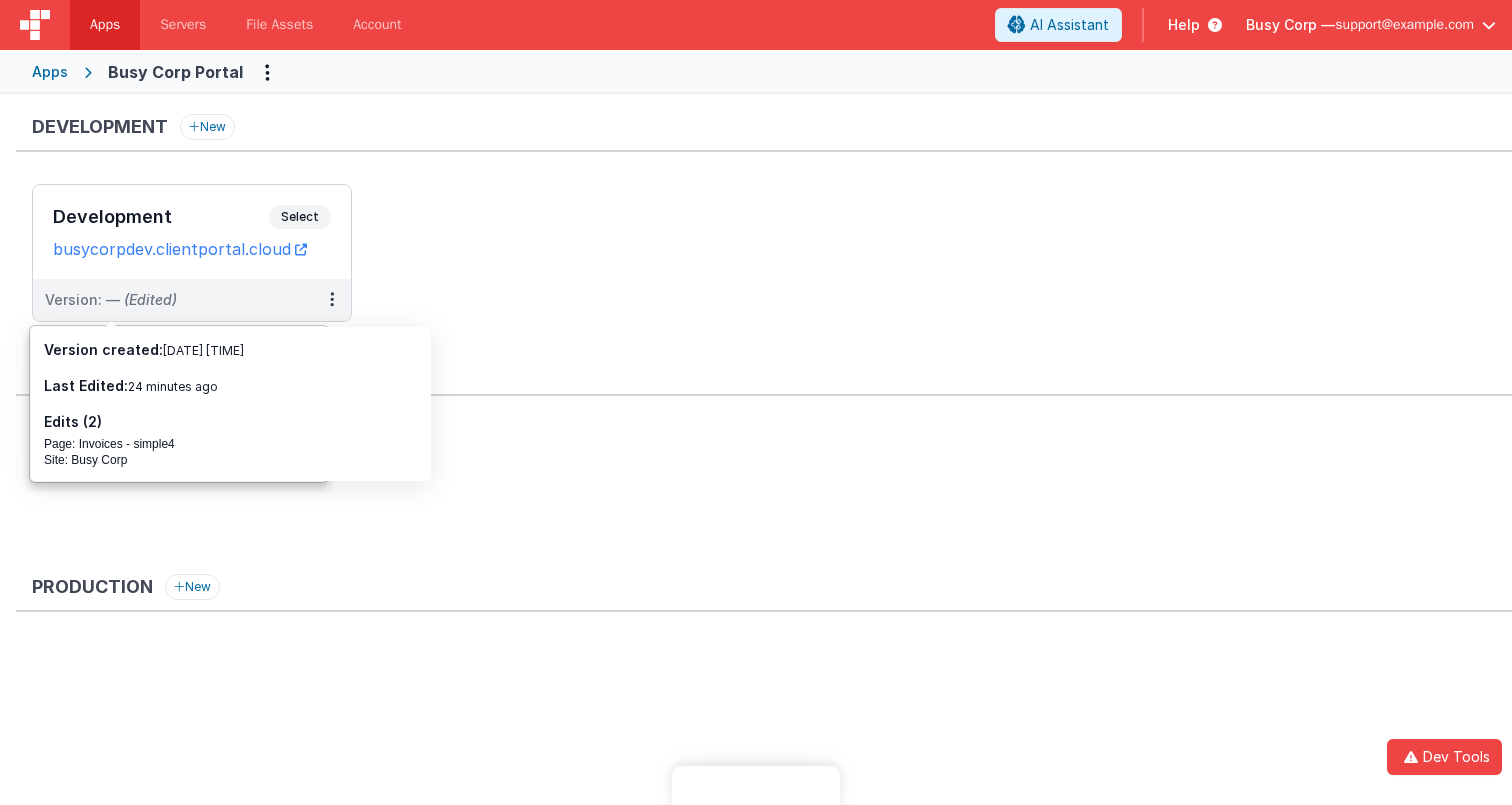 scroll, scrollTop: 0, scrollLeft: 0, axis: both 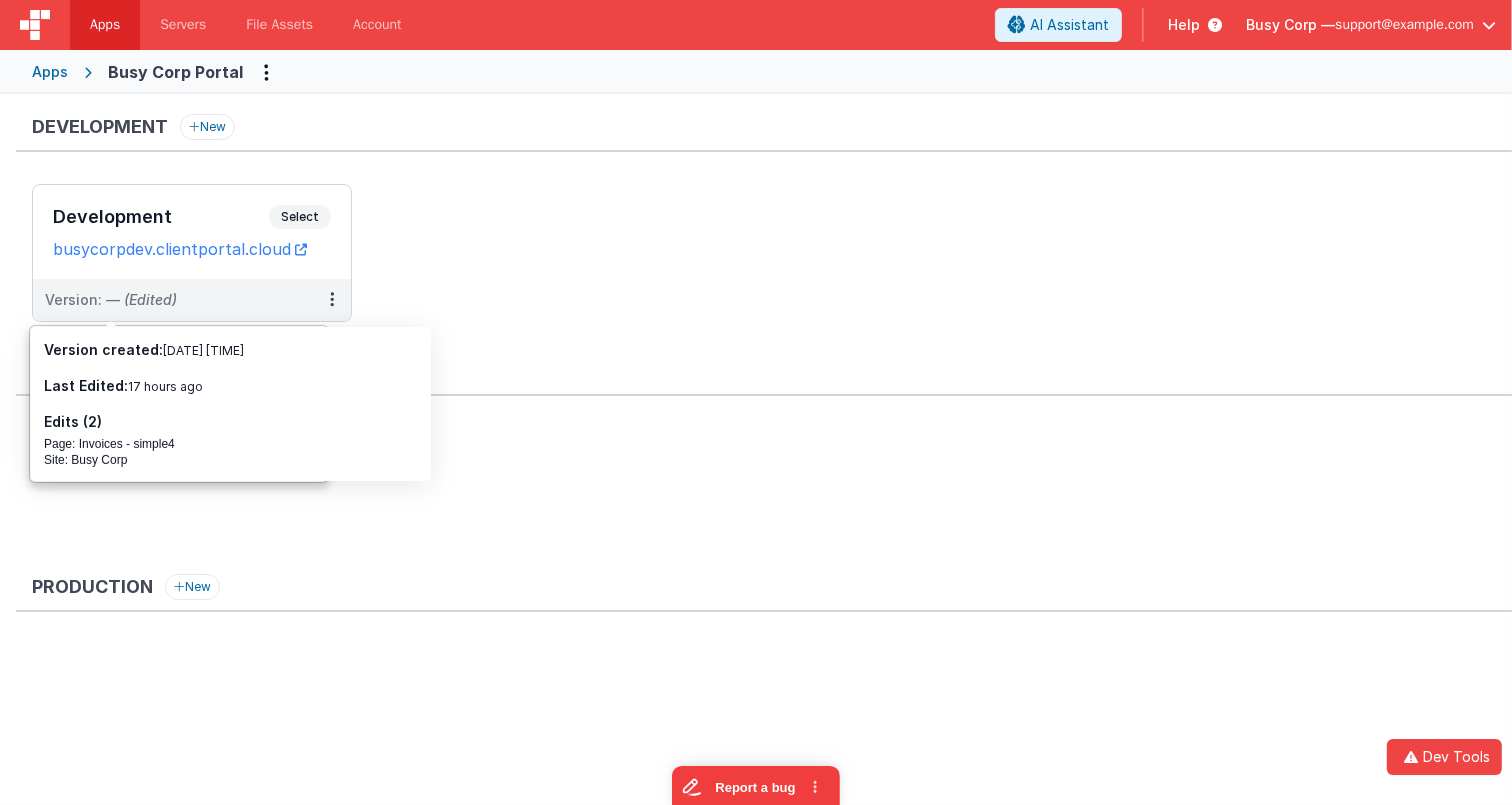 click on "Development
Select   URLs
[DOMAIN].clientportal.cloud
Version: —
(Edited)" at bounding box center [772, 263] 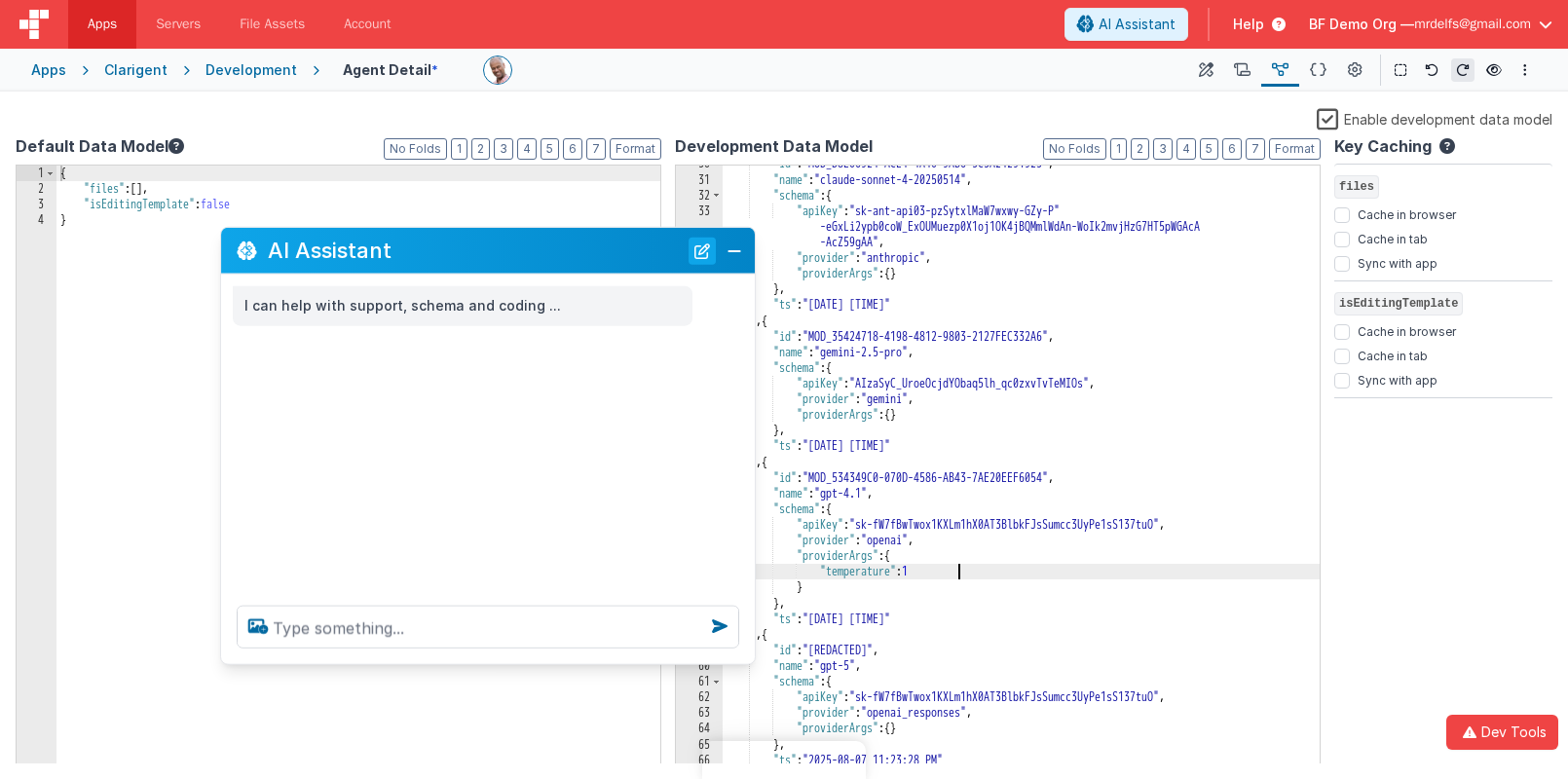 scroll, scrollTop: 0, scrollLeft: 0, axis: both 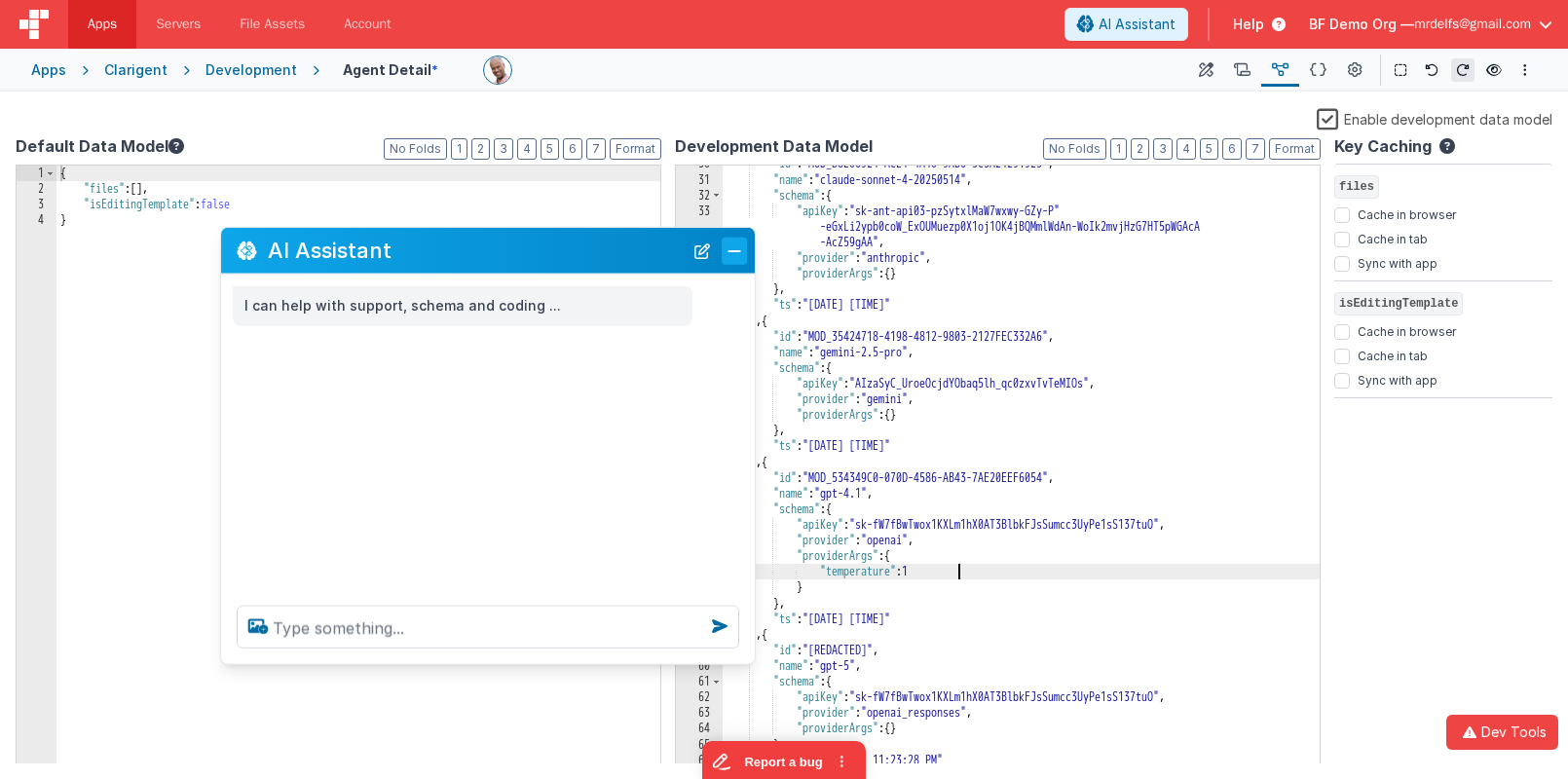 click at bounding box center (734, 250) 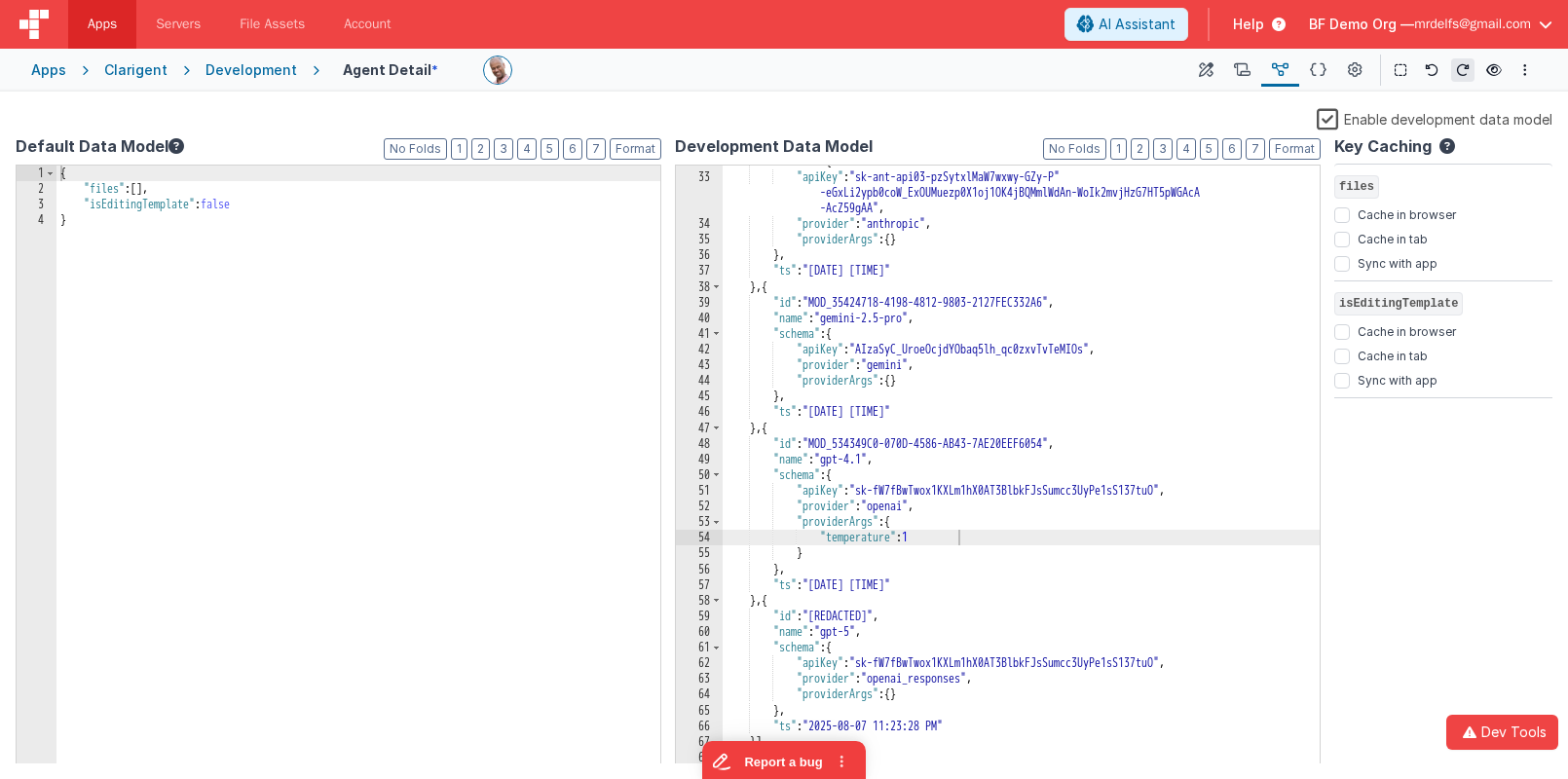 scroll, scrollTop: 246, scrollLeft: 0, axis: vertical 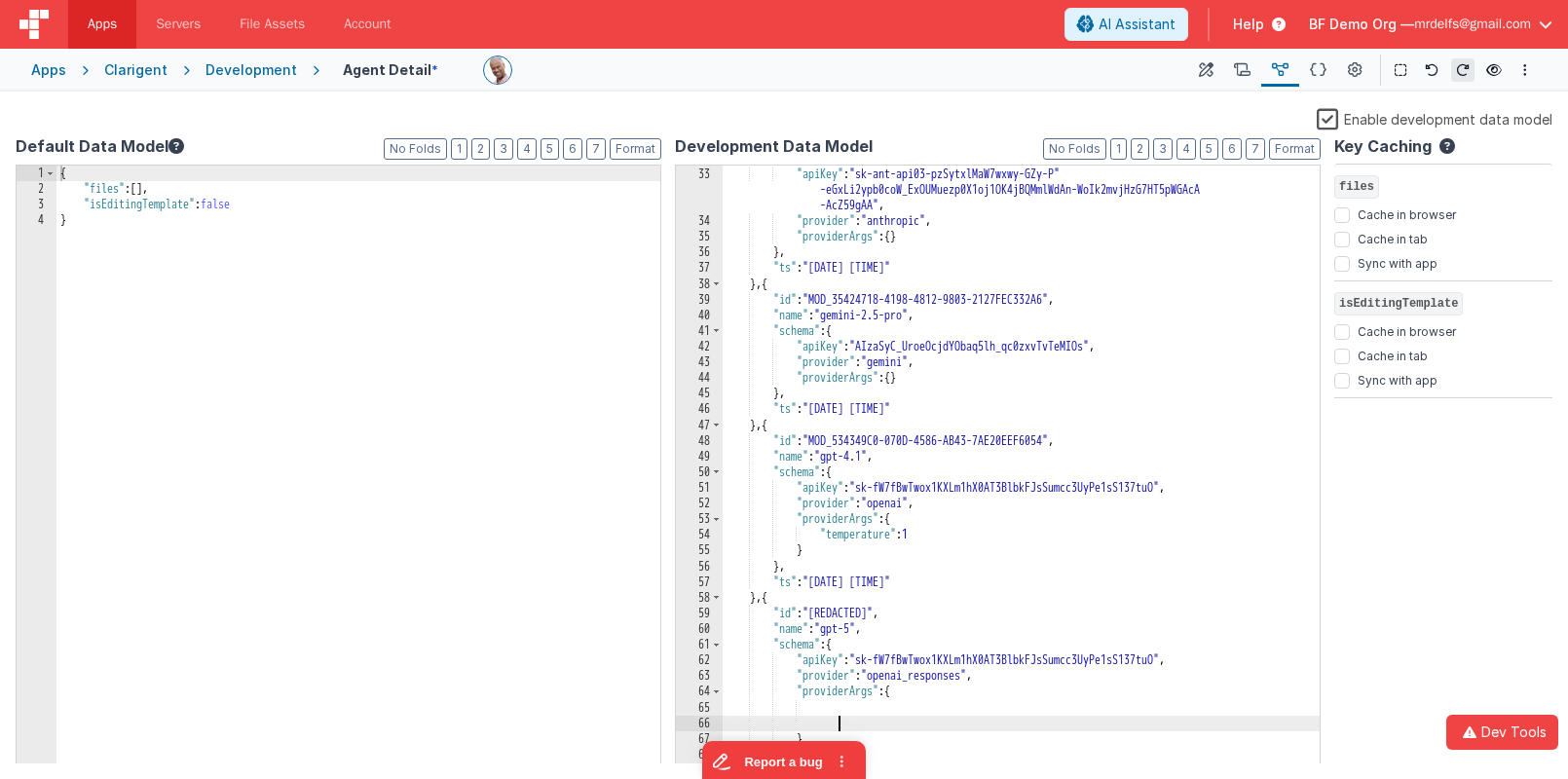 click on ""schema" :  {                "apiKey" :  "sk-ant-api03-pzSytxlMaW7wxwy-GZy-P                  -eGxLi2ypb0coW_ExOUMuezp0X1oj1OK4jBQMmlWdAn-WoIk2mvjHzG7HT5pWGAcA                  -AcZ59gAA" ,                "provider" :  "anthropic" ,                "providerArgs" :  { }           } ,           "ts" :  "2025-07-03 11:24:04 AM"      } ,  {           "id" :  "MOD_35424718-4198-4812-9803-2127FEC332A6" ,           "name" :  "gemini-2.5-pro" ,           "schema" :  {                "apiKey" :  "AIzaSyC_UroeOcjdYObaq5lh_qc0zxvTvTeMIOs" ,                "provider" :  "gemini" ,                "providerArgs" :  { }           } ,           "ts" :  "2025-07-03 10:41:55 AM"      } ,  {           "id" :  "MOD_534349C0-070D-4586-AB43-7AE20EEF6054" ,           "name" :  "gpt-4.1" ,           "schema" :  {                "apiKey" :  "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" ,                "provider" :  "openai" ,                "providerArgs" :  {                     :" at bounding box center [1022, 466] 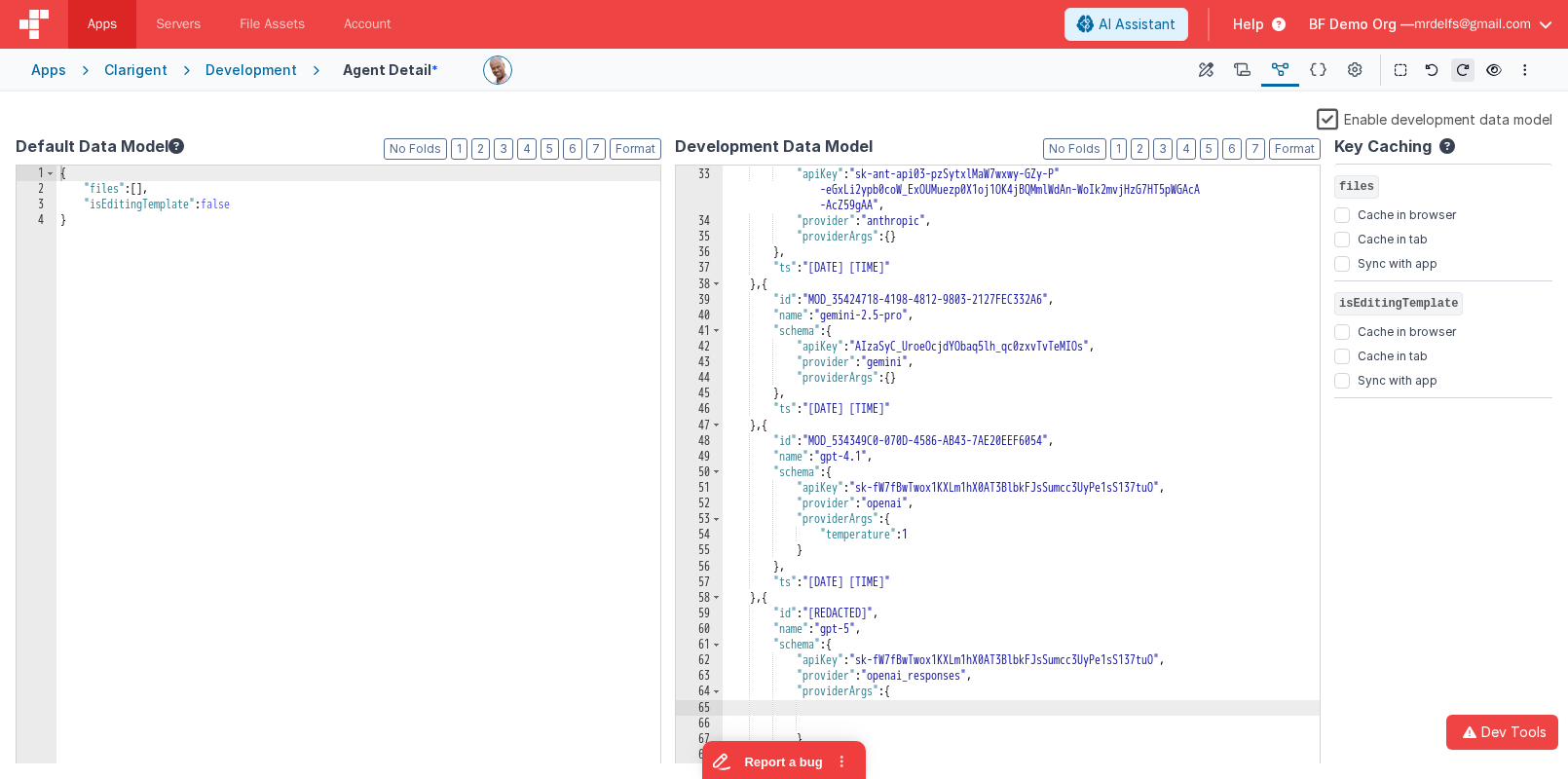 scroll, scrollTop: 341, scrollLeft: 0, axis: vertical 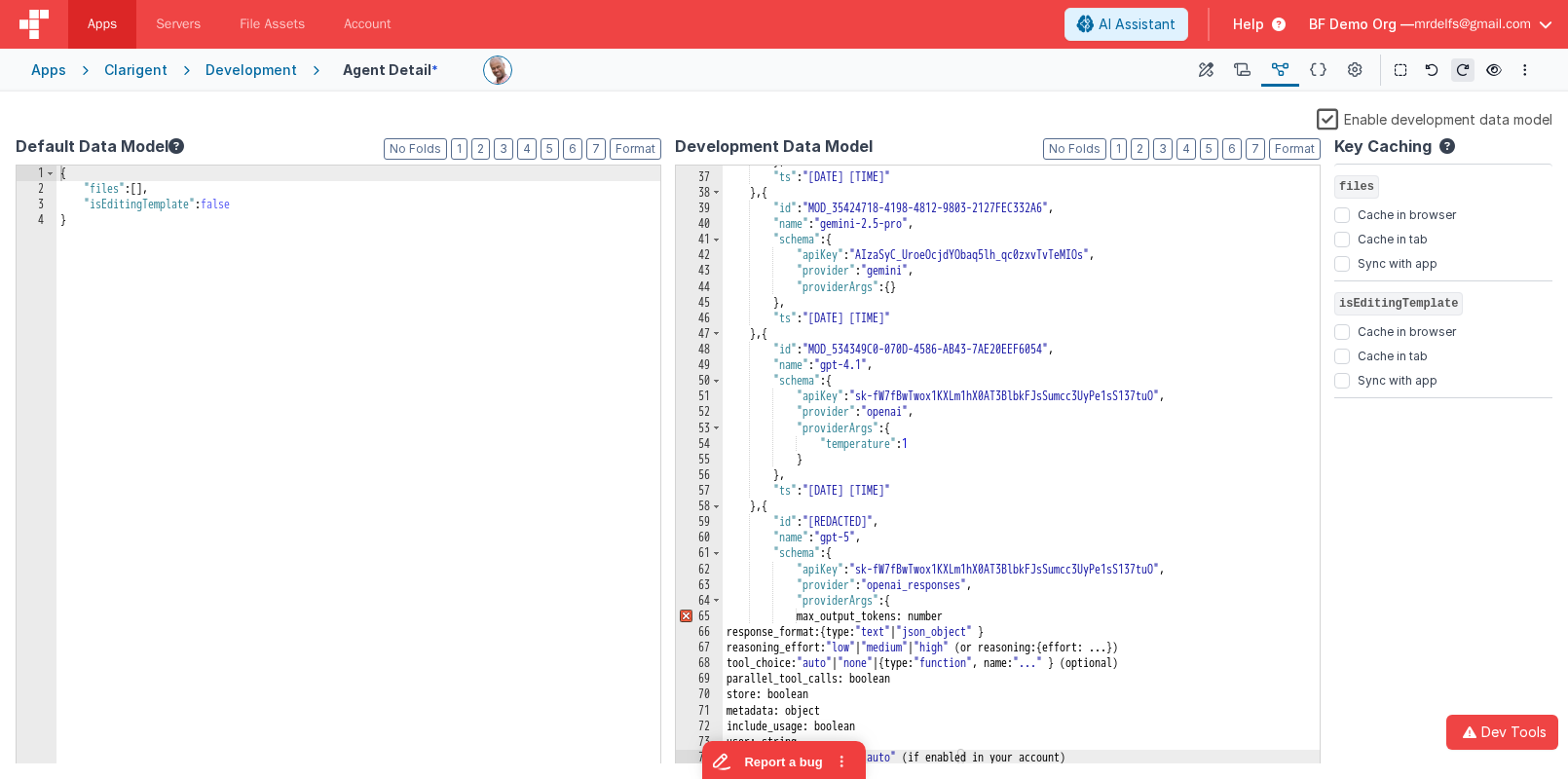 click on "} ,           "ts" :  "2025-07-03 11:24:04 AM"      } ,  {           "id" :  "MOD_35424718-4198-4812-9803-2127FEC332A6" ,           "name" :  "gemini-2.5-pro" ,           "schema" :  {                "apiKey" :  "AIzaSyC_UroeOcjdYObaq5lh_qc0zxvTvTeMIOs" ,                "provider" :  "gemini" ,                "providerArgs" :  { }           } ,           "ts" :  "2025-07-03 10:41:55 AM"      } ,  {           "id" :  "MOD_534349C0-070D-4586-AB43-7AE20EEF6054" ,           "name" :  "gpt-4.1" ,           "schema" :  {                "apiKey" :  "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" ,                "provider" :  "openai" ,                "providerArgs" :  {                     "temperature"  :  1                }           } ,           "ts" :  "2025-07-08 6:43:26 PM"      } ,  {           "id" :  "MOD_A3785DEA-353A-5248-968B-6E03D750D4AA" ,           "name" :  "gpt-5" ,           "schema" :  {                "apiKey" :  "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" ," at bounding box center [1022, 469] 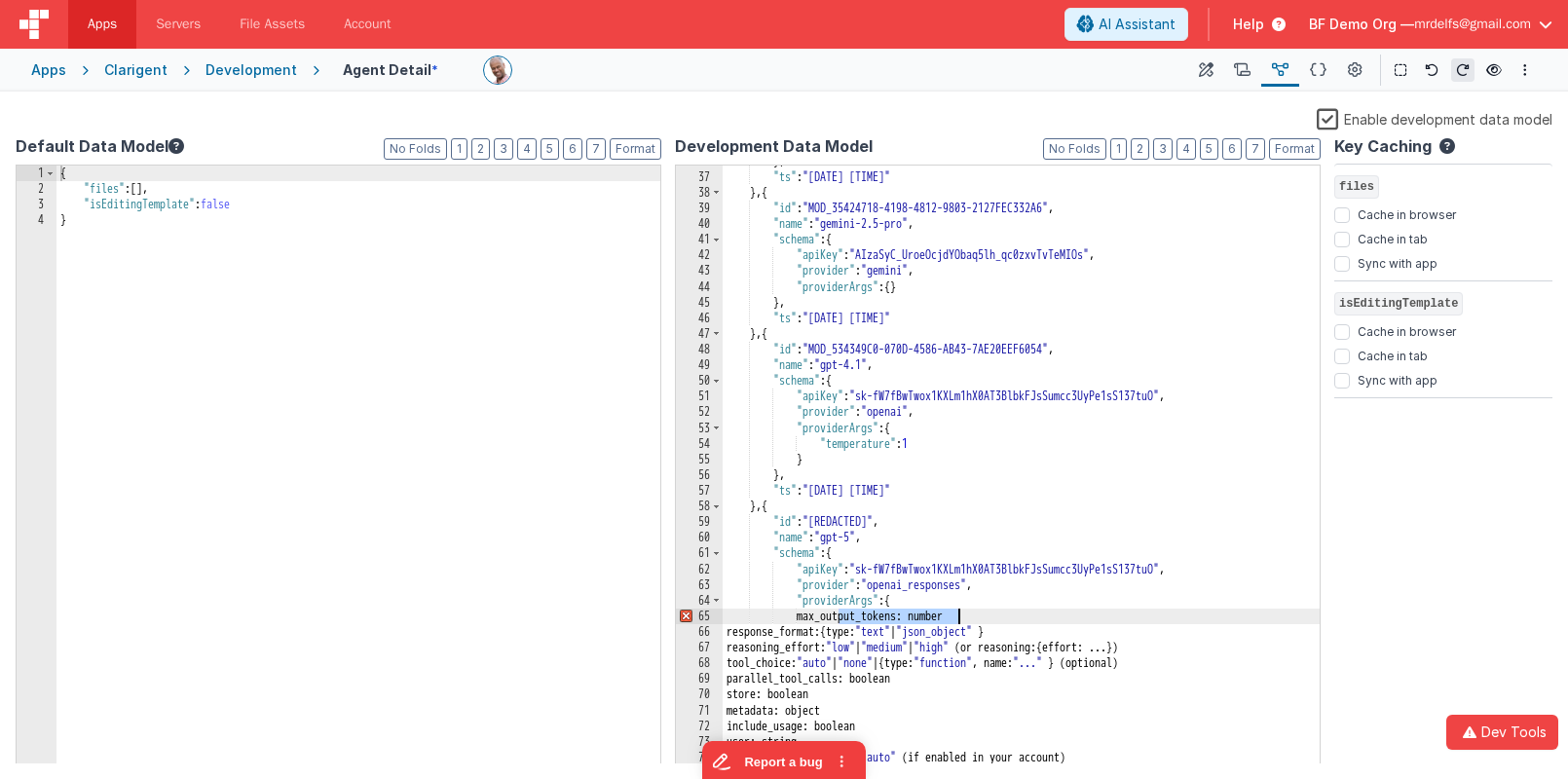 click on "} ,           "ts" :  "2025-07-03 11:24:04 AM"      } ,  {           "id" :  "MOD_35424718-4198-4812-9803-2127FEC332A6" ,           "name" :  "gemini-2.5-pro" ,           "schema" :  {                "apiKey" :  "AIzaSyC_UroeOcjdYObaq5lh_qc0zxvTvTeMIOs" ,                "provider" :  "gemini" ,                "providerArgs" :  { }           } ,           "ts" :  "2025-07-03 10:41:55 AM"      } ,  {           "id" :  "MOD_534349C0-070D-4586-AB43-7AE20EEF6054" ,           "name" :  "gpt-4.1" ,           "schema" :  {                "apiKey" :  "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" ,                "provider" :  "openai" ,                "providerArgs" :  {                     "temperature"  :  1                }           } ,           "ts" :  "2025-07-08 6:43:26 PM"      } ,  {           "id" :  "MOD_A3785DEA-353A-5248-968B-6E03D750D4AA" ,           "name" :  "gpt-5" ,           "schema" :  {                "apiKey" :  "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" ," at bounding box center (1022, 469) 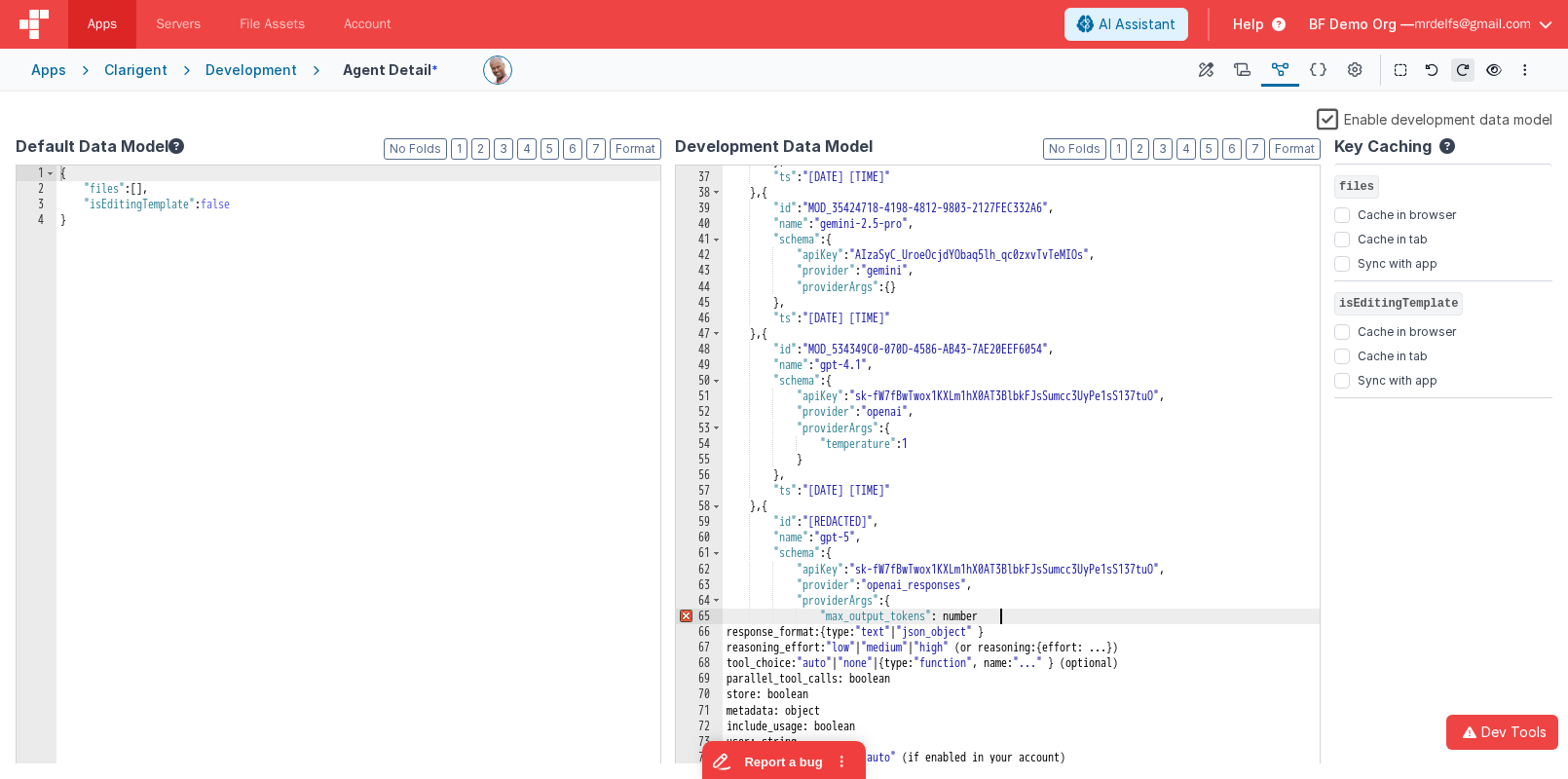click on "} ,           "ts" :  "2025-07-03 11:24:04 AM"      } ,  {           "id" :  "MOD_35424718-4198-4812-9803-2127FEC332A6" ,           "name" :  "gemini-2.5-pro" ,           "schema" :  {                "apiKey" :  "AIzaSyC_UroeOcjdYObaq5lh_qc0zxvTvTeMIOs" ,                "provider" :  "gemini" ,                "providerArgs" :  { }           } ,           "ts" :  "2025-07-03 10:41:55 AM"      } ,  {           "id" :  "MOD_534349C0-070D-4586-AB43-7AE20EEF6054" ,           "name" :  "gpt-4.1" ,           "schema" :  {                "apiKey" :  "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" ,                "provider" :  "openai" ,                "providerArgs" :  {                     "temperature"  :  1                }           } ,           "ts" :  "2025-07-08 6:43:26 PM"      } ,  {           "id" :  "MOD_A3785DEA-353A-5248-968B-6E03D750D4AA" ,           "name" :  "gpt-5" ,           "schema" :  {                "apiKey" :  "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" ," at bounding box center [1022, 469] 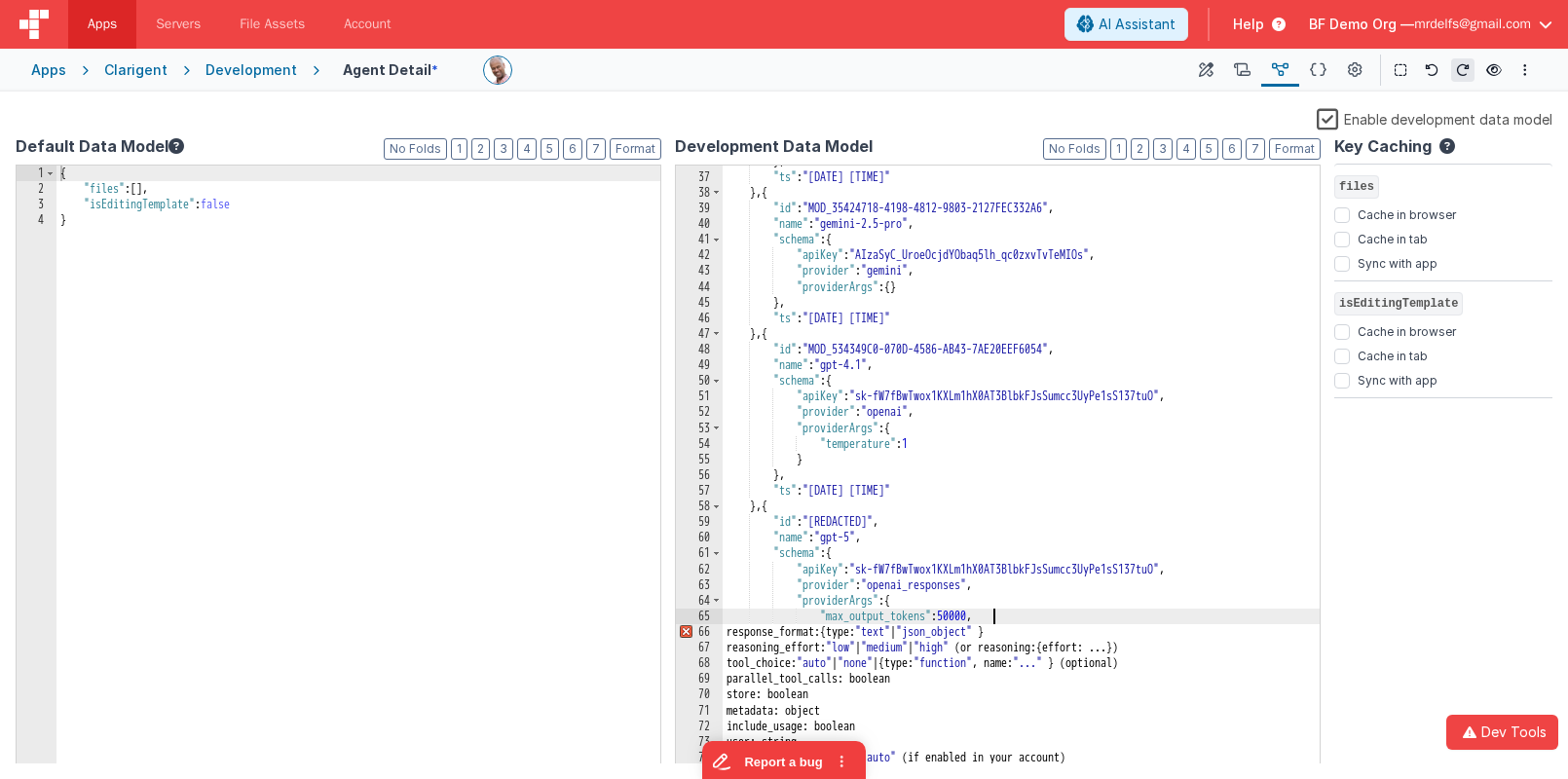 click on "} ,           "ts" :  "2025-07-03 11:24:04 AM"      } ,  {           "id" :  "MOD_35424718-4198-4812-9803-2127FEC332A6" ,           "name" :  "gemini-2.5-pro" ,           "schema" :  {                "apiKey" :  "AIzaSyC_UroeOcjdYObaq5lh_qc0zxvTvTeMIOs" ,                "provider" :  "gemini" ,                "providerArgs" :  { }           } ,           "ts" :  "2025-07-03 10:41:55 AM"      } ,  {           "id" :  "MOD_534349C0-070D-4586-AB43-7AE20EEF6054" ,           "name" :  "gpt-4.1" ,           "schema" :  {                "apiKey" :  "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" ,                "provider" :  "openai" ,                "providerArgs" :  {                     "temperature"  :  1                }           } ,           "ts" :  "2025-07-08 6:43:26 PM"      } ,  {           "id" :  "MOD_A3785DEA-353A-5248-968B-6E03D750D4AA" ,           "name" :  "gpt-5" ,           "schema" :  {                "apiKey" :  "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" ," at bounding box center [1022, 469] 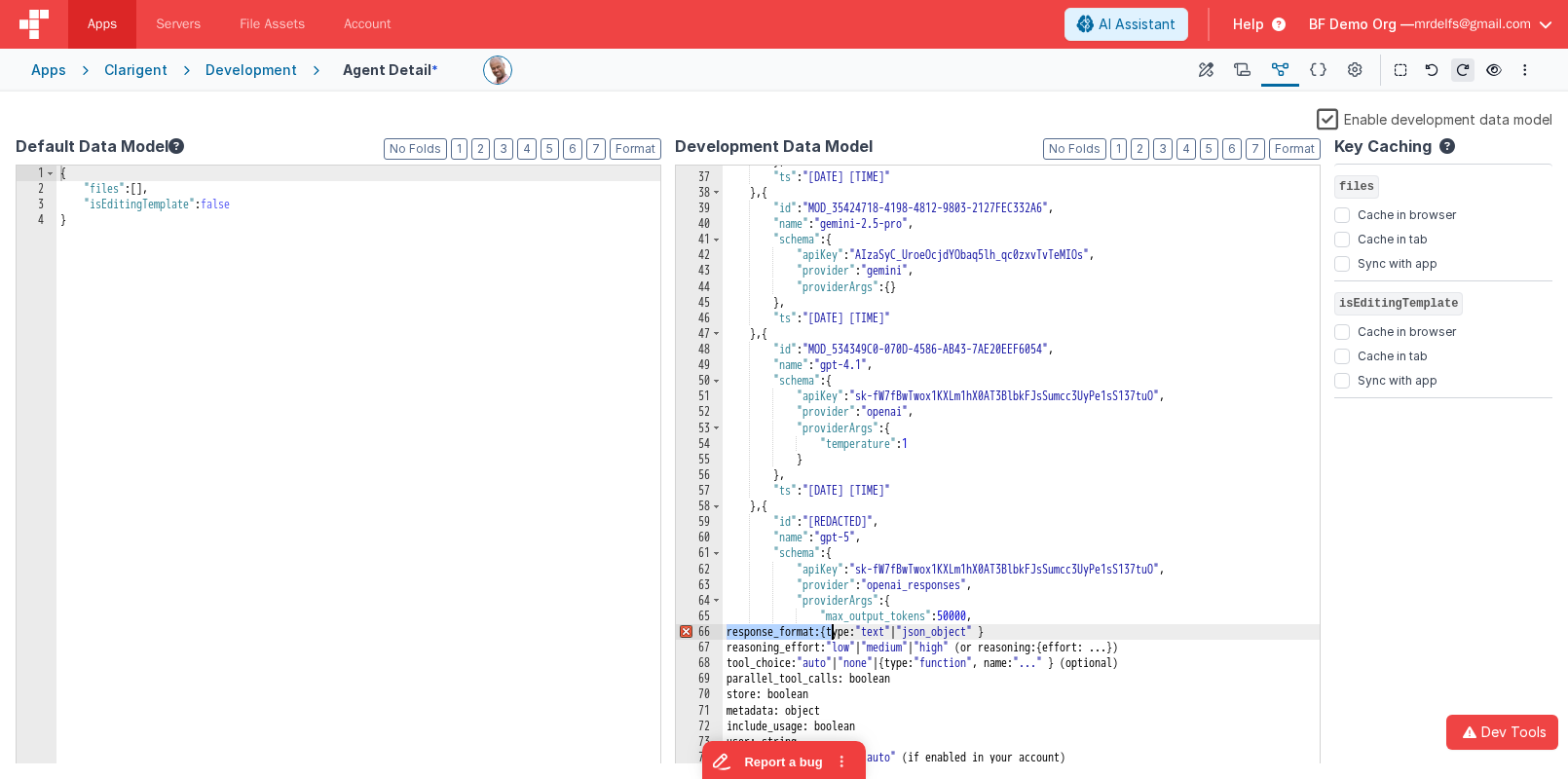 click on "} ,           "ts" :  "2025-07-03 11:24:04 AM"      } ,  {           "id" :  "MOD_35424718-4198-4812-9803-2127FEC332A6" ,           "name" :  "gemini-2.5-pro" ,           "schema" :  {                "apiKey" :  "AIzaSyC_UroeOcjdYObaq5lh_qc0zxvTvTeMIOs" ,                "provider" :  "gemini" ,                "providerArgs" :  { }           } ,           "ts" :  "2025-07-03 10:41:55 AM"      } ,  {           "id" :  "MOD_534349C0-070D-4586-AB43-7AE20EEF6054" ,           "name" :  "gpt-4.1" ,           "schema" :  {                "apiKey" :  "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" ,                "provider" :  "openai" ,                "providerArgs" :  {                     "temperature"  :  1                }           } ,           "ts" :  "2025-07-08 6:43:26 PM"      } ,  {           "id" :  "MOD_A3785DEA-353A-5248-968B-6E03D750D4AA" ,           "name" :  "gpt-5" ,           "schema" :  {                "apiKey" :  "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" ," at bounding box center (1022, 469) 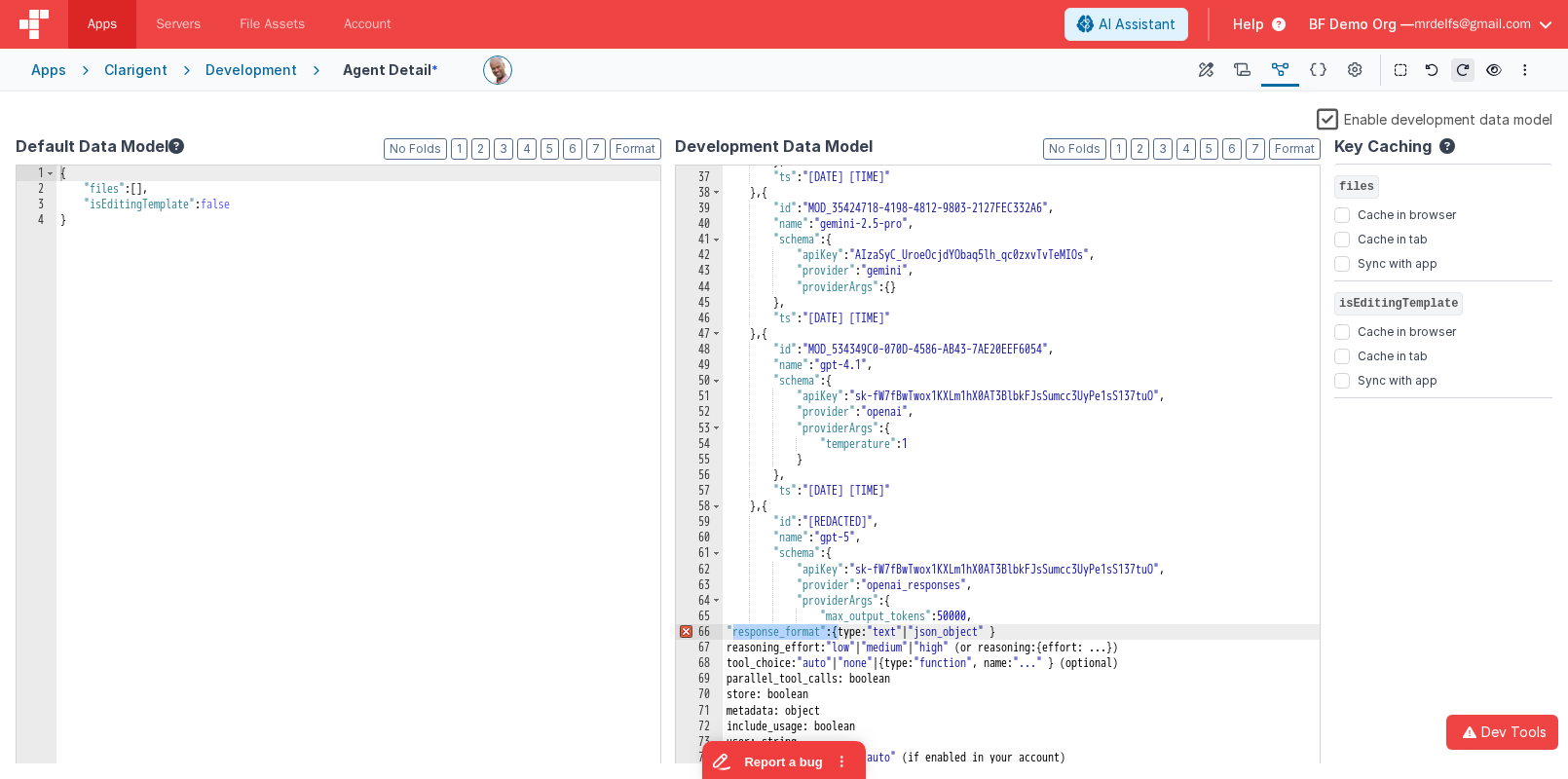 click on "} ,           "ts" :  "2025-07-03 11:24:04 AM"      } ,  {           "id" :  "MOD_35424718-4198-4812-9803-2127FEC332A6" ,           "name" :  "gemini-2.5-pro" ,           "schema" :  {                "apiKey" :  "AIzaSyC_UroeOcjdYObaq5lh_qc0zxvTvTeMIOs" ,                "provider" :  "gemini" ,                "providerArgs" :  { }           } ,           "ts" :  "2025-07-03 10:41:55 AM"      } ,  {           "id" :  "MOD_534349C0-070D-4586-AB43-7AE20EEF6054" ,           "name" :  "gpt-4.1" ,           "schema" :  {                "apiKey" :  "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" ,                "provider" :  "openai" ,                "providerArgs" :  {                     "temperature"  :  1                }           } ,           "ts" :  "2025-07-08 6:43:26 PM"      } ,  {           "id" :  "MOD_A3785DEA-353A-5248-968B-6E03D750D4AA" ,           "name" :  "gpt-5" ,           "schema" :  {                "apiKey" :  "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" ," at bounding box center (1022, 469) 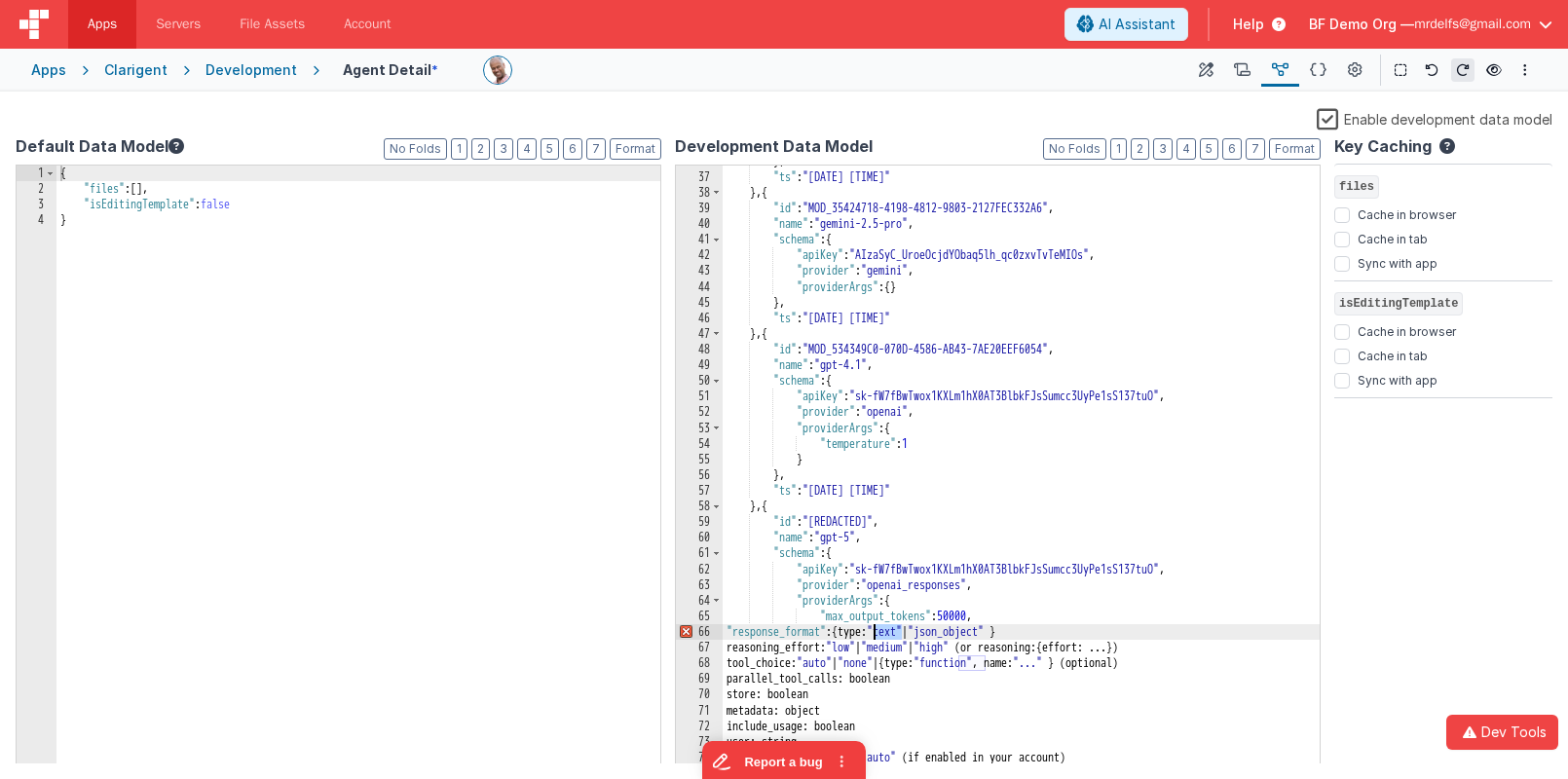 click on "} ,           "ts" :  "2025-07-03 11:24:04 AM"      } ,  {           "id" :  "MOD_35424718-4198-4812-9803-2127FEC332A6" ,           "name" :  "gemini-2.5-pro" ,           "schema" :  {                "apiKey" :  "AIzaSyC_UroeOcjdYObaq5lh_qc0zxvTvTeMIOs" ,                "provider" :  "gemini" ,                "providerArgs" :  { }           } ,           "ts" :  "2025-07-03 10:41:55 AM"      } ,  {           "id" :  "MOD_534349C0-070D-4586-AB43-7AE20EEF6054" ,           "name" :  "gpt-4.1" ,           "schema" :  {                "apiKey" :  "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" ,                "provider" :  "openai" ,                "providerArgs" :  {                     "temperature"  :  1                }           } ,           "ts" :  "2025-07-08 6:43:26 PM"      } ,  {           "id" :  "MOD_A3785DEA-353A-5248-968B-6E03D750D4AA" ,           "name" :  "gpt-5" ,           "schema" :  {                "apiKey" :  "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" ," at bounding box center [1022, 469] 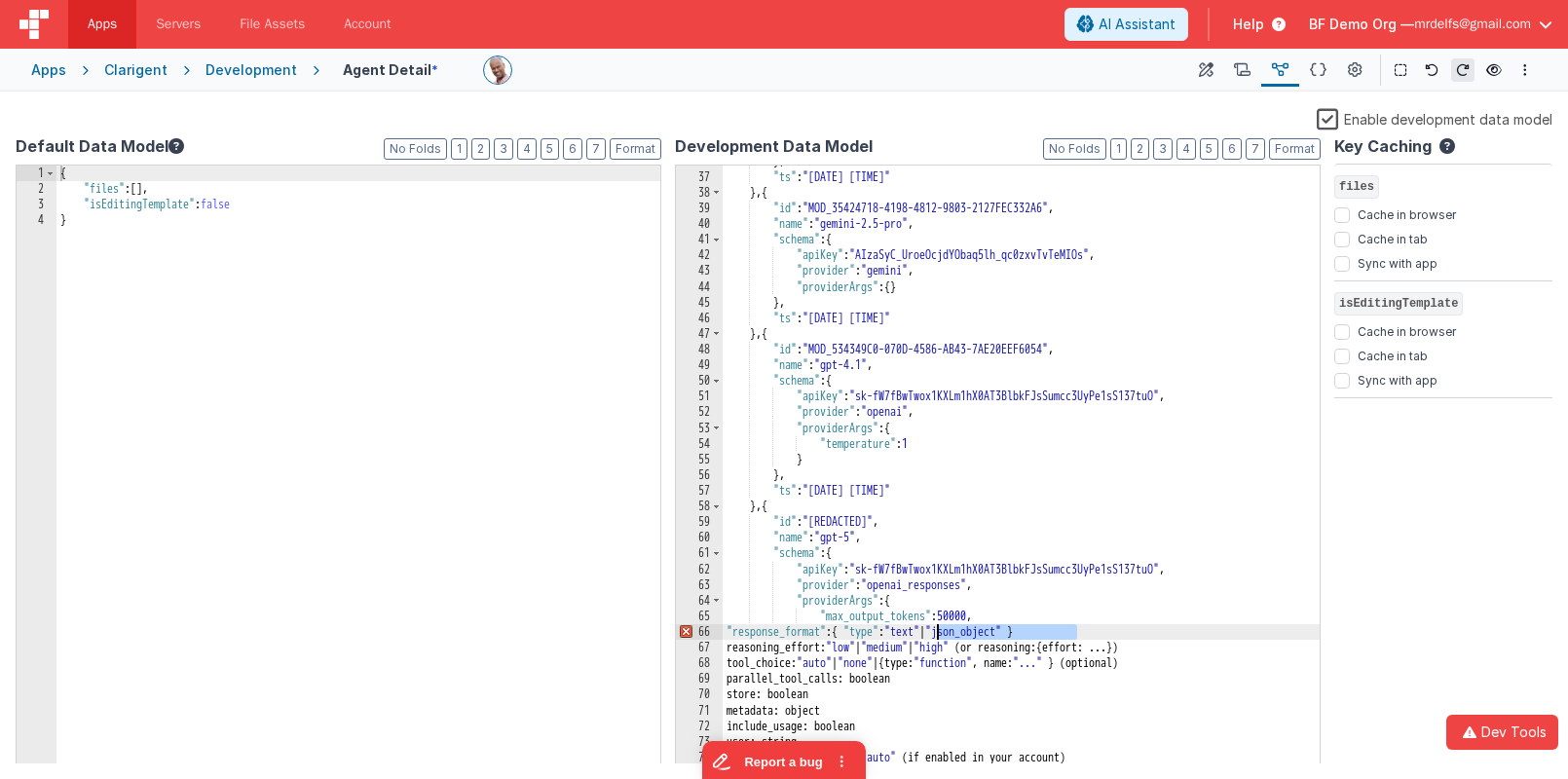 drag, startPoint x: 1078, startPoint y: 633, endPoint x: 939, endPoint y: 631, distance: 139.01439 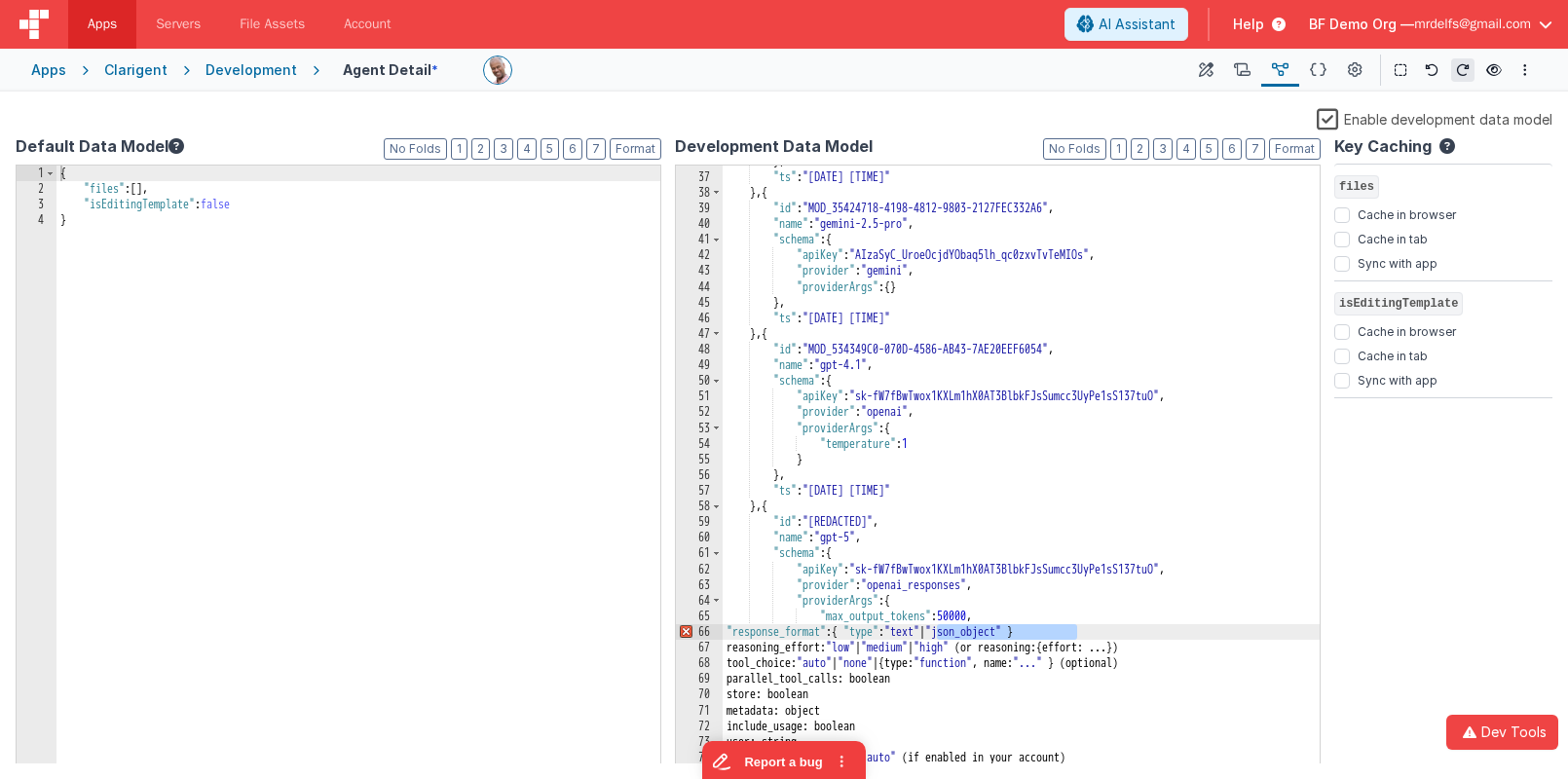 click on "} ,           "ts" :  "2025-07-03 11:24:04 AM"      } ,  {           "id" :  "MOD_35424718-4198-4812-9803-2127FEC332A6" ,           "name" :  "gemini-2.5-pro" ,           "schema" :  {                "apiKey" :  "AIzaSyC_UroeOcjdYObaq5lh_qc0zxvTvTeMIOs" ,                "provider" :  "gemini" ,                "providerArgs" :  { }           } ,           "ts" :  "2025-07-03 10:41:55 AM"      } ,  {           "id" :  "MOD_534349C0-070D-4586-AB43-7AE20EEF6054" ,           "name" :  "gpt-4.1" ,           "schema" :  {                "apiKey" :  "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" ,                "provider" :  "openai" ,                "providerArgs" :  {                     "temperature"  :  1                }           } ,           "ts" :  "2025-07-08 6:43:26 PM"      } ,  {           "id" :  "MOD_A3785DEA-353A-5248-968B-6E03D750D4AA" ,           "name" :  "gpt-5" ,           "schema" :  {                "apiKey" :  "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" ," at bounding box center [1022, 469] 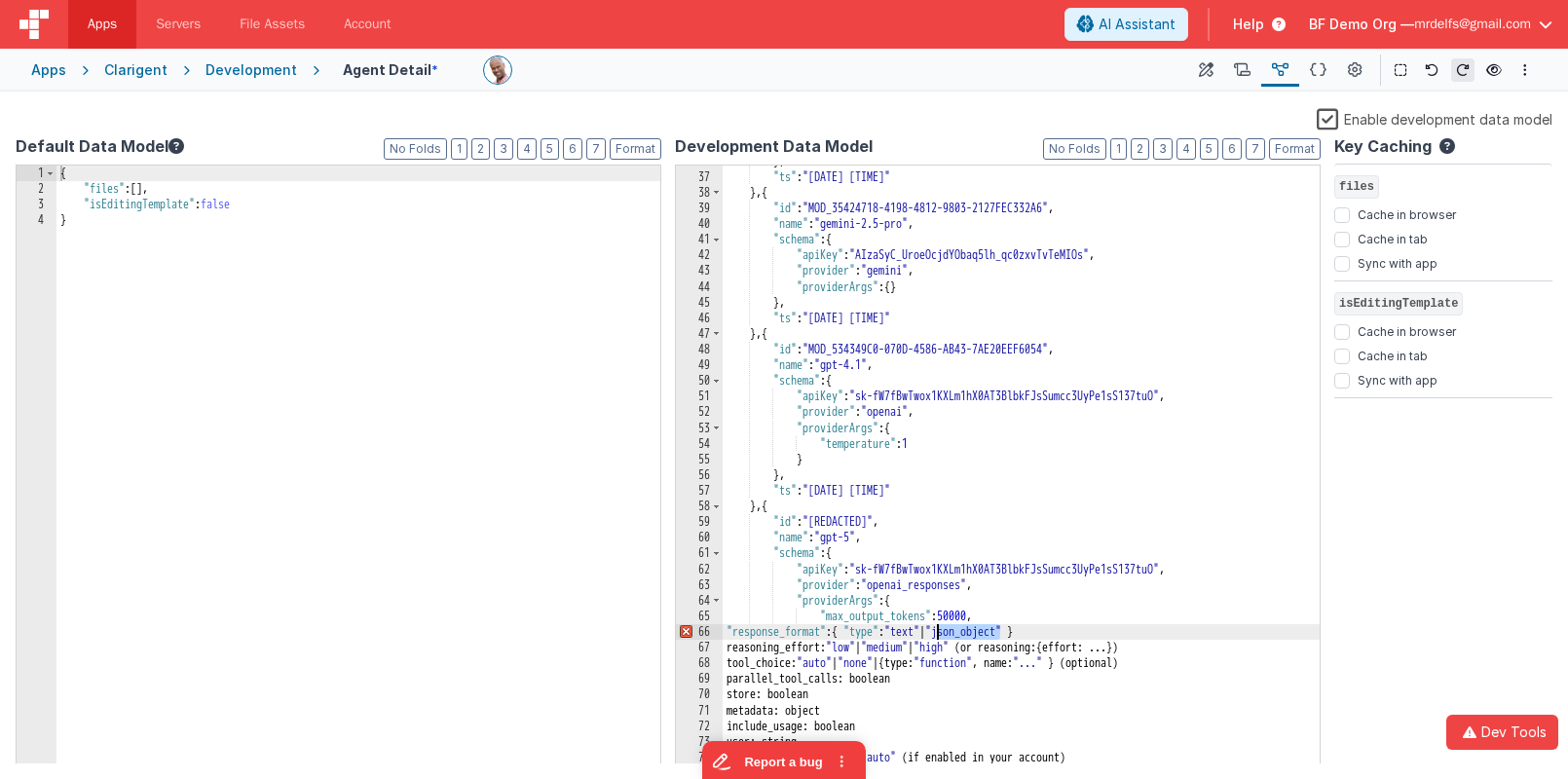 drag, startPoint x: 1000, startPoint y: 632, endPoint x: 935, endPoint y: 632, distance: 65 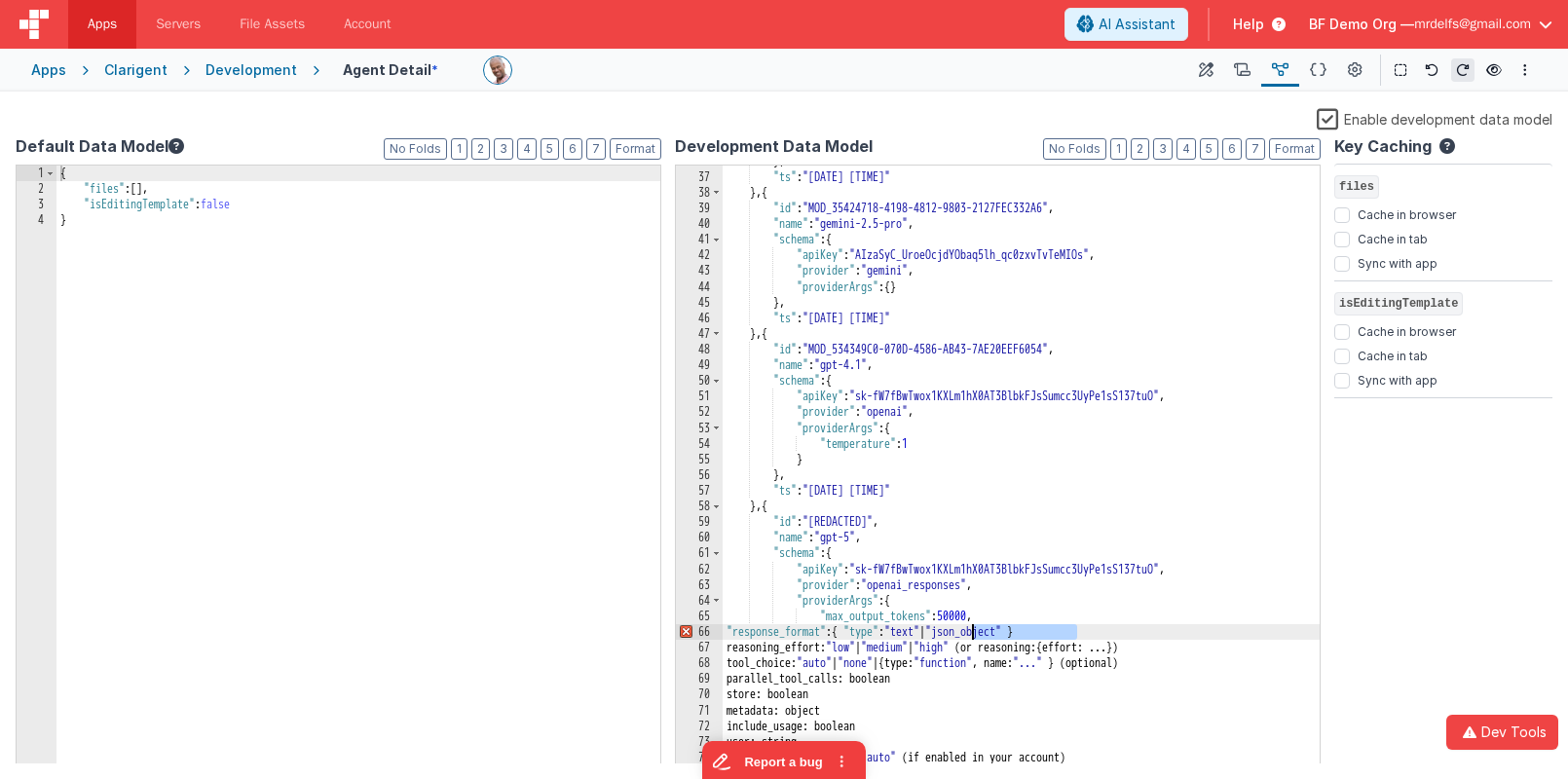drag, startPoint x: 1078, startPoint y: 632, endPoint x: 1016, endPoint y: 637, distance: 62.201286 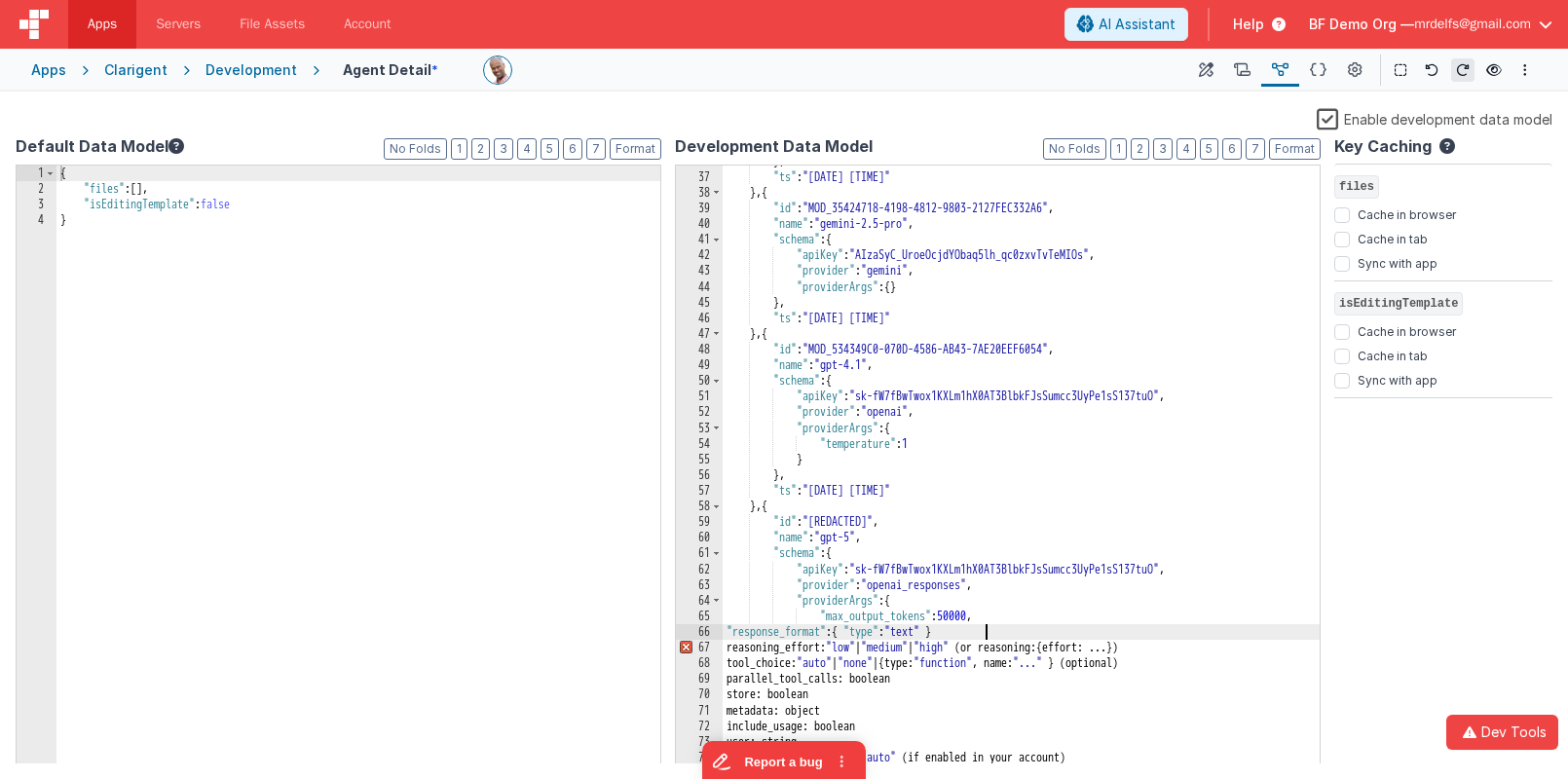 click on "} ,           "ts" :  "2025-07-03 11:24:04 AM"      } ,  {           "id" :  "MOD_35424718-4198-4812-9803-2127FEC332A6" ,           "name" :  "gemini-2.5-pro" ,           "schema" :  {                "apiKey" :  "AIzaSyC_UroeOcjdYObaq5lh_qc0zxvTvTeMIOs" ,                "provider" :  "gemini" ,                "providerArgs" :  { }           } ,           "ts" :  "2025-07-03 10:41:55 AM"      } ,  {           "id" :  "MOD_534349C0-070D-4586-AB43-7AE20EEF6054" ,           "name" :  "gpt-4.1" ,           "schema" :  {                "apiKey" :  "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" ,                "provider" :  "openai" ,                "providerArgs" :  {                     "temperature"  :  1                }           } ,           "ts" :  "2025-07-08 6:43:26 PM"      } ,  {           "id" :  "MOD_A3785DEA-353A-5248-968B-6E03D750D4AA" ,           "name" :  "gpt-5" ,           "schema" :  {                "apiKey" :  "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" ," at bounding box center [1022, 469] 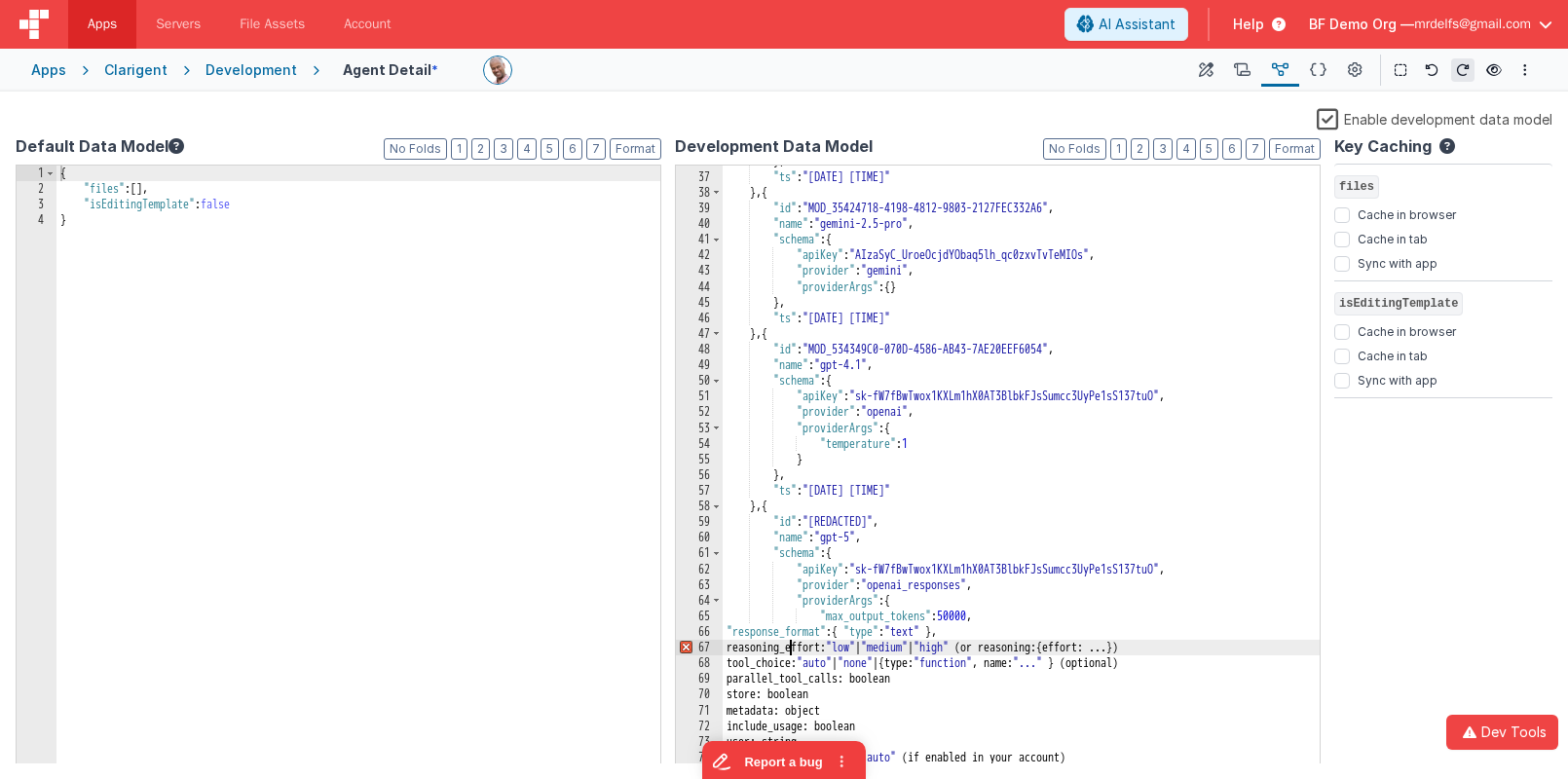 click on "} ,           "ts" :  "2025-07-03 11:24:04 AM"      } ,  {           "id" :  "MOD_35424718-4198-4812-9803-2127FEC332A6" ,           "name" :  "gemini-2.5-pro" ,           "schema" :  {                "apiKey" :  "AIzaSyC_UroeOcjdYObaq5lh_qc0zxvTvTeMIOs" ,                "provider" :  "gemini" ,                "providerArgs" :  { }           } ,           "ts" :  "2025-07-03 10:41:55 AM"      } ,  {           "id" :  "MOD_534349C0-070D-4586-AB43-7AE20EEF6054" ,           "name" :  "gpt-4.1" ,           "schema" :  {                "apiKey" :  "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" ,                "provider" :  "openai" ,                "providerArgs" :  {                     "temperature"  :  1                }           } ,           "ts" :  "2025-07-08 6:43:26 PM"      } ,  {           "id" :  "MOD_A3785DEA-353A-5248-968B-6E03D750D4AA" ,           "name" :  "gpt-5" ,           "schema" :  {                "apiKey" :  "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" ," at bounding box center (1022, 469) 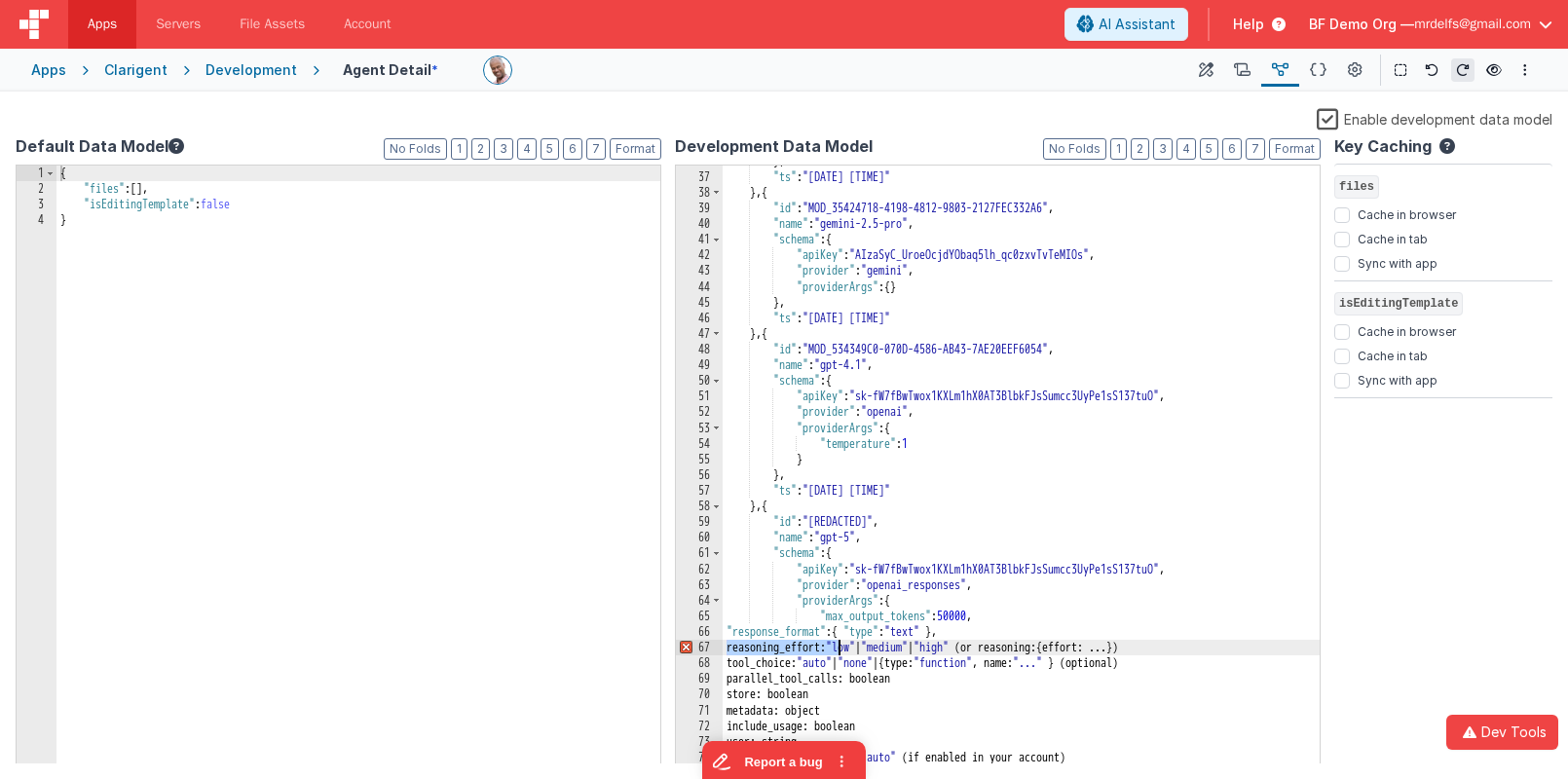 click on "} ,           "ts" :  "2025-07-03 11:24:04 AM"      } ,  {           "id" :  "MOD_35424718-4198-4812-9803-2127FEC332A6" ,           "name" :  "gemini-2.5-pro" ,           "schema" :  {                "apiKey" :  "AIzaSyC_UroeOcjdYObaq5lh_qc0zxvTvTeMIOs" ,                "provider" :  "gemini" ,                "providerArgs" :  { }           } ,           "ts" :  "2025-07-03 10:41:55 AM"      } ,  {           "id" :  "MOD_534349C0-070D-4586-AB43-7AE20EEF6054" ,           "name" :  "gpt-4.1" ,           "schema" :  {                "apiKey" :  "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" ,                "provider" :  "openai" ,                "providerArgs" :  {                     "temperature"  :  1                }           } ,           "ts" :  "2025-07-08 6:43:26 PM"      } ,  {           "id" :  "MOD_A3785DEA-353A-5248-968B-6E03D750D4AA" ,           "name" :  "gpt-5" ,           "schema" :  {                "apiKey" :  "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" ," at bounding box center [1022, 469] 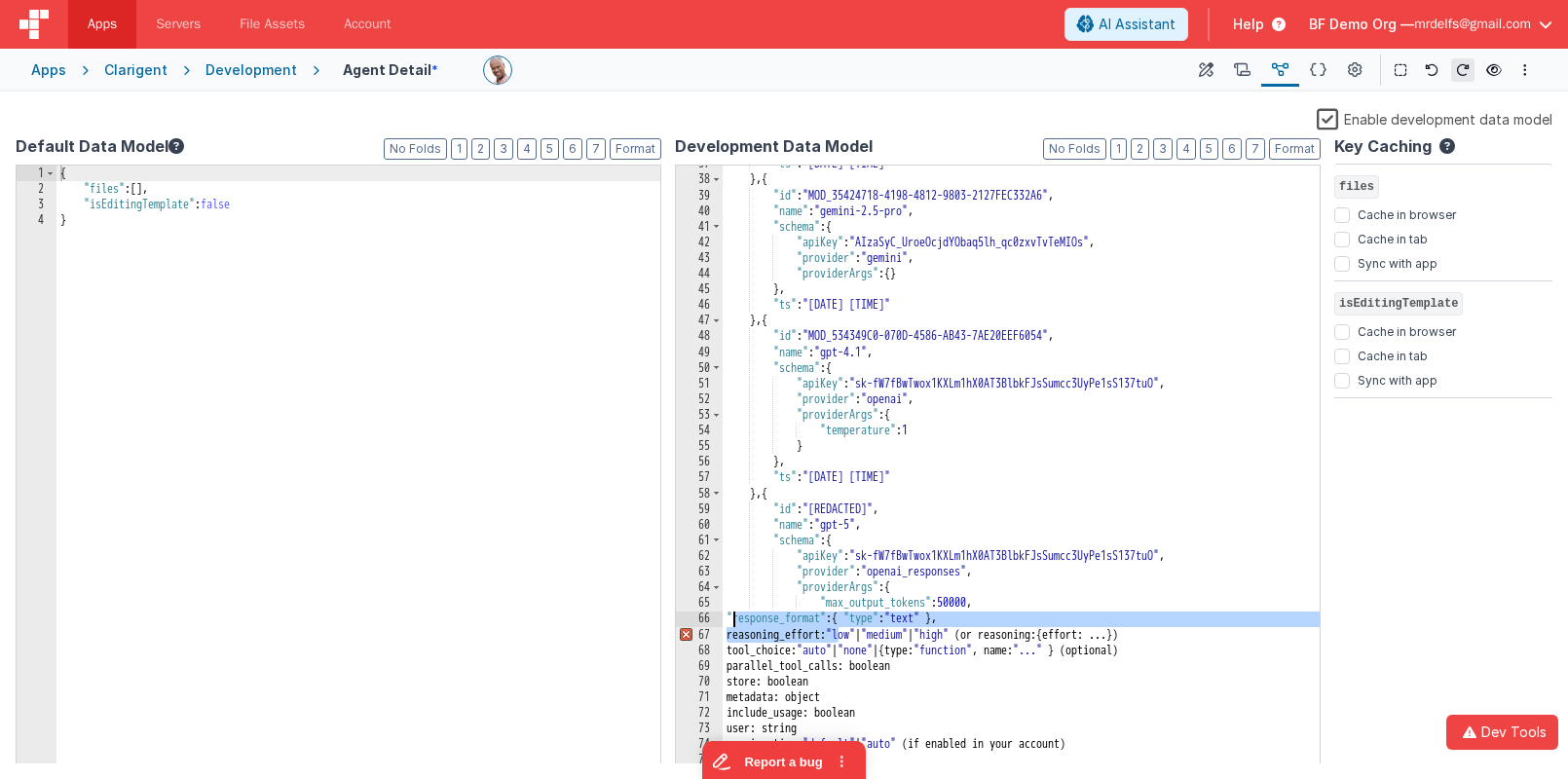 scroll, scrollTop: 354, scrollLeft: 0, axis: vertical 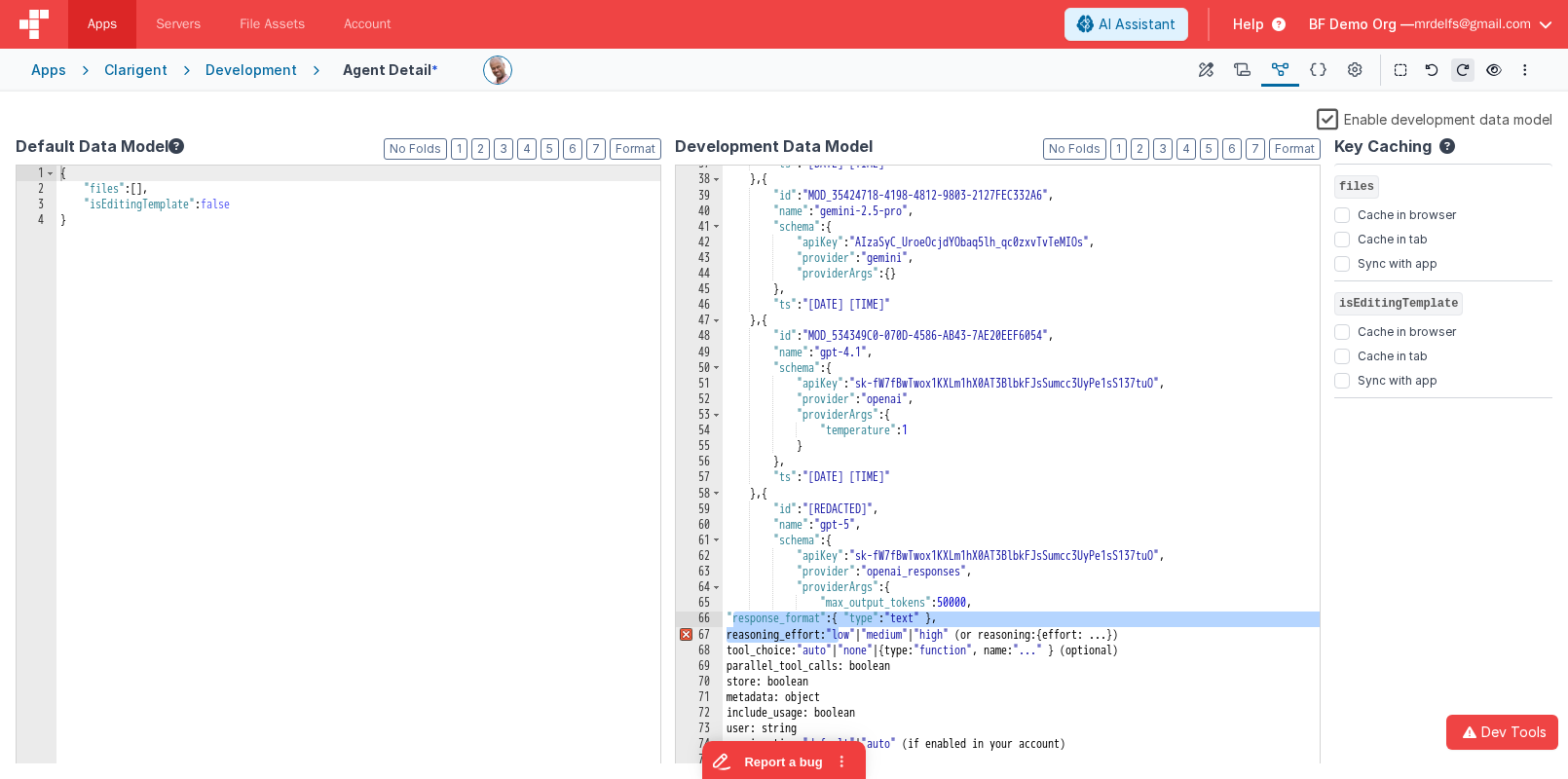 click on ""ts" :  "[DATE] [TIME]"      } ,  {           "id" :  "MOD_35424718-4198-4812-9803-2127FEC332A6" ,           "name" :  "gemini-2.5-pro" ,           "schema" :  {                "apiKey" :  "[API_KEY]" ,                "provider" :  "gemini" ,                "providerArgs" :  { }           } ,           "ts" :  "[DATE] [TIME]"      } ,  {           "id" :  "MOD_534349C0-070D-4586-AB43-7AE20EEF6054" ,           "name" :  "gpt-4.1" ,           "schema" :  {                "apiKey" :  "[API_KEY]" ,                "provider" :  "openai" ,                "providerArgs" :  {                     "temperature"  :  1                }           } ,           "ts" :  "[DATE] [TIME]"      } ,  {           "id" :  "MOD_A3785DEA-353A-5248-968B-6E03D750D4AA" ,           "name" :  "gpt-5" ,           "schema" :  {                "apiKey" :  "[API_KEY]" ,                "provider" :  "openai_responses" ,                "providerArgs" :  {                     "max_output_tokens" :  50000 , "response_format" :  {   "type" :  "text"   } , "reasoning_effort" ," at bounding box center [1022, 471] 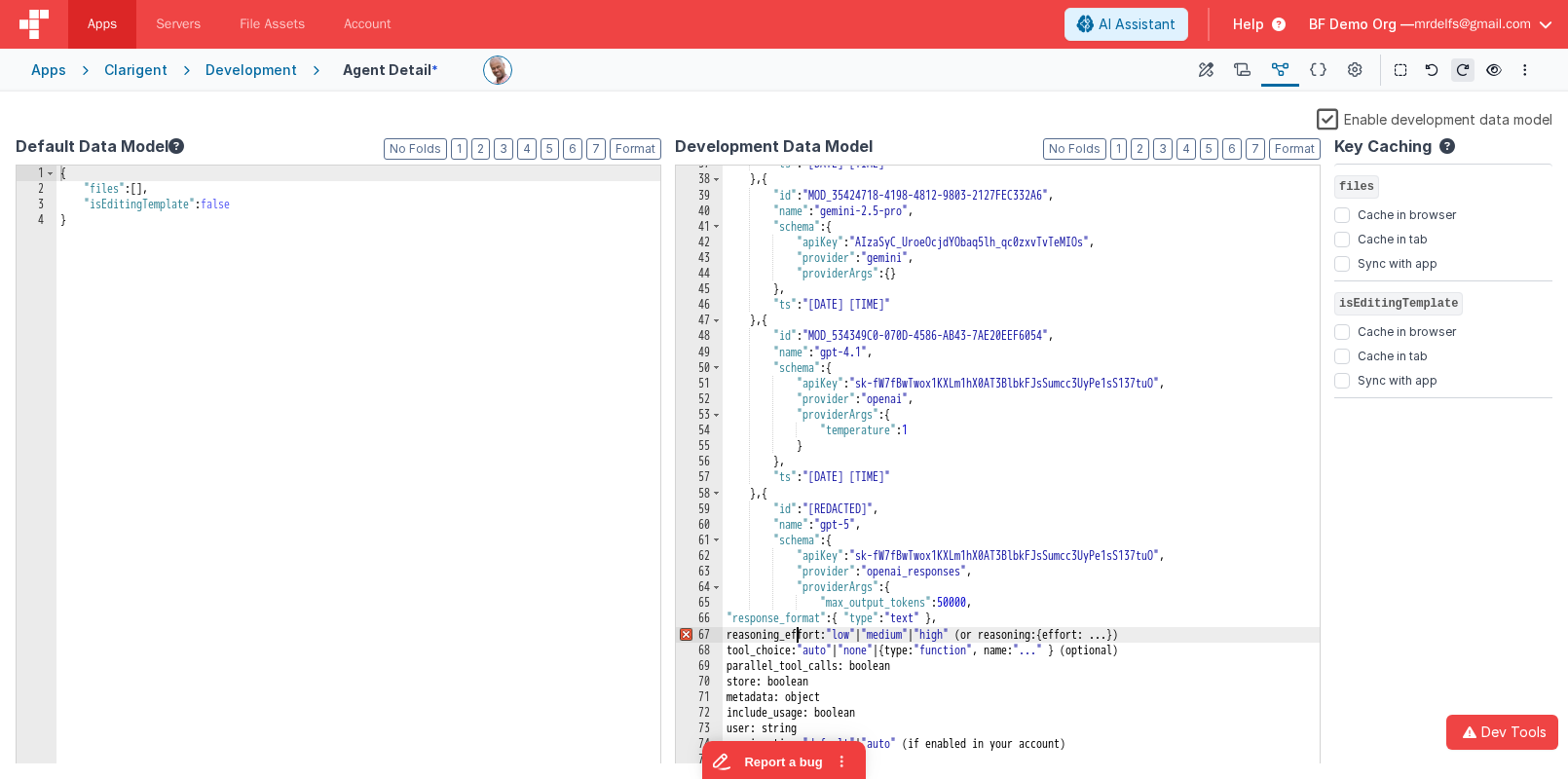 click on ""ts" :  "[DATE] [TIME]"      } ,  {           "id" :  "MOD_35424718-4198-4812-9803-2127FEC332A6" ,           "name" :  "gemini-2.5-pro" ,           "schema" :  {                "apiKey" :  "[API_KEY]" ,                "provider" :  "gemini" ,                "providerArgs" :  { }           } ,           "ts" :  "[DATE] [TIME]"      } ,  {           "id" :  "MOD_534349C0-070D-4586-AB43-7AE20EEF6054" ,           "name" :  "gpt-4.1" ,           "schema" :  {                "apiKey" :  "[API_KEY]" ,                "provider" :  "openai" ,                "providerArgs" :  {                     "temperature"  :  1                }           } ,           "ts" :  "[DATE] [TIME]"      } ,  {           "id" :  "MOD_A3785DEA-353A-5248-968B-6E03D750D4AA" ,           "name" :  "gpt-5" ,           "schema" :  {                "apiKey" :  "[API_KEY]" ,                "provider" :  "openai_responses" ,                "providerArgs" :  {                     "max_output_tokens" :  50000 , "response_format" :  {   "type" :  "text"   } , "reasoning_effort" ," at bounding box center (1022, 471) 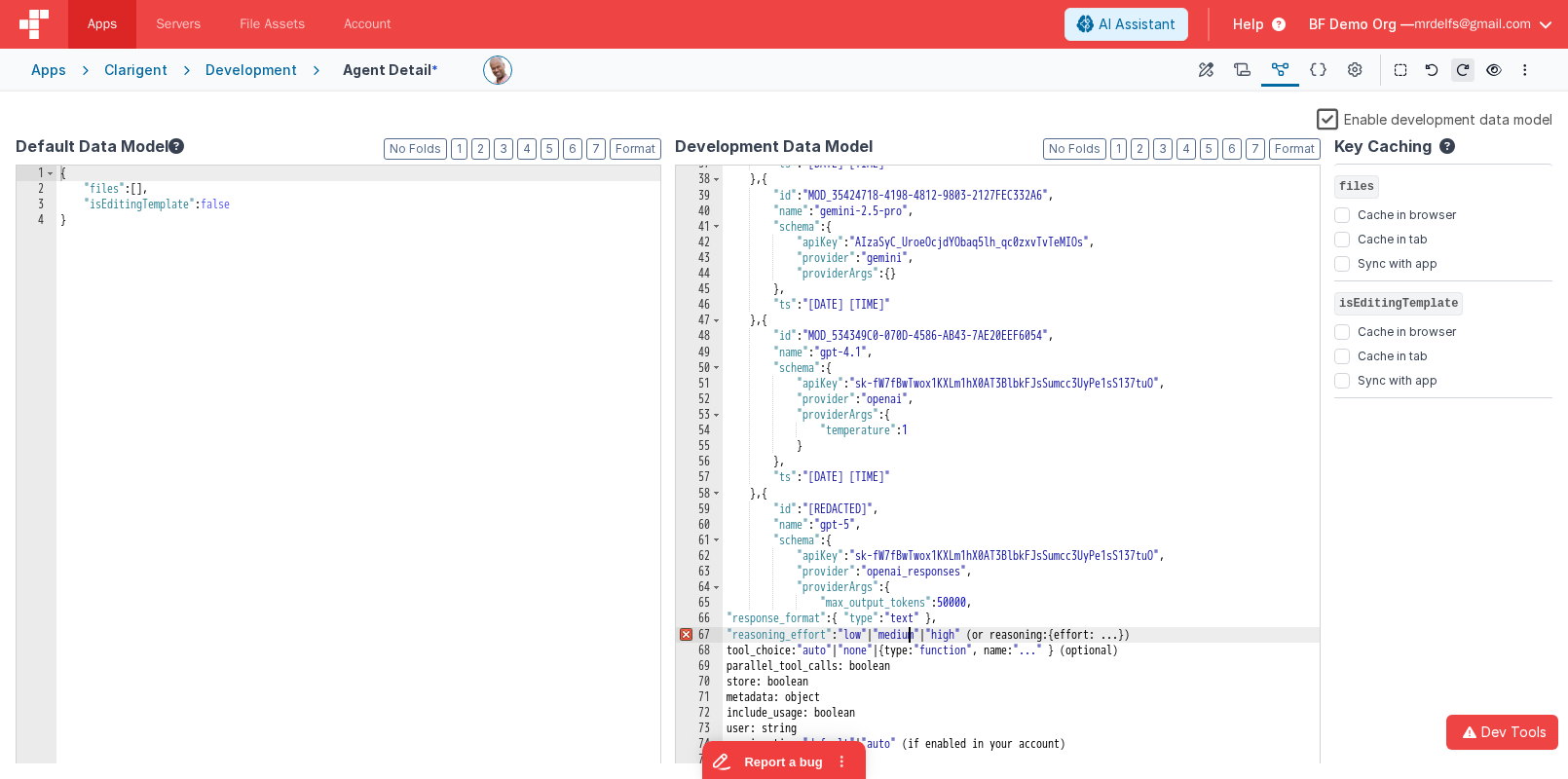 click on ""ts" :  "[DATE] [TIME]"      } ,  {           "id" :  "MOD_35424718-4198-4812-9803-2127FEC332A6" ,           "name" :  "gemini-2.5-pro" ,           "schema" :  {                "apiKey" :  "[API_KEY]" ,                "provider" :  "gemini" ,                "providerArgs" :  { }           } ,           "ts" :  "[DATE] [TIME]"      } ,  {           "id" :  "MOD_534349C0-070D-4586-AB43-7AE20EEF6054" ,           "name" :  "gpt-4.1" ,           "schema" :  {                "apiKey" :  "[API_KEY]" ,                "provider" :  "openai" ,                "providerArgs" :  {                     "temperature"  :  1                }           } ,           "ts" :  "[DATE] [TIME]"      } ,  {           "id" :  "MOD_A3785DEA-353A-5248-968B-6E03D750D4AA" ,           "name" :  "gpt-5" ,           "schema" :  {                "apiKey" :  "[API_KEY]" ,                "provider" :  "openai_responses" ,                "providerArgs" :  {                     "max_output_tokens" :  50000 , "response_format" :  {   "type" :  "text"   } , "reasoning_effort" ," at bounding box center [1022, 471] 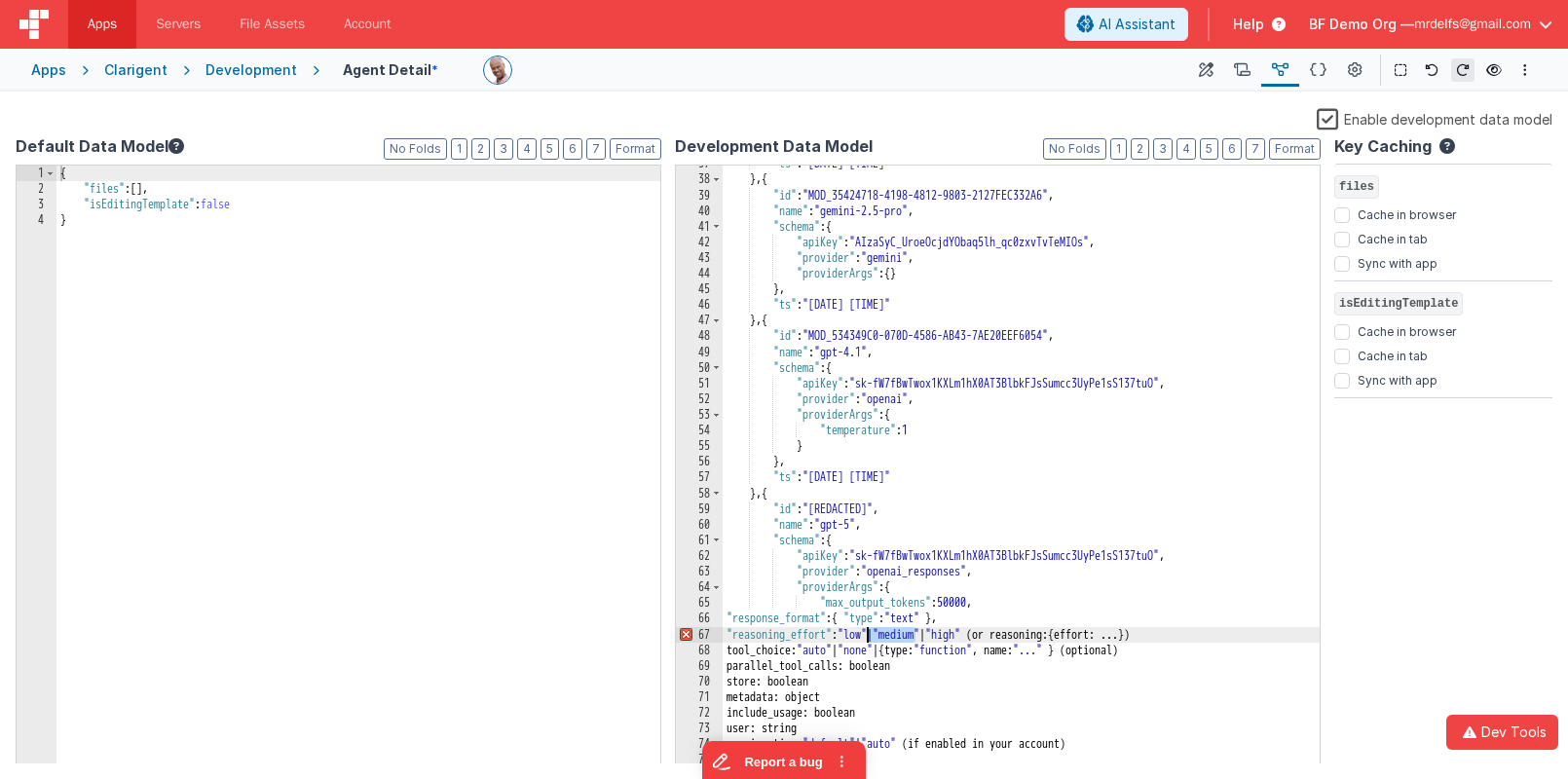 drag, startPoint x: 915, startPoint y: 635, endPoint x: 866, endPoint y: 636, distance: 49.01 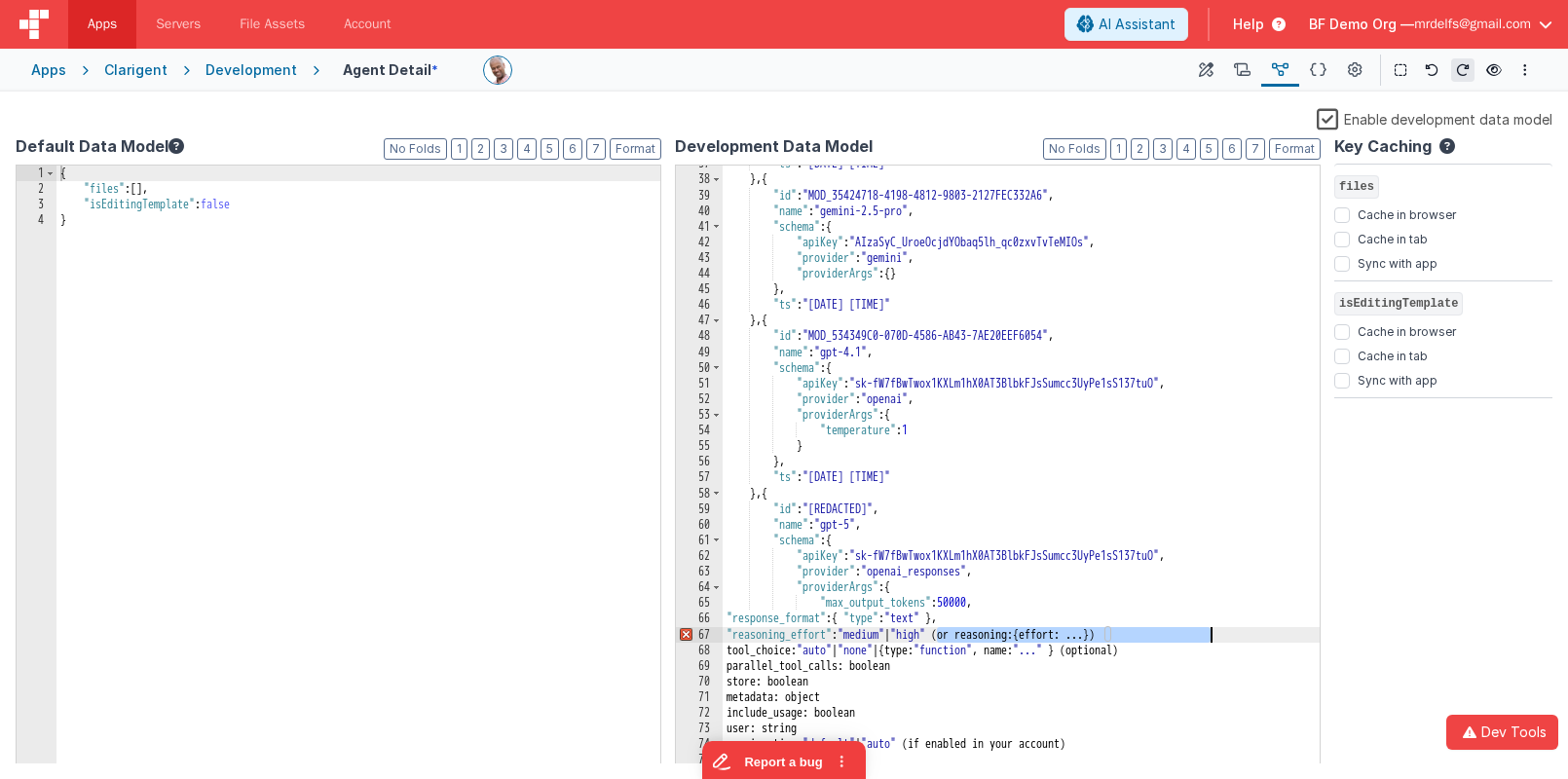 drag, startPoint x: 935, startPoint y: 637, endPoint x: 1211, endPoint y: 637, distance: 276 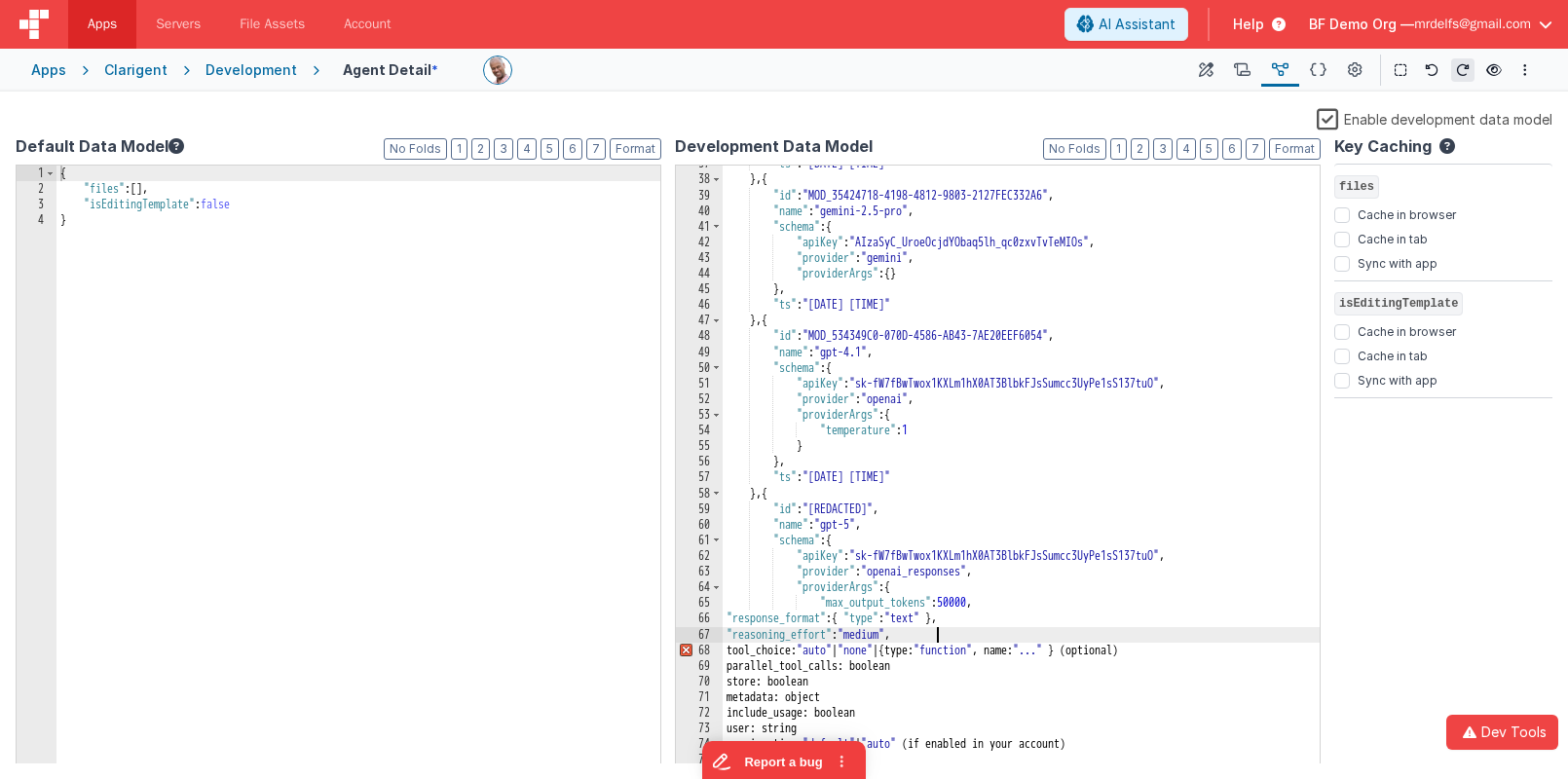 click on ""ts" :  "[DATE] [TIME]"      } ,  {           "id" :  "MOD_35424718-4198-4812-9803-2127FEC332A6" ,           "name" :  "gemini-2.5-pro" ,           "schema" :  {                "apiKey" :  "[API_KEY]" ,                "provider" :  "gemini" ,                "providerArgs" :  { }           } ,           "ts" :  "[DATE] [TIME]"      } ,  {           "id" :  "MOD_534349C0-070D-4586-AB43-7AE20EEF6054" ,           "name" :  "gpt-4.1" ,           "schema" :  {                "apiKey" :  "[API_KEY]" ,                "provider" :  "openai" ,                "providerArgs" :  {                     "temperature"  :  1                }           } ,           "ts" :  "[DATE] [TIME]"      } ,  {           "id" :  "MOD_A3785DEA-353A-5248-968B-6E03D750D4AA" ,           "name" :  "gpt-5" ,           "schema" :  {                "apiKey" :  "[API_KEY]" ,                "provider" :  "openai_responses" ,                "providerArgs" :  {                     "max_output_tokens" :  50000 , "response_format" :  {   "type" :  "text"   } , "reasoning_effort" ," at bounding box center (1022, 471) 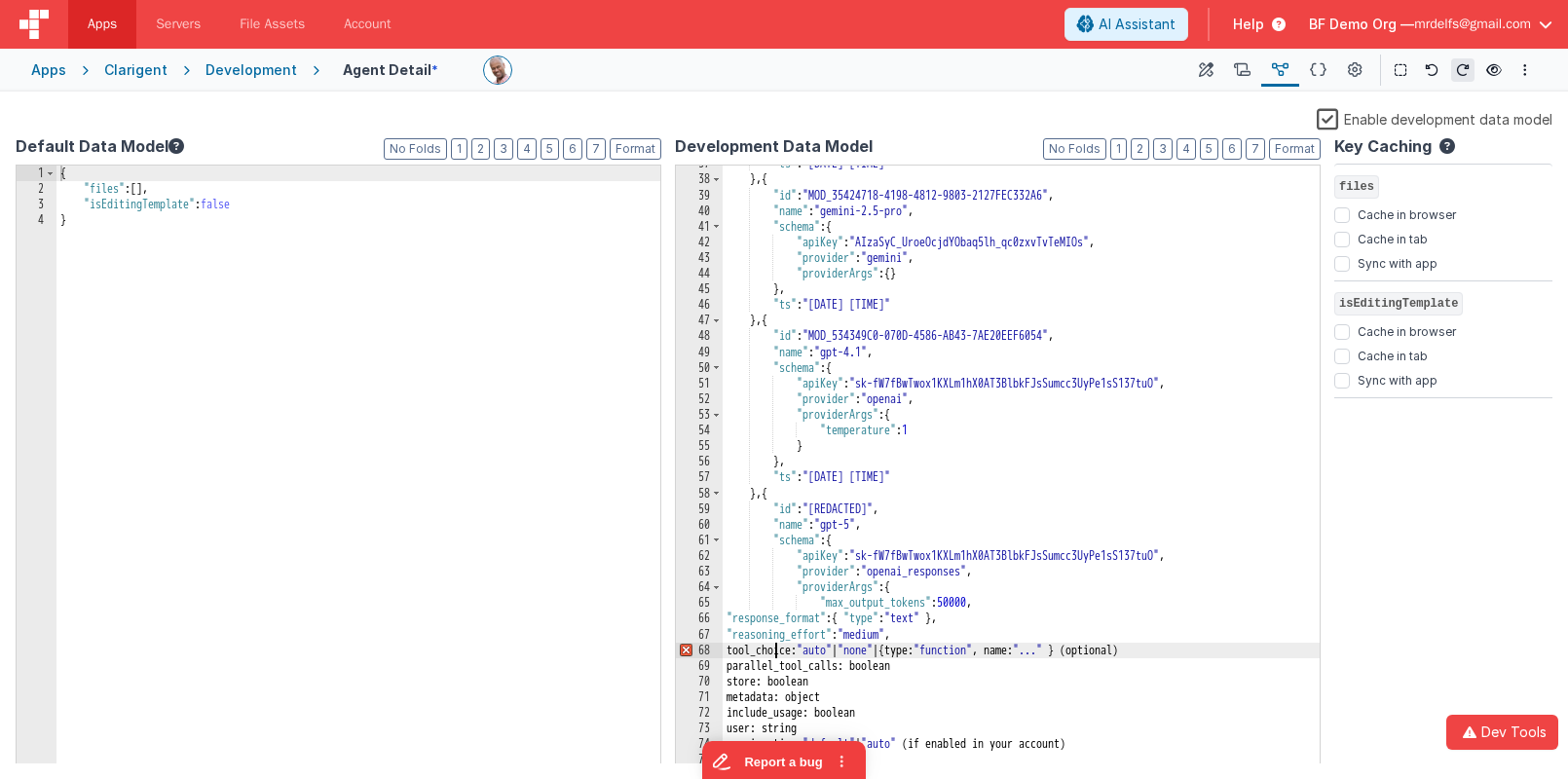 click on ""ts" :  "[DATE] [TIME]"      } ,  {           "id" :  "MOD_35424718-4198-4812-9803-2127FEC332A6" ,           "name" :  "gemini-2.5-pro" ,           "schema" :  {                "apiKey" :  "[API_KEY]" ,                "provider" :  "gemini" ,                "providerArgs" :  { }           } ,           "ts" :  "[DATE] [TIME]"      } ,  {           "id" :  "MOD_534349C0-070D-4586-AB43-7AE20EEF6054" ,           "name" :  "gpt-4.1" ,           "schema" :  {                "apiKey" :  "[API_KEY]" ,                "provider" :  "openai" ,                "providerArgs" :  {                     "temperature"  :  1                }           } ,           "ts" :  "[DATE] [TIME]"      } ,  {           "id" :  "MOD_A3785DEA-353A-5248-968B-6E03D750D4AA" ,           "name" :  "gpt-5" ,           "schema" :  {                "apiKey" :  "[API_KEY]" ,                "provider" :  "openai_responses" ,                "providerArgs" :  {                     "max_output_tokens" :  50000 , "response_format" :  {   "type" :  "text"   } , "reasoning_effort" ," at bounding box center (1022, 471) 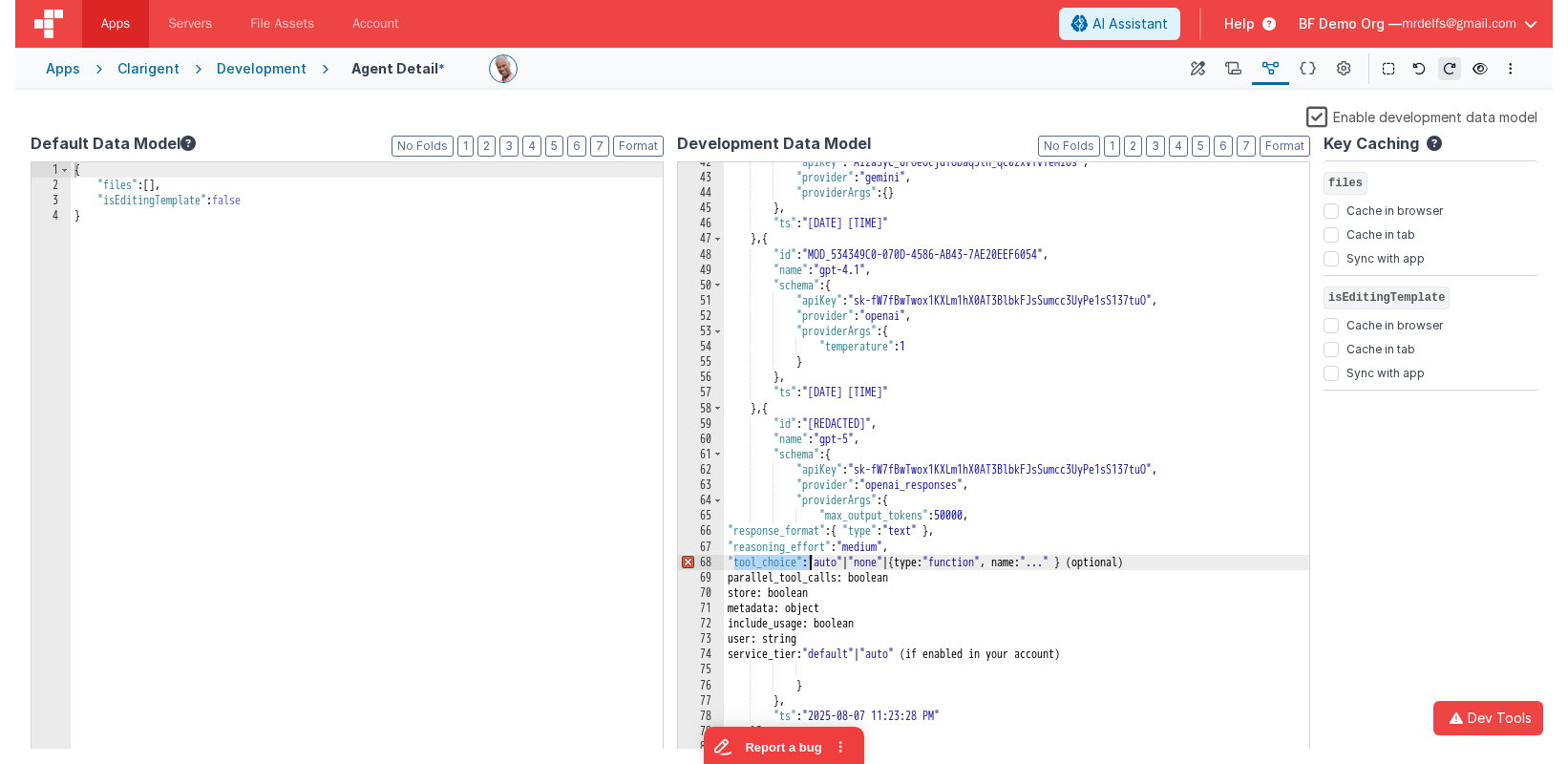 scroll, scrollTop: 427, scrollLeft: 0, axis: vertical 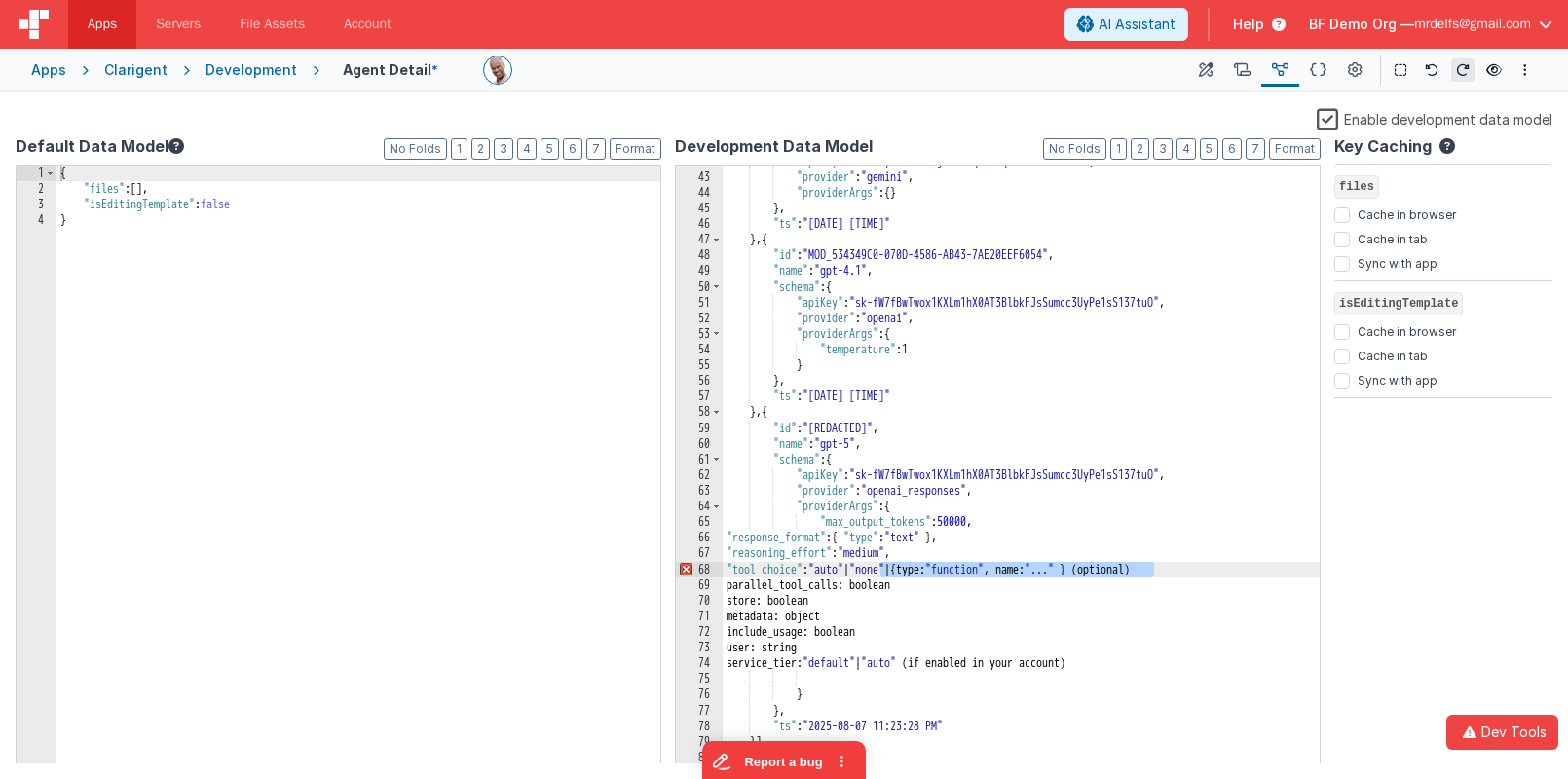 drag, startPoint x: 879, startPoint y: 569, endPoint x: 1152, endPoint y: 568, distance: 273.0018 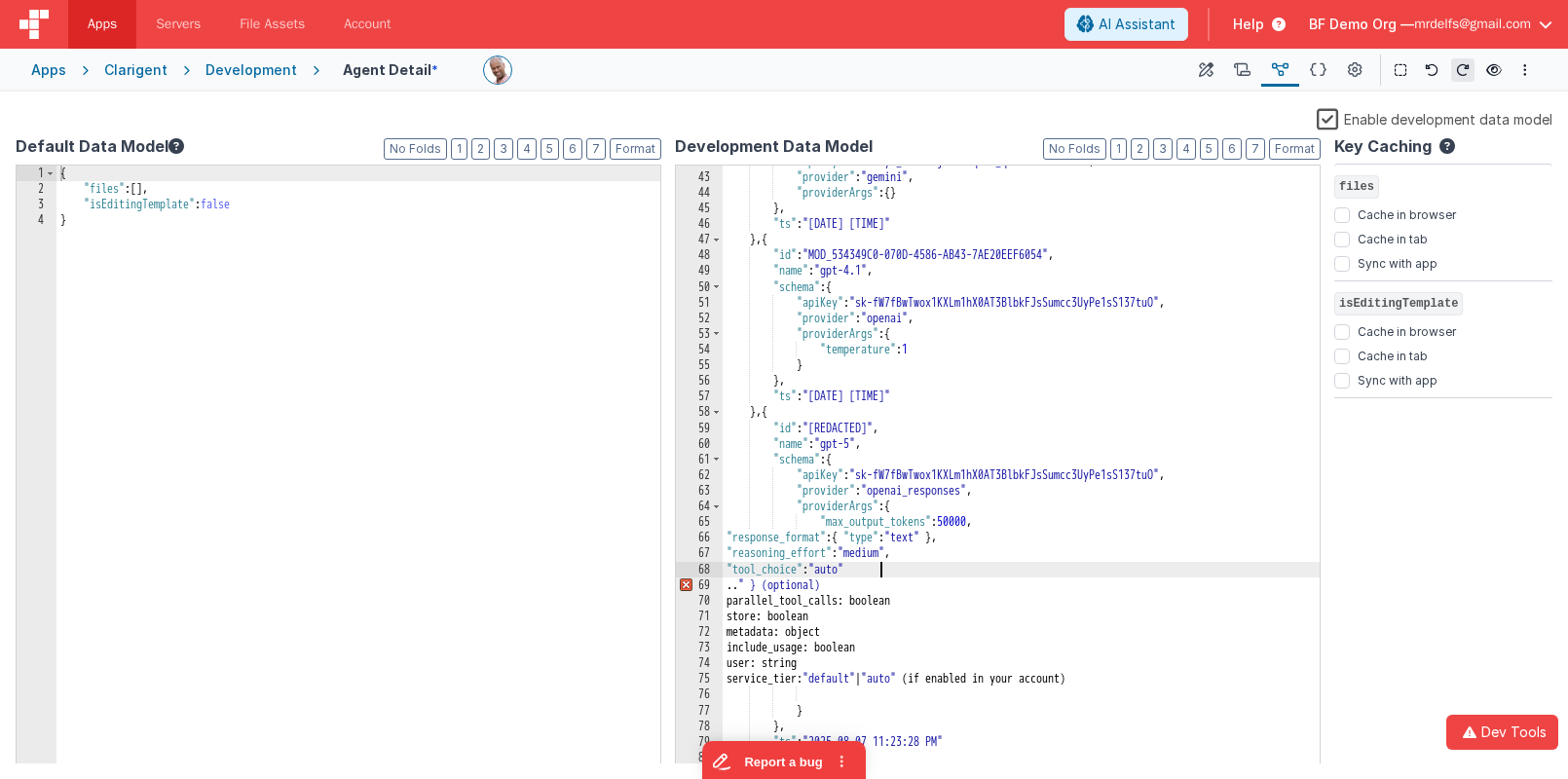 click on ""apiKey" :  "[API_KEY]" ,                "provider" :  "gemini" ,                "providerArgs" :  { }           } ,           "ts" :  "[DATE] [TIME]"      } ,  {           "id" :  "MOD_534349C0-070D-4586-AB43-7AE20EEF6054" ,           "name" :  "gpt-4.1" ,           "schema" :  {                "apiKey" :  "[API_KEY]" ,                "provider" :  "openai" ,                "providerArgs" :  {                     "temperature"  :  1                }           } ,           "ts" :  "[DATE] [TIME]"      } ,  {           "id" :  "MOD_A3785DEA-353A-5248-968B-6E03D750D4AA" ,           "name" :  "gpt-5" ,           "schema" :  {                "apiKey" :  "[API_KEY]" ,                "provider" :  "openai_responses" ,                "providerArgs" :  {                     "max_output_tokens" :  50000 , "response_format" :  {   "type" :  "text"   } , "reasoning_effort" ," at bounding box center (1022, 469) 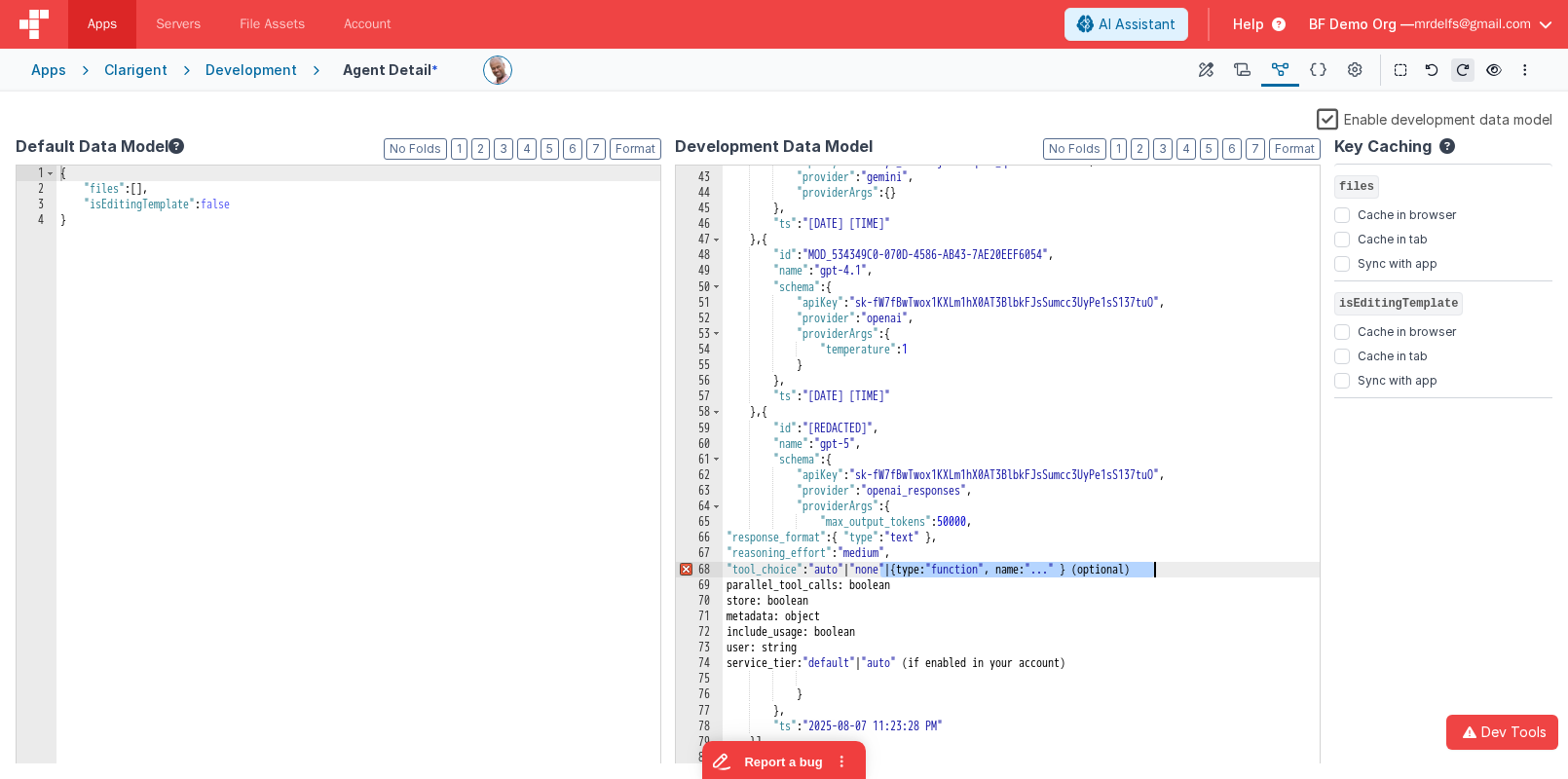 click on ""apiKey" :  "[API_KEY]" ,                "provider" :  "gemini" ,                "providerArgs" :  { }           } ,           "ts" :  "[DATE] [TIME]"      } ,  {           "id" :  "MOD_534349C0-070D-4586-AB43-7AE20EEF6054" ,           "name" :  "gpt-4.1" ,           "schema" :  {                "apiKey" :  "[API_KEY]" ,                "provider" :  "openai" ,                "providerArgs" :  {                     "temperature"  :  1                }           } ,           "ts" :  "[DATE] [TIME]"      } ,  {           "id" :  "MOD_A3785DEA-353A-5248-968B-6E03D750D4AA" ,           "name" :  "gpt-5" ,           "schema" :  {                "apiKey" :  "[API_KEY]" ,                "provider" :  "openai_responses" ,                "providerArgs" :  {                     "max_output_tokens" :  50000 , "response_format" :  {   "type" :  "text"   } , "reasoning_effort" ," at bounding box center [1022, 469] 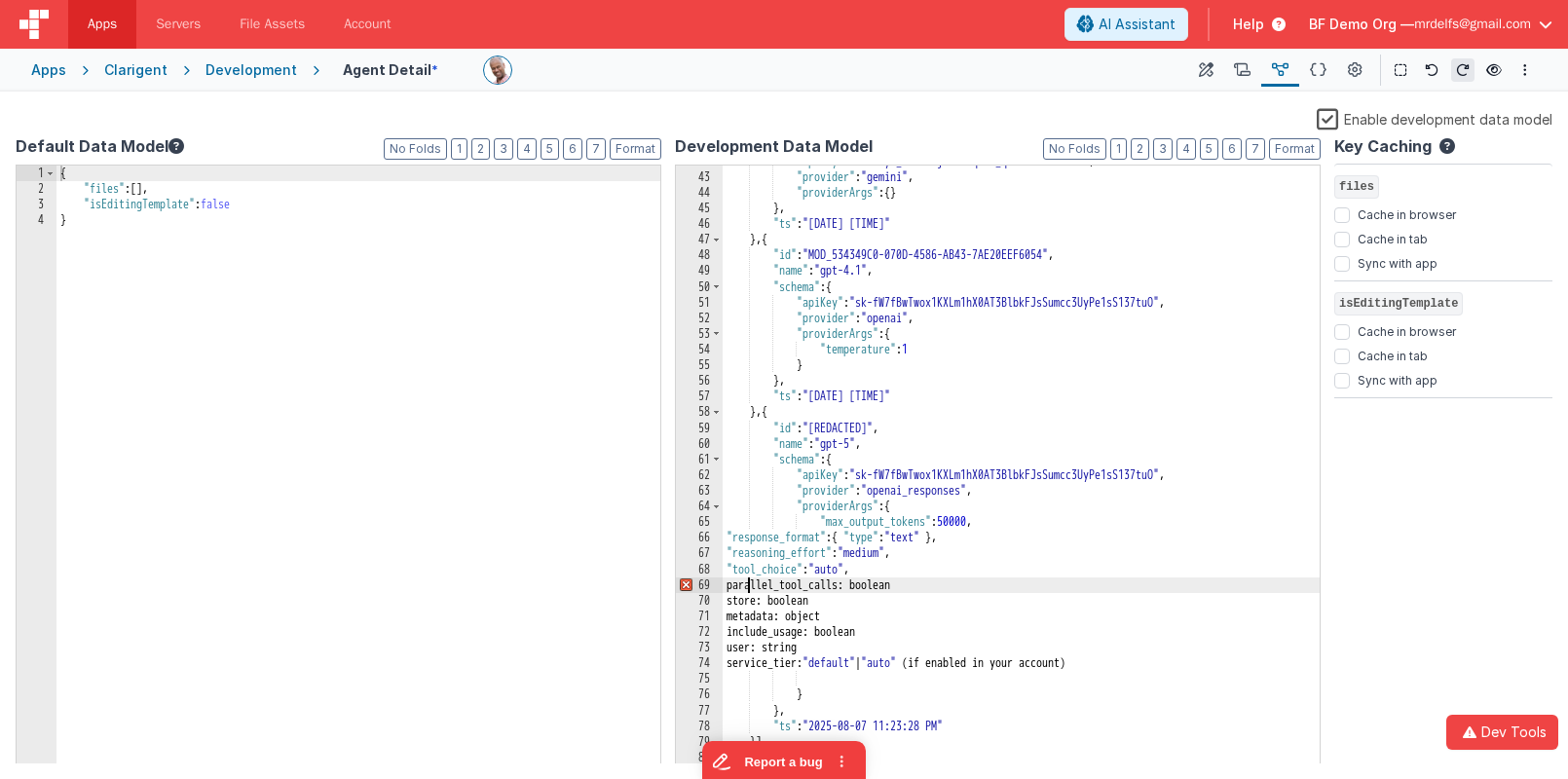 click on ""apiKey" :  "[API_KEY]" ,                "provider" :  "gemini" ,                "providerArgs" :  { }           } ,           "ts" :  "[DATE] [TIME]"      } ,  {           "id" :  "MOD_534349C0-070D-4586-AB43-7AE20EEF6054" ,           "name" :  "gpt-4.1" ,           "schema" :  {                "apiKey" :  "[API_KEY]" ,                "provider" :  "openai" ,                "providerArgs" :  {                     "temperature"  :  1                }           } ,           "ts" :  "[DATE] [TIME]"      } ,  {           "id" :  "MOD_A3785DEA-353A-5248-968B-6E03D750D4AA" ,           "name" :  "gpt-5" ,           "schema" :  {                "apiKey" :  "[API_KEY]" ,                "provider" :  "openai_responses" ,                "providerArgs" :  {                     "max_output_tokens" :  50000 , "response_format" :  {   "type" :  "text"   } , "reasoning_effort" ," at bounding box center [1022, 469] 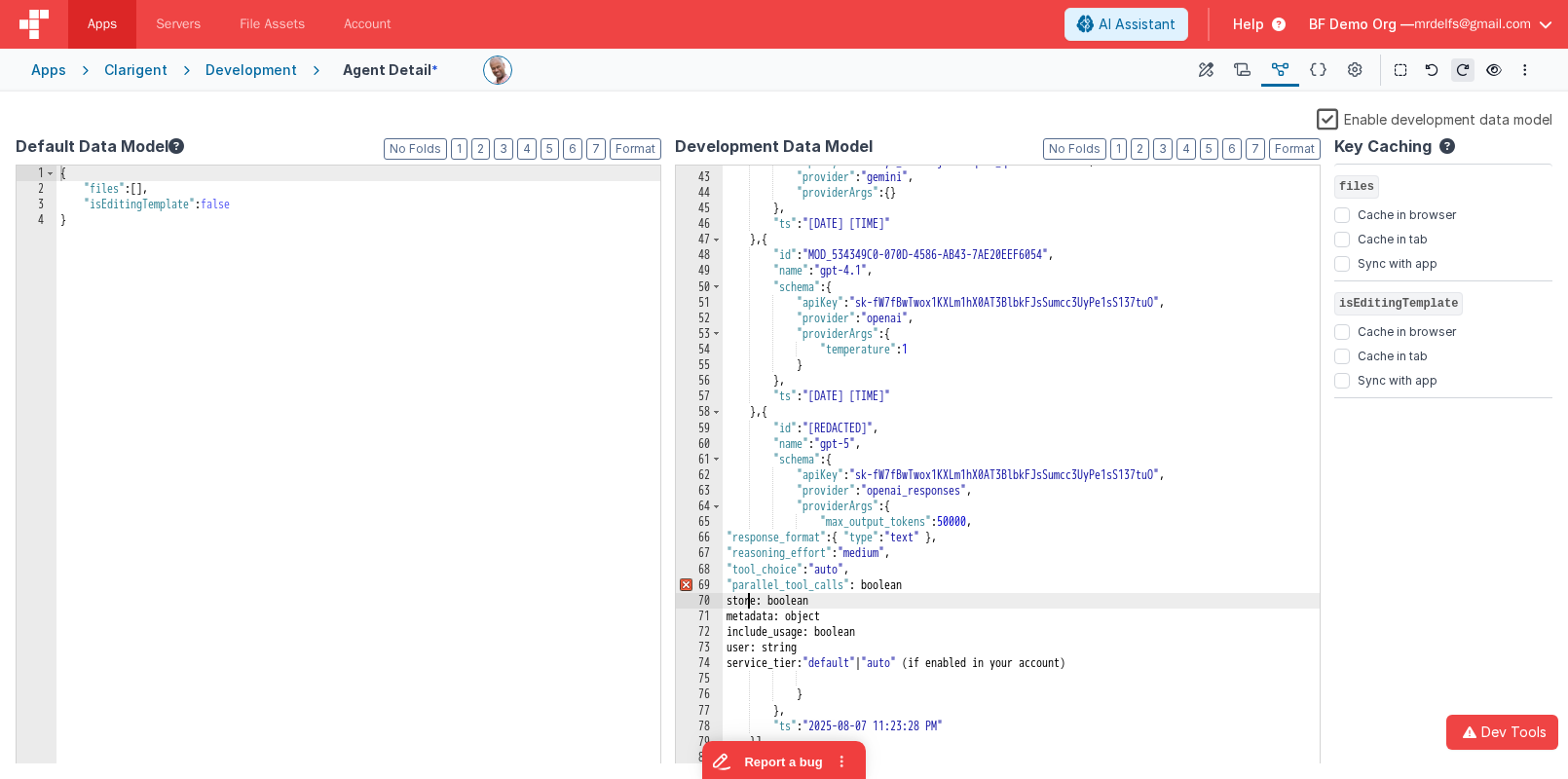 click on ""apiKey" :  "[API_KEY]" ,                "provider" :  "gemini" ,                "providerArgs" :  { }           } ,           "ts" :  "[DATE] [TIME]"      } ,  {           "id" :  "MOD_534349C0-070D-4586-AB43-7AE20EEF6054" ,           "name" :  "gpt-4.1" ,           "schema" :  {                "apiKey" :  "[API_KEY]" ,                "provider" :  "openai" ,                "providerArgs" :  {                     "temperature"  :  1                }           } ,           "ts" :  "[DATE] [TIME]"      } ,  {           "id" :  "MOD_A3785DEA-353A-5248-968B-6E03D750D4AA" ,           "name" :  "gpt-5" ,           "schema" :  {                "apiKey" :  "[API_KEY]" ,                "provider" :  "openai_responses" ,                "providerArgs" :  {                     "max_output_tokens" :  50000 , "response_format" :  {   "type" :  "text"   } , "reasoning_effort" ," at bounding box center (1022, 469) 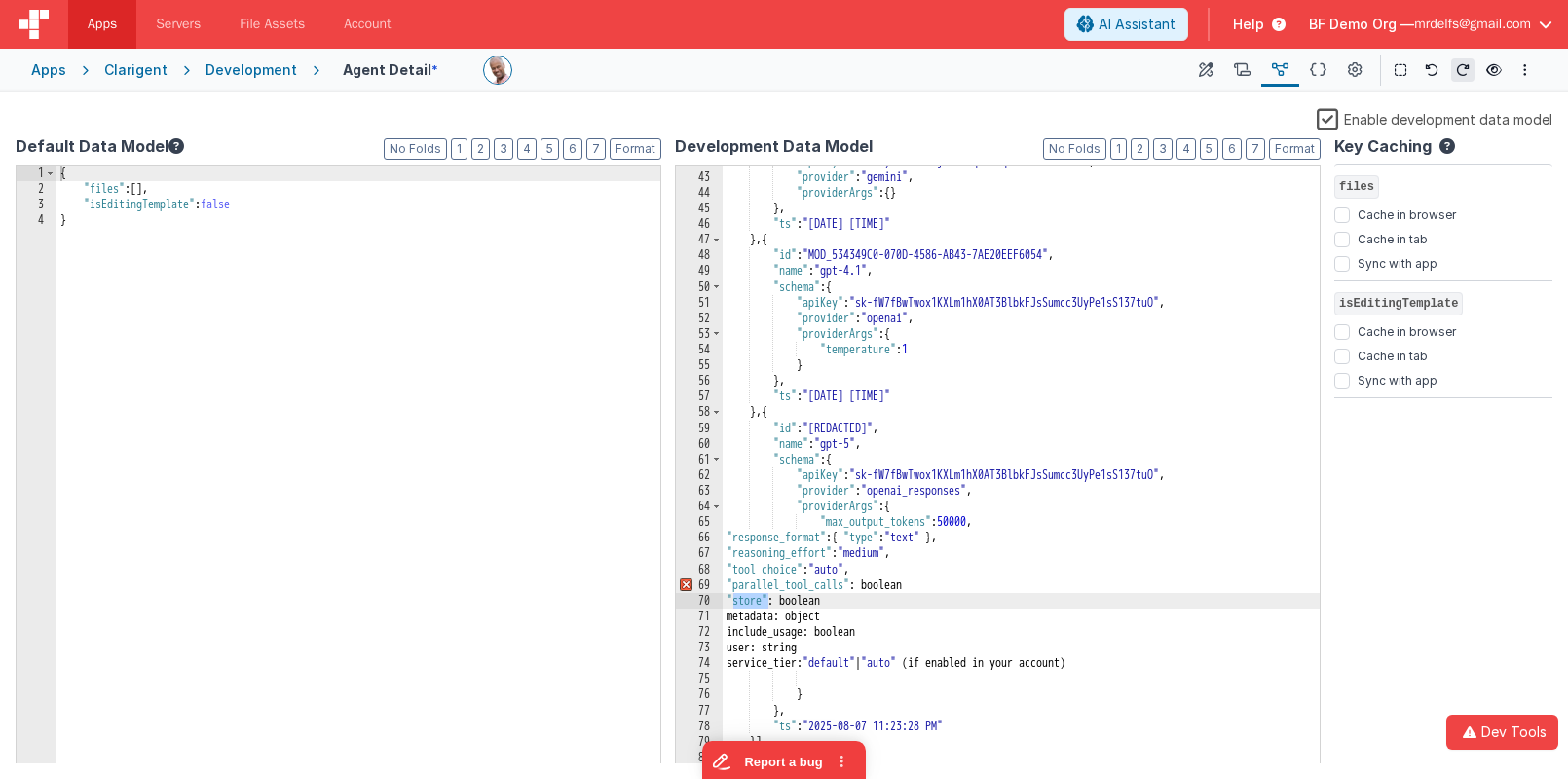 click on ""apiKey" :  "[API_KEY]" ,                "provider" :  "gemini" ,                "providerArgs" :  { }           } ,           "ts" :  "[DATE] [TIME]"      } ,  {           "id" :  "MOD_534349C0-070D-4586-AB43-7AE20EEF6054" ,           "name" :  "gpt-4.1" ,           "schema" :  {                "apiKey" :  "[API_KEY]" ,                "provider" :  "openai" ,                "providerArgs" :  {                     "temperature"  :  1                }           } ,           "ts" :  "[DATE] [TIME]"      } ,  {           "id" :  "MOD_A3785DEA-353A-5248-968B-6E03D750D4AA" ,           "name" :  "gpt-5" ,           "schema" :  {                "apiKey" :  "[API_KEY]" ,                "provider" :  "openai_responses" ,                "providerArgs" :  {                     "max_output_tokens" :  50000 , "response_format" :  {   "type" :  "text"   } , "reasoning_effort" ," at bounding box center (1022, 469) 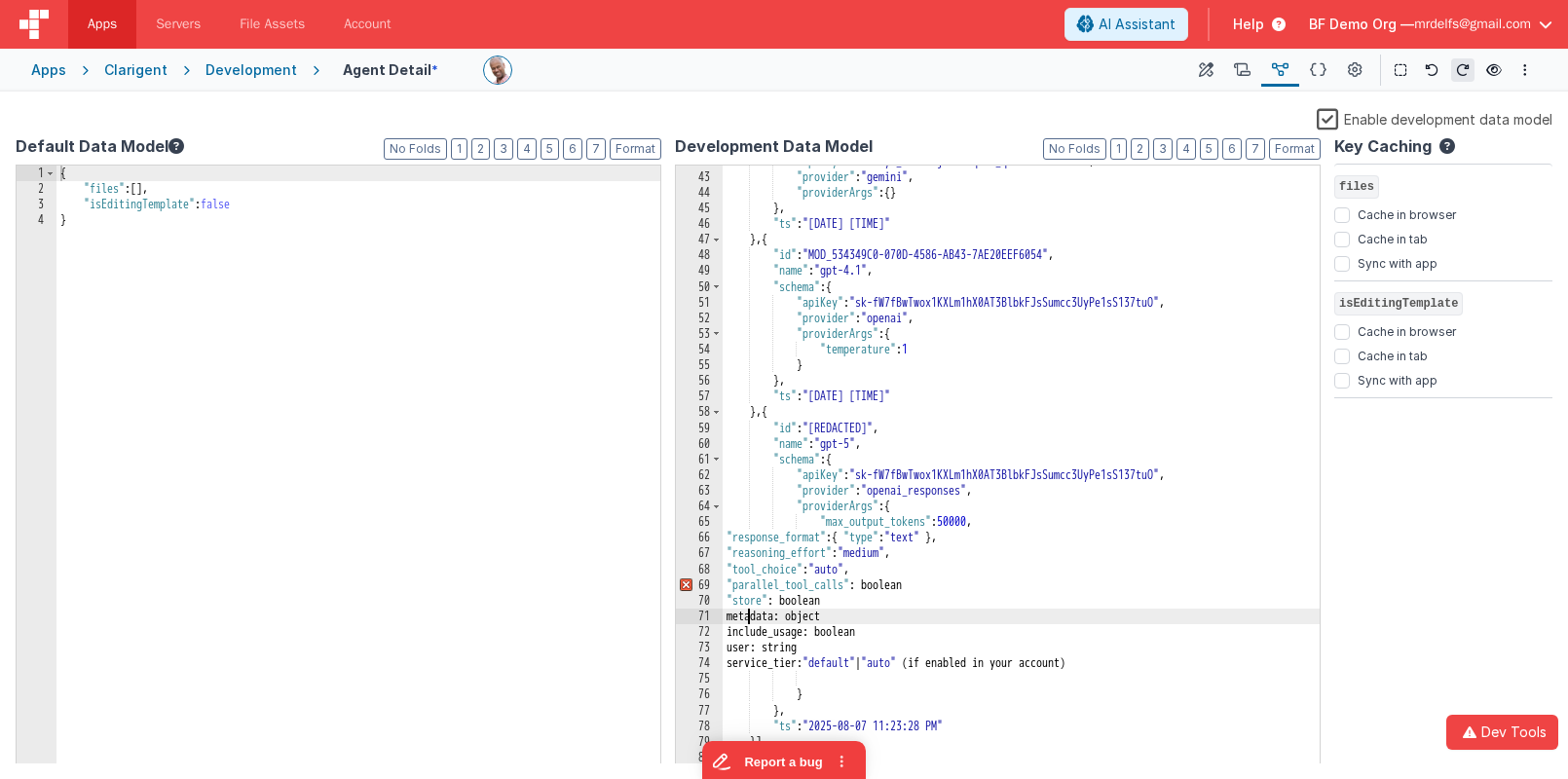 click on ""apiKey" :  "[API_KEY]" ,                "provider" :  "gemini" ,                "providerArgs" :  { }           } ,           "ts" :  "[DATE] [TIME]"      } ,  {           "id" :  "MOD_534349C0-070D-4586-AB43-7AE20EEF6054" ,           "name" :  "gpt-4.1" ,           "schema" :  {                "apiKey" :  "[API_KEY]" ,                "provider" :  "openai" ,                "providerArgs" :  {                     "temperature"  :  1                }           } ,           "ts" :  "[DATE] [TIME]"      } ,  {           "id" :  "MOD_A3785DEA-353A-5248-968B-6E03D750D4AA" ,           "name" :  "gpt-5" ,           "schema" :  {                "apiKey" :  "[API_KEY]" ,                "provider" :  "openai_responses" ,                "providerArgs" :  {                     "max_output_tokens" :  50000 , "response_format" :  {   "type" :  "text"   } , "reasoning_effort" ," at bounding box center (1022, 469) 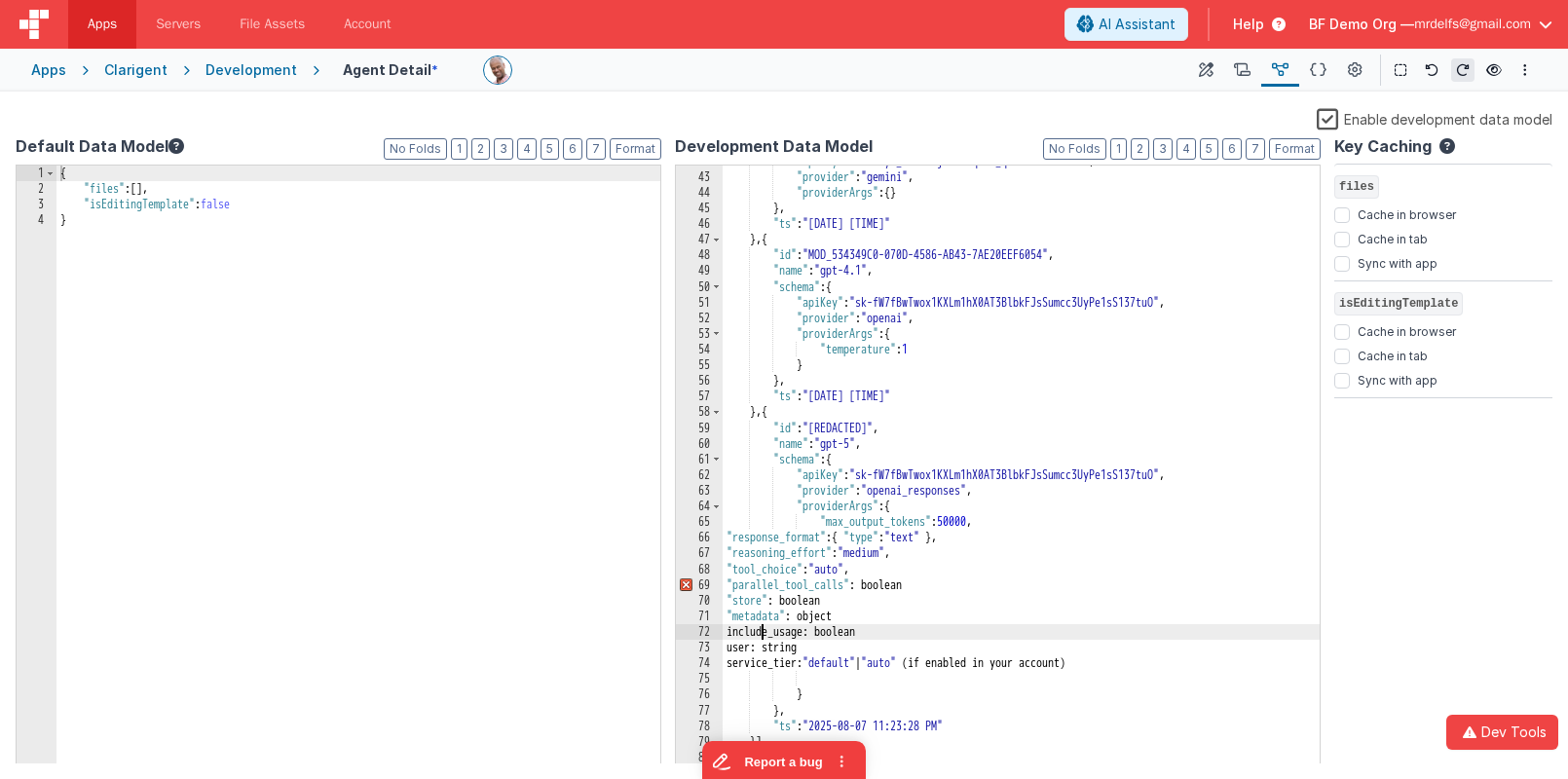 click on ""apiKey" :  "[API_KEY]" ,                "provider" :  "gemini" ,                "providerArgs" :  { }           } ,           "ts" :  "[DATE] [TIME]"      } ,  {           "id" :  "MOD_534349C0-070D-4586-AB43-7AE20EEF6054" ,           "name" :  "gpt-4.1" ,           "schema" :  {                "apiKey" :  "[API_KEY]" ,                "provider" :  "openai" ,                "providerArgs" :  {                     "temperature"  :  1                }           } ,           "ts" :  "[DATE] [TIME]"      } ,  {           "id" :  "MOD_A3785DEA-353A-5248-968B-6E03D750D4AA" ,           "name" :  "gpt-5" ,           "schema" :  {                "apiKey" :  "[API_KEY]" ,                "provider" :  "openai_responses" ,                "providerArgs" :  {                     "max_output_tokens" :  50000 , "response_format" :  {   "type" :  "text"   } , "reasoning_effort" ," at bounding box center (1022, 469) 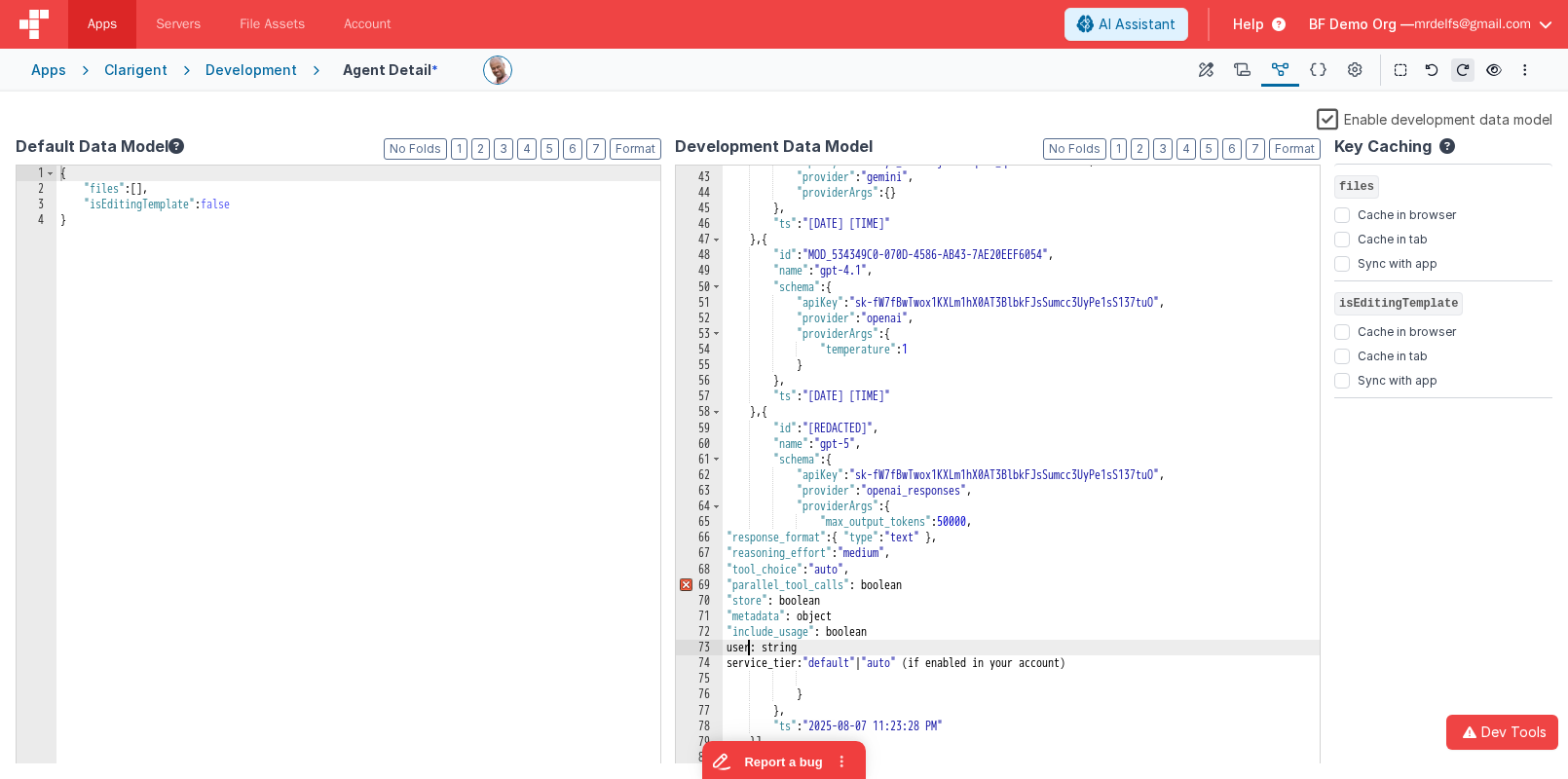 click on ""apiKey" :  "[API_KEY]" ,                "provider" :  "gemini" ,                "providerArgs" :  { }           } ,           "ts" :  "[DATE] [TIME]"      } ,  {           "id" :  "MOD_534349C0-070D-4586-AB43-7AE20EEF6054" ,           "name" :  "gpt-4.1" ,           "schema" :  {                "apiKey" :  "[API_KEY]" ,                "provider" :  "openai" ,                "providerArgs" :  {                     "temperature"  :  1                }           } ,           "ts" :  "[DATE] [TIME]"      } ,  {           "id" :  "MOD_A3785DEA-353A-5248-968B-6E03D750D4AA" ,           "name" :  "gpt-5" ,           "schema" :  {                "apiKey" :  "[API_KEY]" ,                "provider" :  "openai_responses" ,                "providerArgs" :  {                     "max_output_tokens" :  50000 , "response_format" :  {   "type" :  "text"   } , "reasoning_effort" ," at bounding box center (1022, 469) 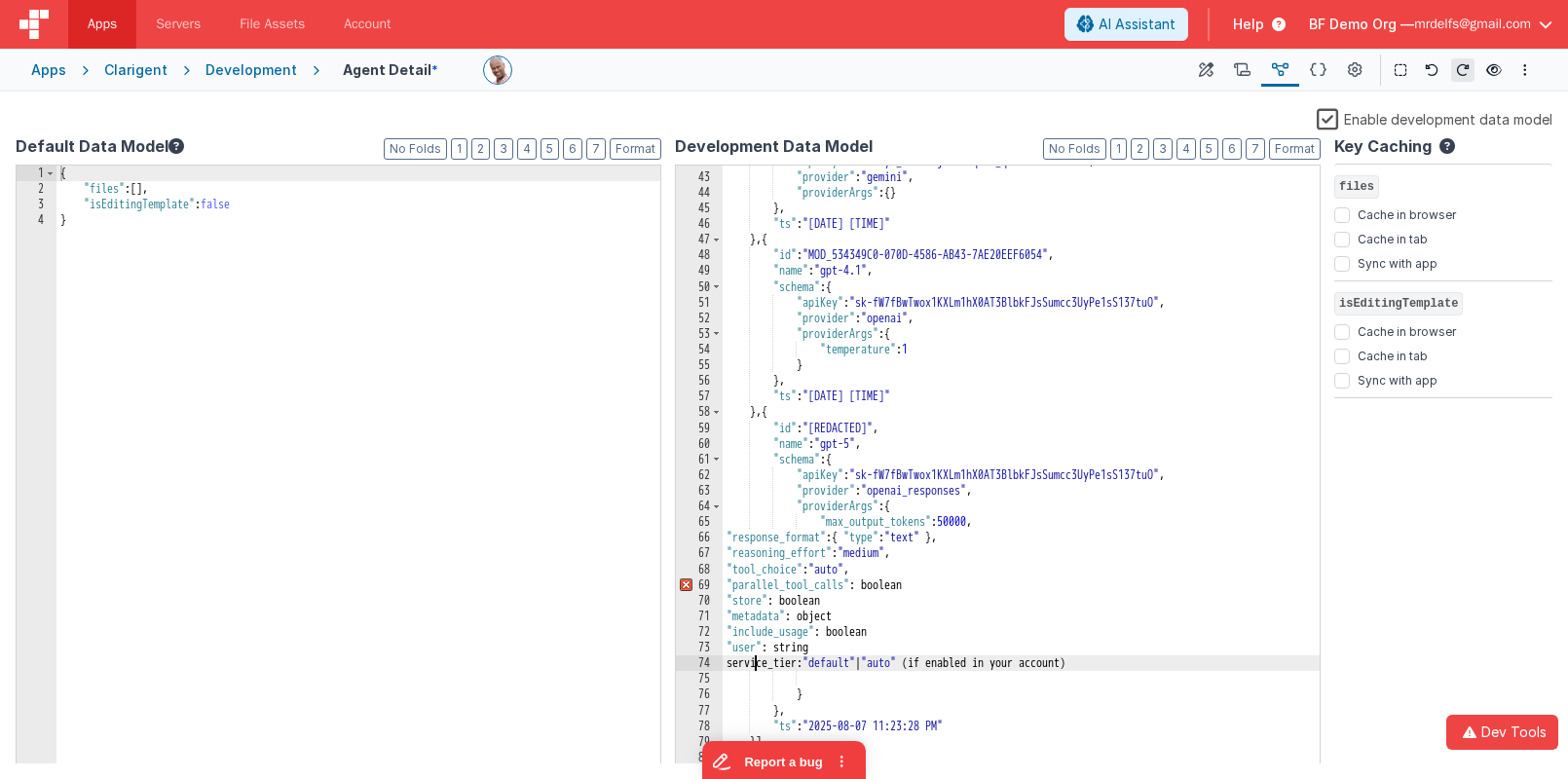 click on ""apiKey" :  "[API_KEY]" ,                "provider" :  "gemini" ,                "providerArgs" :  { }           } ,           "ts" :  "[DATE] [TIME]"      } ,  {           "id" :  "MOD_534349C0-070D-4586-AB43-7AE20EEF6054" ,           "name" :  "gpt-4.1" ,           "schema" :  {                "apiKey" :  "[API_KEY]" ,                "provider" :  "openai" ,                "providerArgs" :  {                     "temperature"  :  1                }           } ,           "ts" :  "[DATE] [TIME]"      } ,  {           "id" :  "MOD_A3785DEA-353A-5248-968B-6E03D750D4AA" ,           "name" :  "gpt-5" ,           "schema" :  {                "apiKey" :  "[API_KEY]" ,                "provider" :  "openai_responses" ,                "providerArgs" :  {                     "max_output_tokens" :  50000 , "response_format" :  {   "type" :  "text"   } , "reasoning_effort" ," at bounding box center (1022, 469) 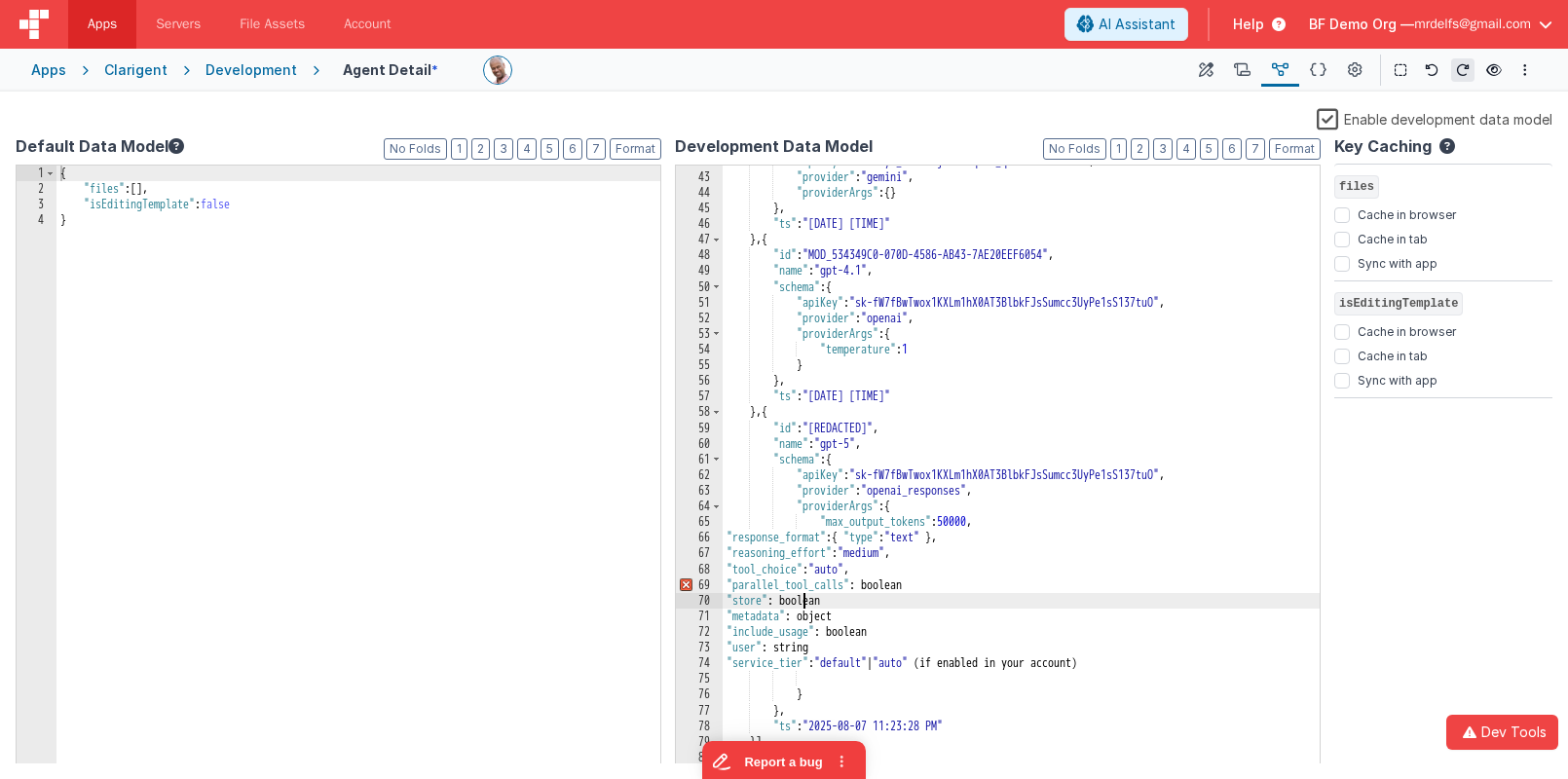 click on ""apiKey" :  "[API_KEY]" ,                "provider" :  "gemini" ,                "providerArgs" :  { }           } ,           "ts" :  "[DATE] [TIME]"      } ,  {           "id" :  "MOD_534349C0-070D-4586-AB43-7AE20EEF6054" ,           "name" :  "gpt-4.1" ,           "schema" :  {                "apiKey" :  "[API_KEY]" ,                "provider" :  "openai" ,                "providerArgs" :  {                     "temperature"  :  1                }           } ,           "ts" :  "[DATE] [TIME]"      } ,  {           "id" :  "MOD_A3785DEA-353A-5248-968B-6E03D750D4AA" ,           "name" :  "gpt-5" ,           "schema" :  {                "apiKey" :  "[API_KEY]" ,                "provider" :  "openai_responses" ,                "providerArgs" :  {                     "max_output_tokens" :  50000 , "response_format" :  {   "type" :  "text"   } , "reasoning_effort" ," at bounding box center [1022, 469] 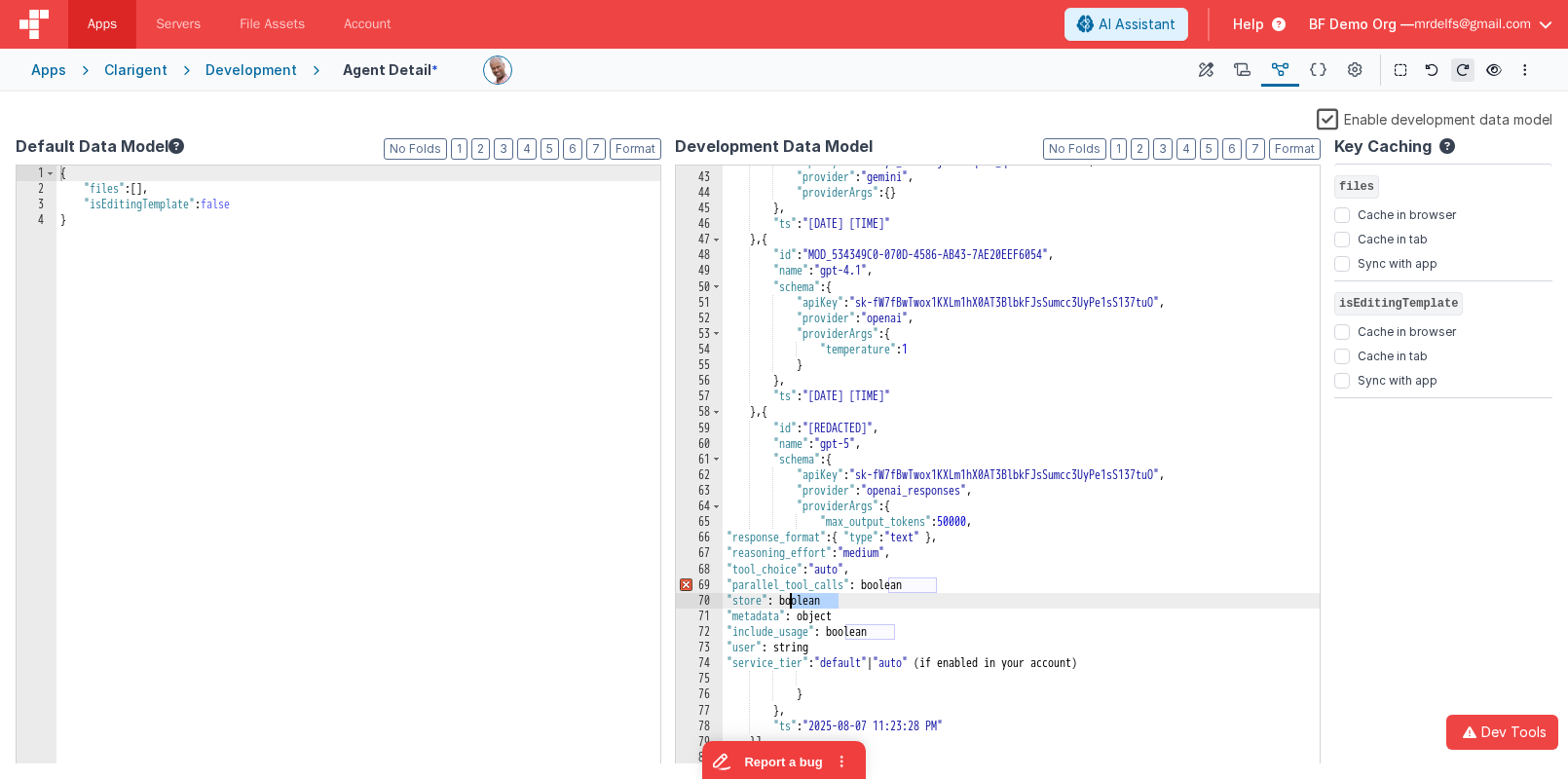click on ""apiKey" :  "[API_KEY]" ,                "provider" :  "gemini" ,                "providerArgs" :  { }           } ,           "ts" :  "[DATE] [TIME]"      } ,  {           "id" :  "MOD_534349C0-070D-4586-AB43-7AE20EEF6054" ,           "name" :  "gpt-4.1" ,           "schema" :  {                "apiKey" :  "[API_KEY]" ,                "provider" :  "openai" ,                "providerArgs" :  {                     "temperature"  :  1                }           } ,           "ts" :  "[DATE] [TIME]"      } ,  {           "id" :  "MOD_A3785DEA-353A-5248-968B-6E03D750D4AA" ,           "name" :  "gpt-5" ,           "schema" :  {                "apiKey" :  "[API_KEY]" ,                "provider" :  "openai_responses" ,                "providerArgs" :  {                     "max_output_tokens" :  50000 , "response_format" :  {   "type" :  "text"   } , "reasoning_effort" ," at bounding box center (1022, 469) 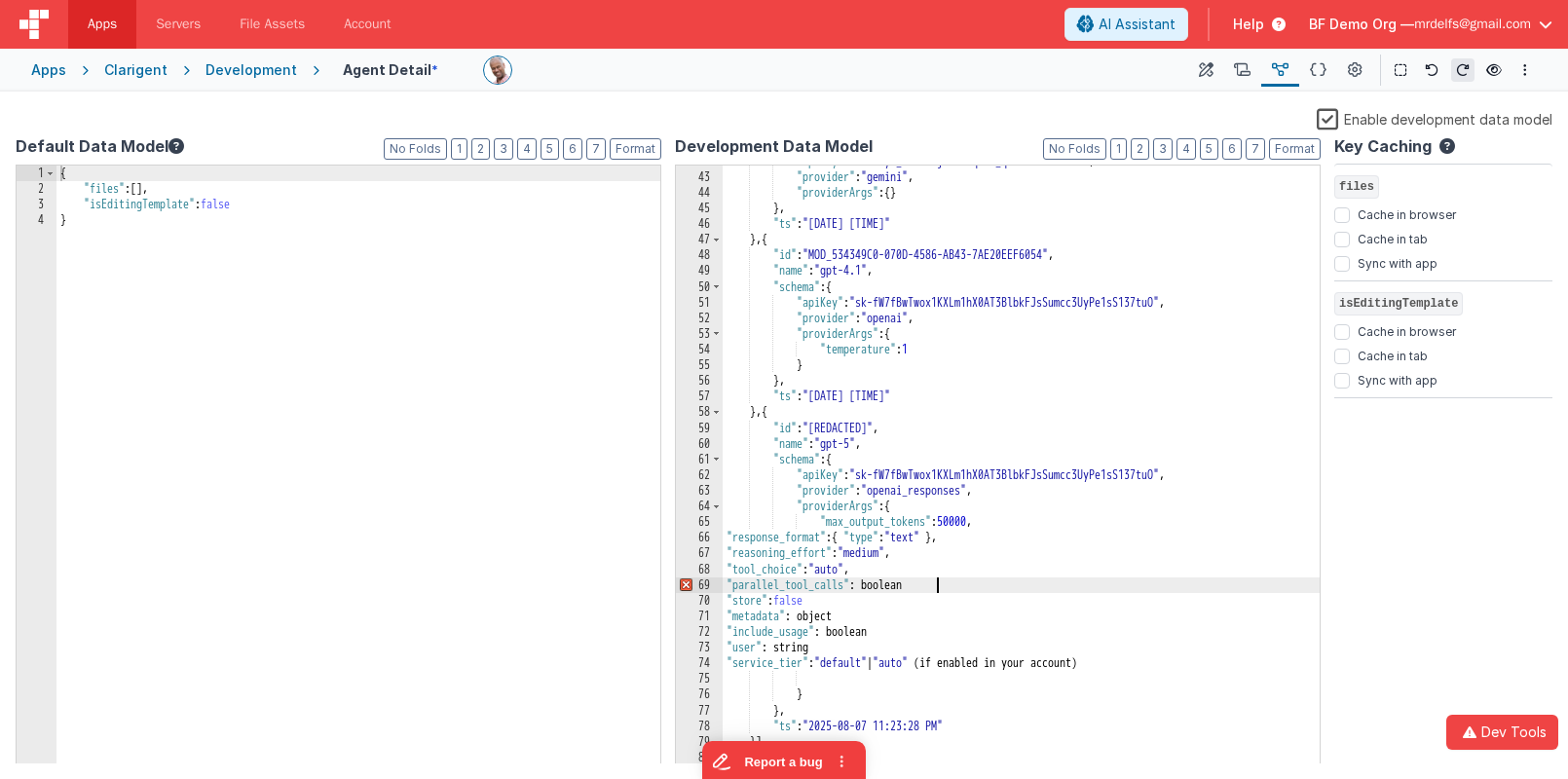 click on ""apiKey" :  "[API_KEY]" ,                "provider" :  "gemini" ,                "providerArgs" :  { }           } ,           "ts" :  "[DATE] [TIME]"      } ,  {           "id" :  "MOD_534349C0-070D-4586-AB43-7AE20EEF6054" ,           "name" :  "gpt-4.1" ,           "schema" :  {                "apiKey" :  "[API_KEY]" ,                "provider" :  "openai" ,                "providerArgs" :  {                     "temperature"  :  1                }           } ,           "ts" :  "[DATE] [TIME]"      } ,  {           "id" :  "MOD_A3785DEA-353A-5248-968B-6E03D750D4AA" ,           "name" :  "gpt-5" ,           "schema" :  {                "apiKey" :  "[API_KEY]" ,                "provider" :  "openai_responses" ,                "providerArgs" :  {                     "max_output_tokens" :  50000 , "response_format" :  {   "type" :  "text"   } , "reasoning_effort" ," at bounding box center [1022, 469] 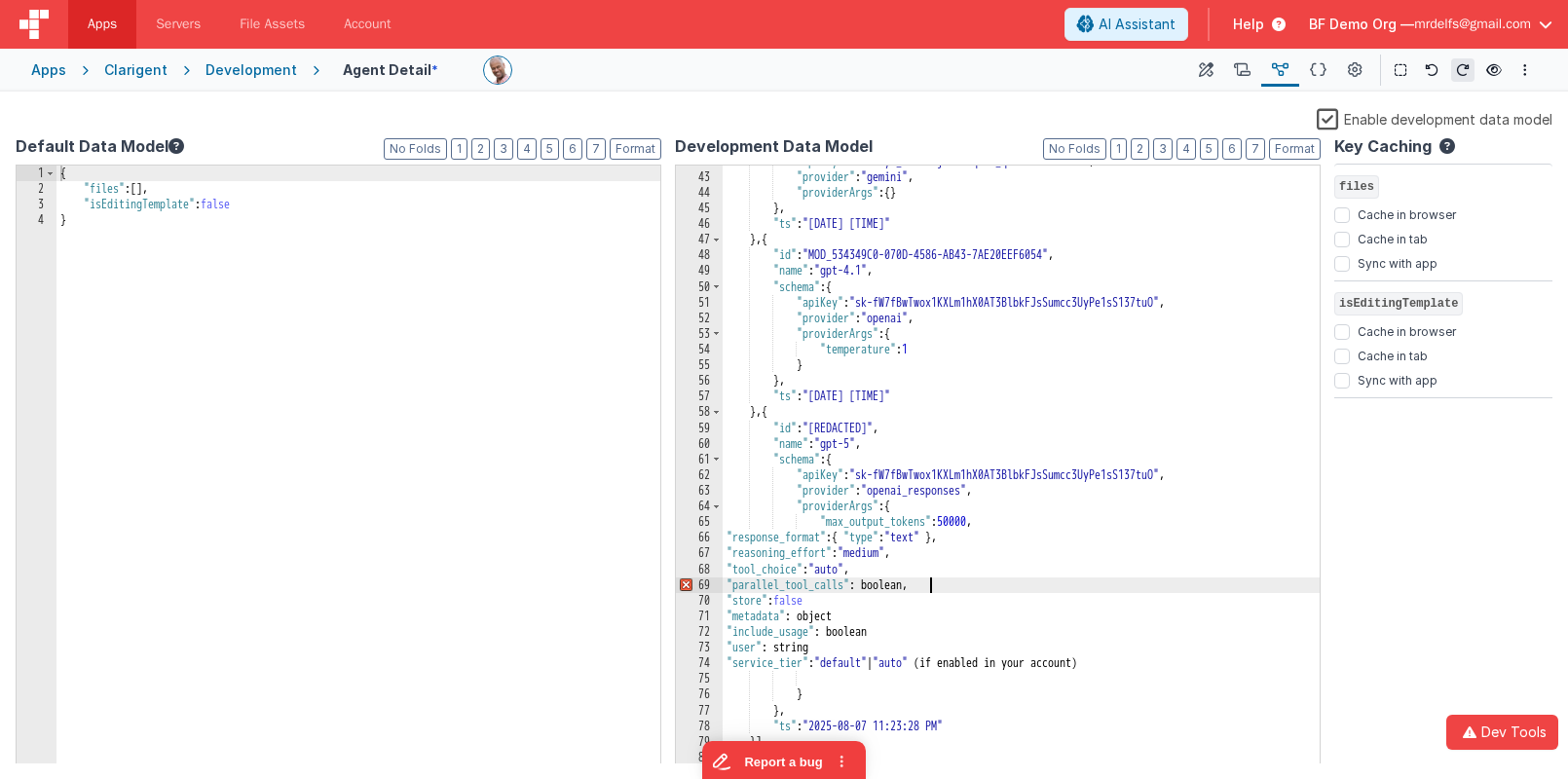 click on ""apiKey" :  "[API_KEY]" ,                "provider" :  "gemini" ,                "providerArgs" :  { }           } ,           "ts" :  "[DATE] [TIME]"      } ,  {           "id" :  "MOD_534349C0-070D-4586-AB43-7AE20EEF6054" ,           "name" :  "gpt-4.1" ,           "schema" :  {                "apiKey" :  "[API_KEY]" ,                "provider" :  "openai" ,                "providerArgs" :  {                     "temperature"  :  1                }           } ,           "ts" :  "[DATE] [TIME]"      } ,  {           "id" :  "MOD_A3785DEA-353A-5248-968B-6E03D750D4AA" ,           "name" :  "gpt-5" ,           "schema" :  {                "apiKey" :  "[API_KEY]" ,                "provider" :  "openai_responses" ,                "providerArgs" :  {                     "max_output_tokens" :  50000 , "response_format" :  {   "type" :  "text"   } , "reasoning_effort" ," at bounding box center (1022, 469) 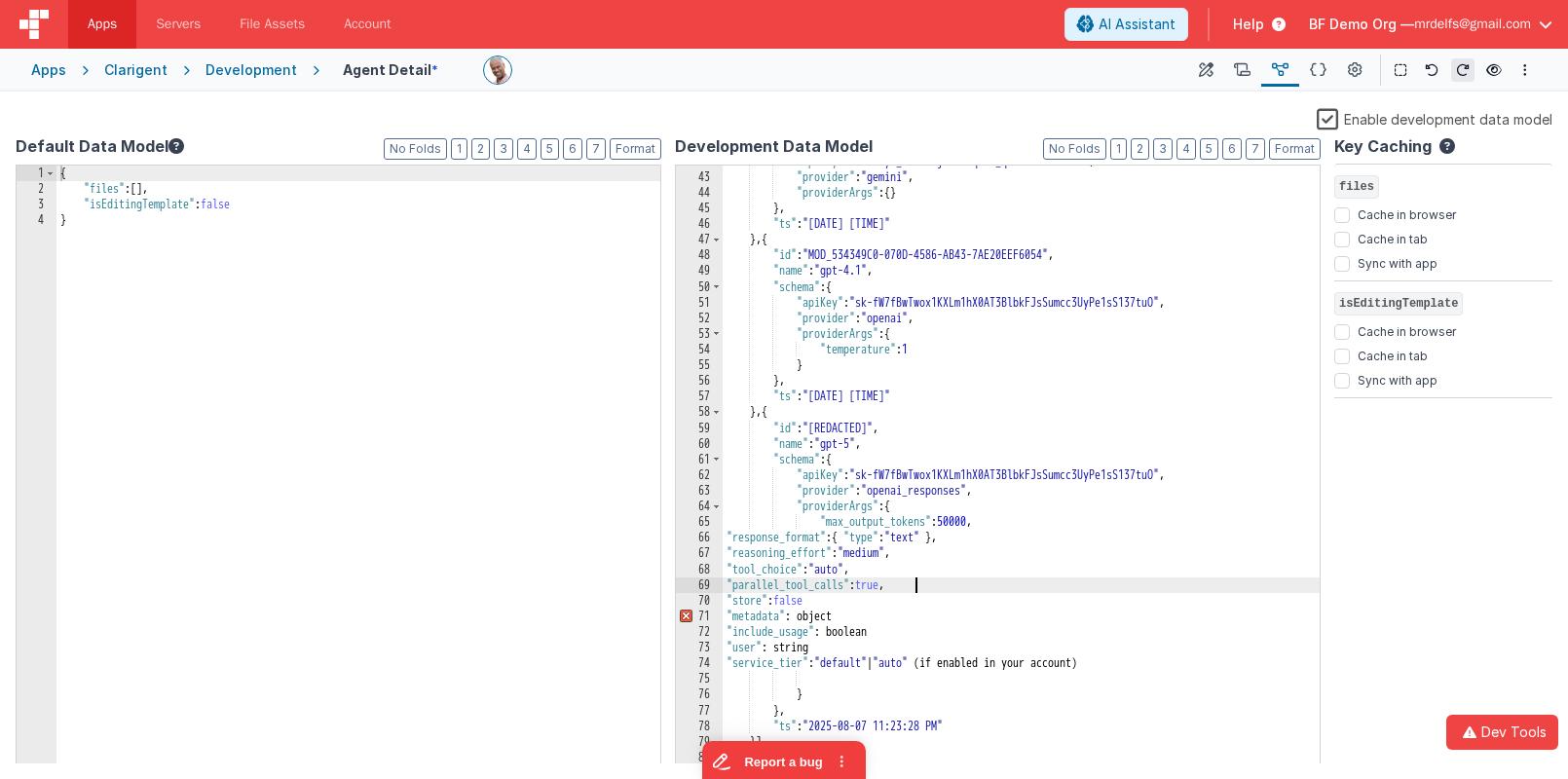 click on ""apiKey" :  "[API_KEY]" ,                "provider" :  "gemini" ,                "providerArgs" :  { }           } ,           "ts" :  "[DATE] [TIME]"      } ,  {           "id" :  "MOD_534349C0-070D-4586-AB43-7AE20EEF6054" ,           "name" :  "gpt-4.1" ,           "schema" :  {                "apiKey" :  "[API_KEY]" ,                "provider" :  "openai" ,                "providerArgs" :  {                     "temperature"  :  1                }           } ,           "ts" :  "[DATE] [TIME]"      } ,  {           "id" :  "MOD_A3785DEA-353A-5248-968B-6E03D750D4AA" ,           "name" :  "gpt-5" ,           "schema" :  {                "apiKey" :  "[API_KEY]" ,                "provider" :  "openai_responses" ,                "providerArgs" :  {                     "max_output_tokens" :  50000 , "response_format" :  {   "type" :  "text"   } , "reasoning_effort" ," at bounding box center (1022, 469) 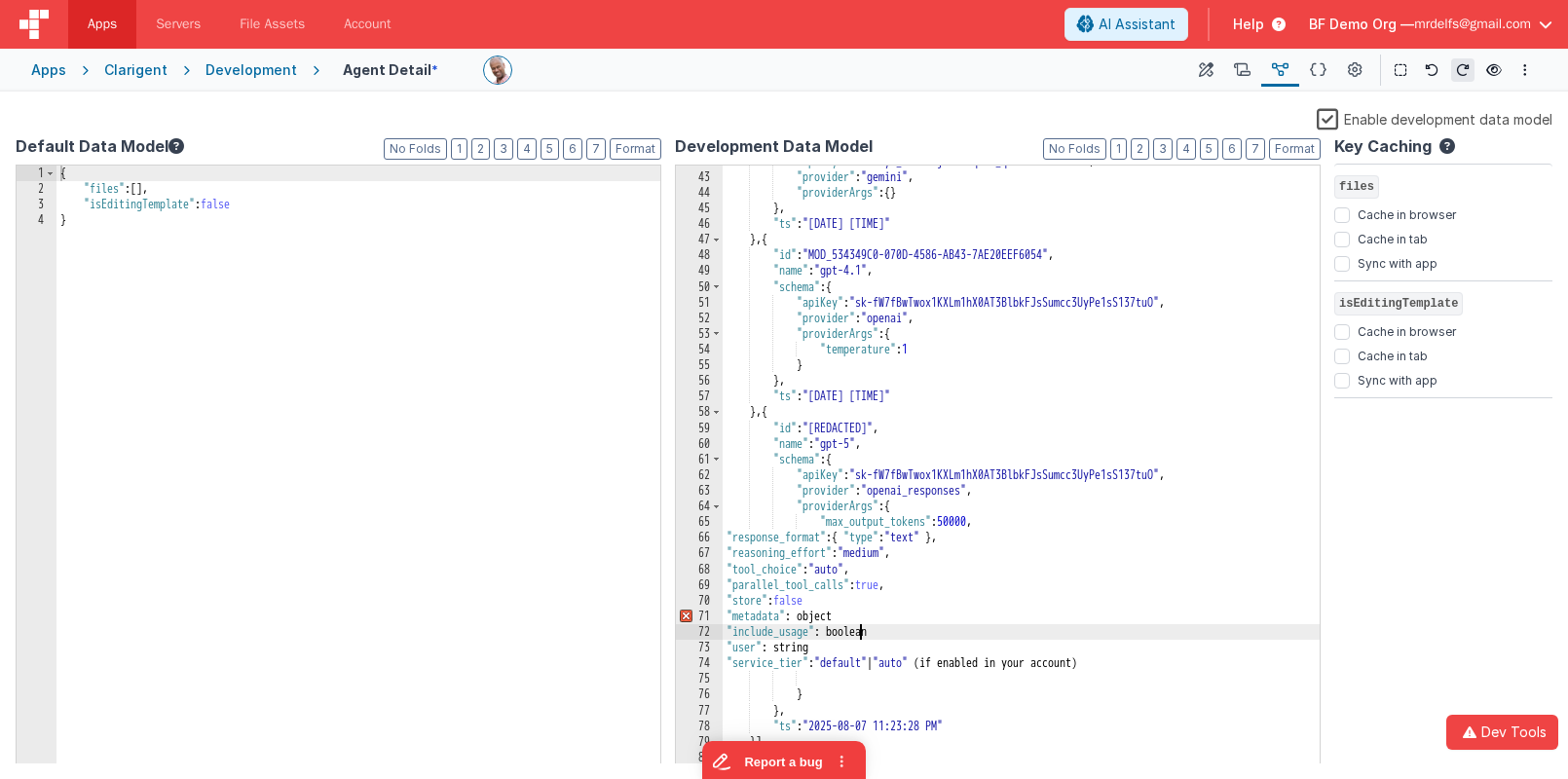 click on ""apiKey" :  "[API_KEY]" ,                "provider" :  "gemini" ,                "providerArgs" :  { }           } ,           "ts" :  "[DATE] [TIME]"      } ,  {           "id" :  "MOD_534349C0-070D-4586-AB43-7AE20EEF6054" ,           "name" :  "gpt-4.1" ,           "schema" :  {                "apiKey" :  "[API_KEY]" ,                "provider" :  "openai" ,                "providerArgs" :  {                     "temperature"  :  1                }           } ,           "ts" :  "[DATE] [TIME]"      } ,  {           "id" :  "MOD_A3785DEA-353A-5248-968B-6E03D750D4AA" ,           "name" :  "gpt-5" ,           "schema" :  {                "apiKey" :  "[API_KEY]" ,                "provider" :  "openai_responses" ,                "providerArgs" :  {                     "max_output_tokens" :  50000 , "response_format" :  {   "type" :  "text"   } , "reasoning_effort" ," at bounding box center [1022, 469] 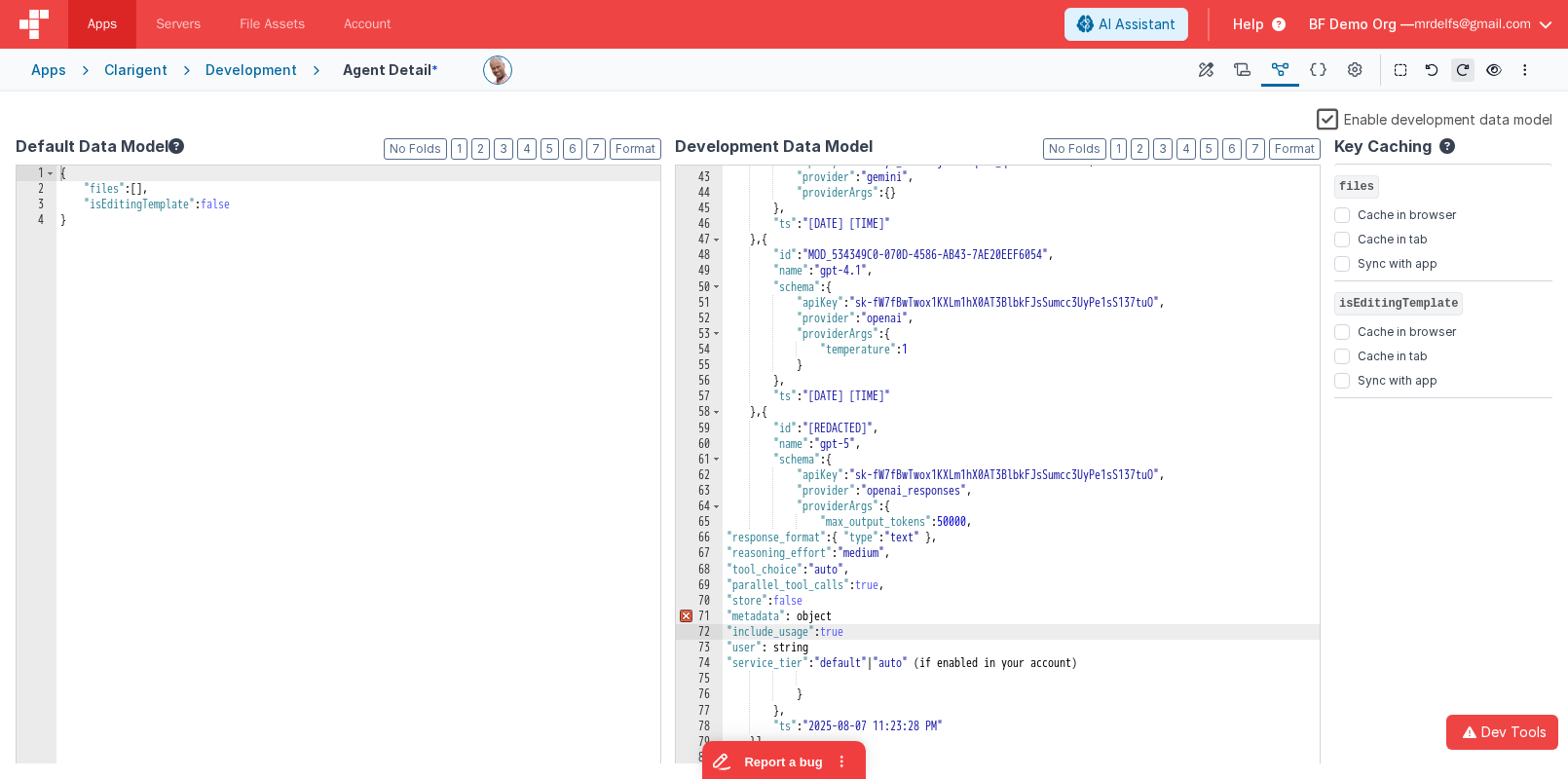 click on ""apiKey" :  "[API_KEY]" ,                "provider" :  "gemini" ,                "providerArgs" :  { }           } ,           "ts" :  "[DATE] [TIME]"      } ,  {           "id" :  "MOD_534349C0-070D-4586-AB43-7AE20EEF6054" ,           "name" :  "gpt-4.1" ,           "schema" :  {                "apiKey" :  "[API_KEY]" ,                "provider" :  "openai" ,                "providerArgs" :  {                     "temperature"  :  1                }           } ,           "ts" :  "[DATE] [TIME]"      } ,  {           "id" :  "MOD_A3785DEA-353A-5248-968B-6E03D750D4AA" ,           "name" :  "gpt-5" ,           "schema" :  {                "apiKey" :  "[API_KEY]" ,                "provider" :  "openai_responses" ,                "providerArgs" :  {                     "max_output_tokens" :  50000 , "response_format" :  {   "type" :  "text"   } , "reasoning_effort" ," at bounding box center [1022, 469] 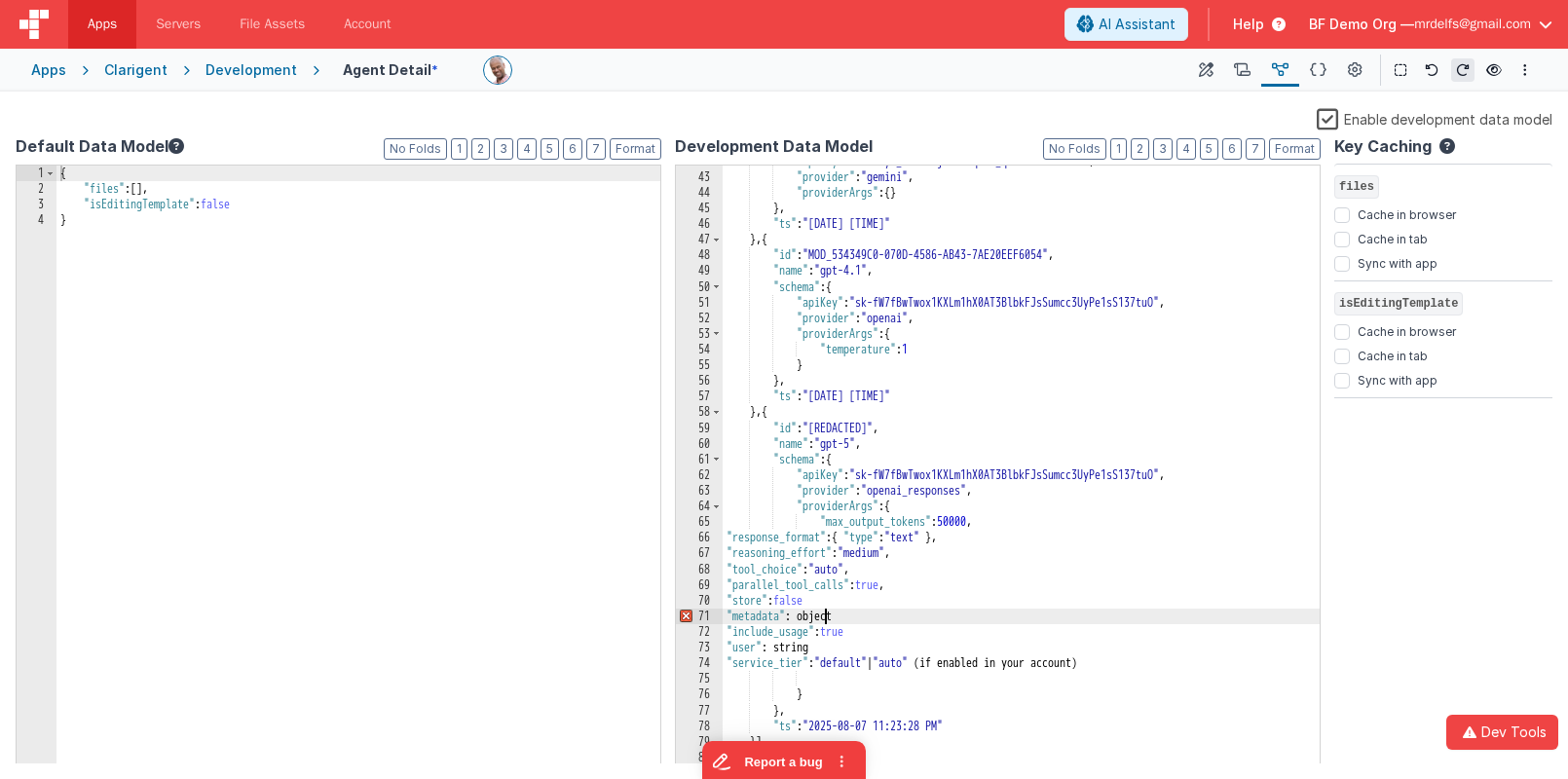 click on ""apiKey" :  "[API_KEY]" ,                "provider" :  "gemini" ,                "providerArgs" :  { }           } ,           "ts" :  "[DATE] [TIME]"      } ,  {           "id" :  "MOD_534349C0-070D-4586-AB43-7AE20EEF6054" ,           "name" :  "gpt-4.1" ,           "schema" :  {                "apiKey" :  "[API_KEY]" ,                "provider" :  "openai" ,                "providerArgs" :  {                     "temperature"  :  1                }           } ,           "ts" :  "[DATE] [TIME]"      } ,  {           "id" :  "MOD_A3785DEA-353A-5248-968B-6E03D750D4AA" ,           "name" :  "gpt-5" ,           "schema" :  {                "apiKey" :  "[API_KEY]" ,                "provider" :  "openai_responses" ,                "providerArgs" :  {                     "max_output_tokens" :  50000 , "response_format" :  {   "type" :  "text"   } , "reasoning_effort" ," at bounding box center (1022, 469) 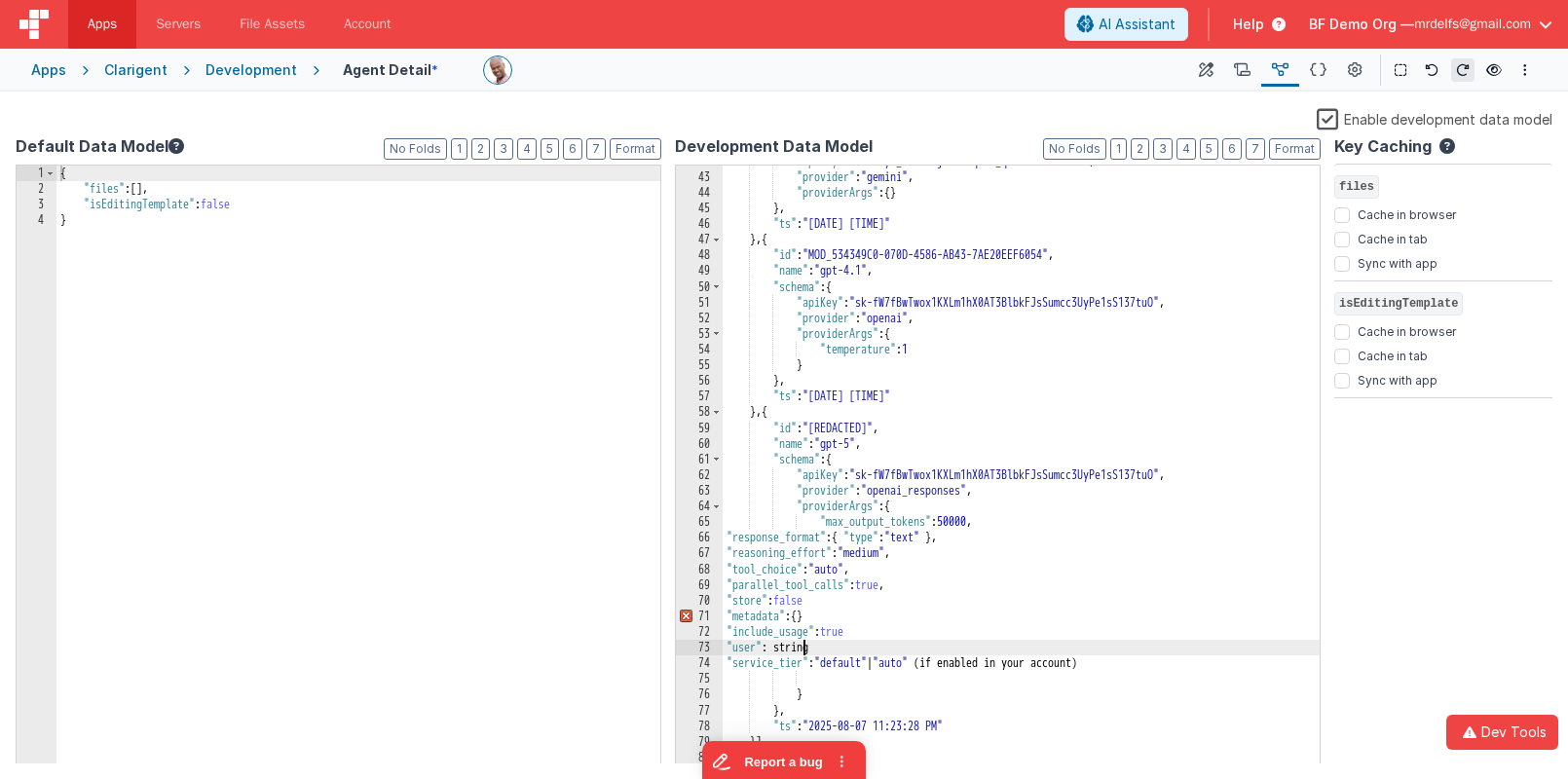 click on ""apiKey" :  "[API_KEY]" ,                "provider" :  "gemini" ,                "providerArgs" :  { }           } ,           "ts" :  "[DATE] [TIME]"      } ,  {           "id" :  "MOD_534349C0-070D-4586-AB43-7AE20EEF6054" ,           "name" :  "gpt-4.1" ,           "schema" :  {                "apiKey" :  "[API_KEY]" ,                "provider" :  "openai" ,                "providerArgs" :  {                     "temperature"  :  1                }           } ,           "ts" :  "[DATE] [TIME]"      } ,  {           "id" :  "MOD_A3785DEA-353A-5248-968B-6E03D750D4AA" ,           "name" :  "gpt-5" ,           "schema" :  {                "apiKey" :  "[API_KEY]" ,                "provider" :  "openai_responses" ,                "providerArgs" :  {                     "max_output_tokens" :  50000 , "response_format" :  {   "type" :  "text"   } , "reasoning_effort" ," at bounding box center [1022, 469] 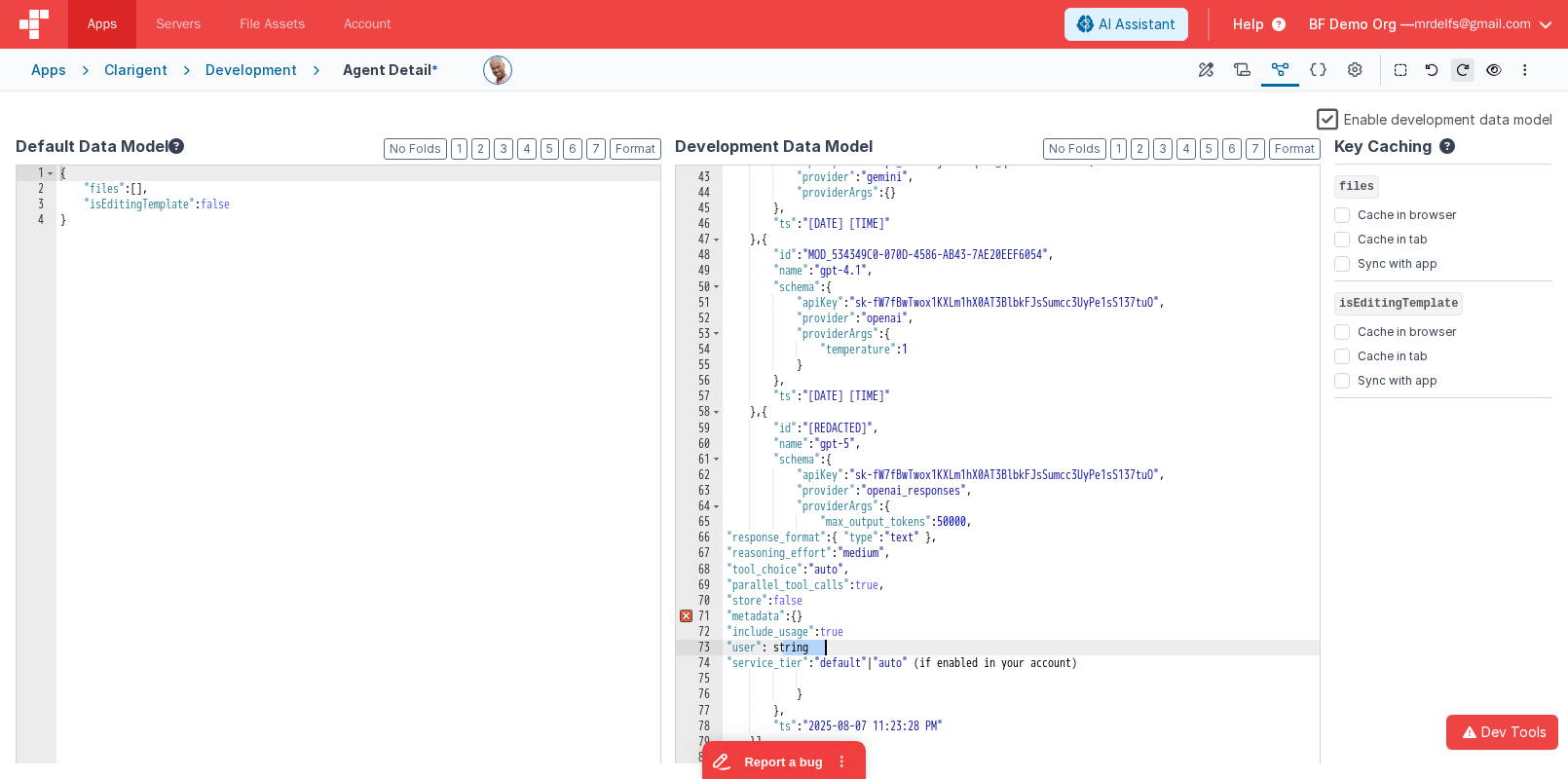 click on ""apiKey" :  "[API_KEY]" ,                "provider" :  "gemini" ,                "providerArgs" :  { }           } ,           "ts" :  "[DATE] [TIME]"      } ,  {           "id" :  "MOD_534349C0-070D-4586-AB43-7AE20EEF6054" ,           "name" :  "gpt-4.1" ,           "schema" :  {                "apiKey" :  "[API_KEY]" ,                "provider" :  "openai" ,                "providerArgs" :  {                     "temperature"  :  1                }           } ,           "ts" :  "[DATE] [TIME]"      } ,  {           "id" :  "MOD_A3785DEA-353A-5248-968B-6E03D750D4AA" ,           "name" :  "gpt-5" ,           "schema" :  {                "apiKey" :  "[API_KEY]" ,                "provider" :  "openai_responses" ,                "providerArgs" :  {                     "max_output_tokens" :  50000 , "response_format" :  {   "type" :  "text"   } , "reasoning_effort" ," at bounding box center (1022, 469) 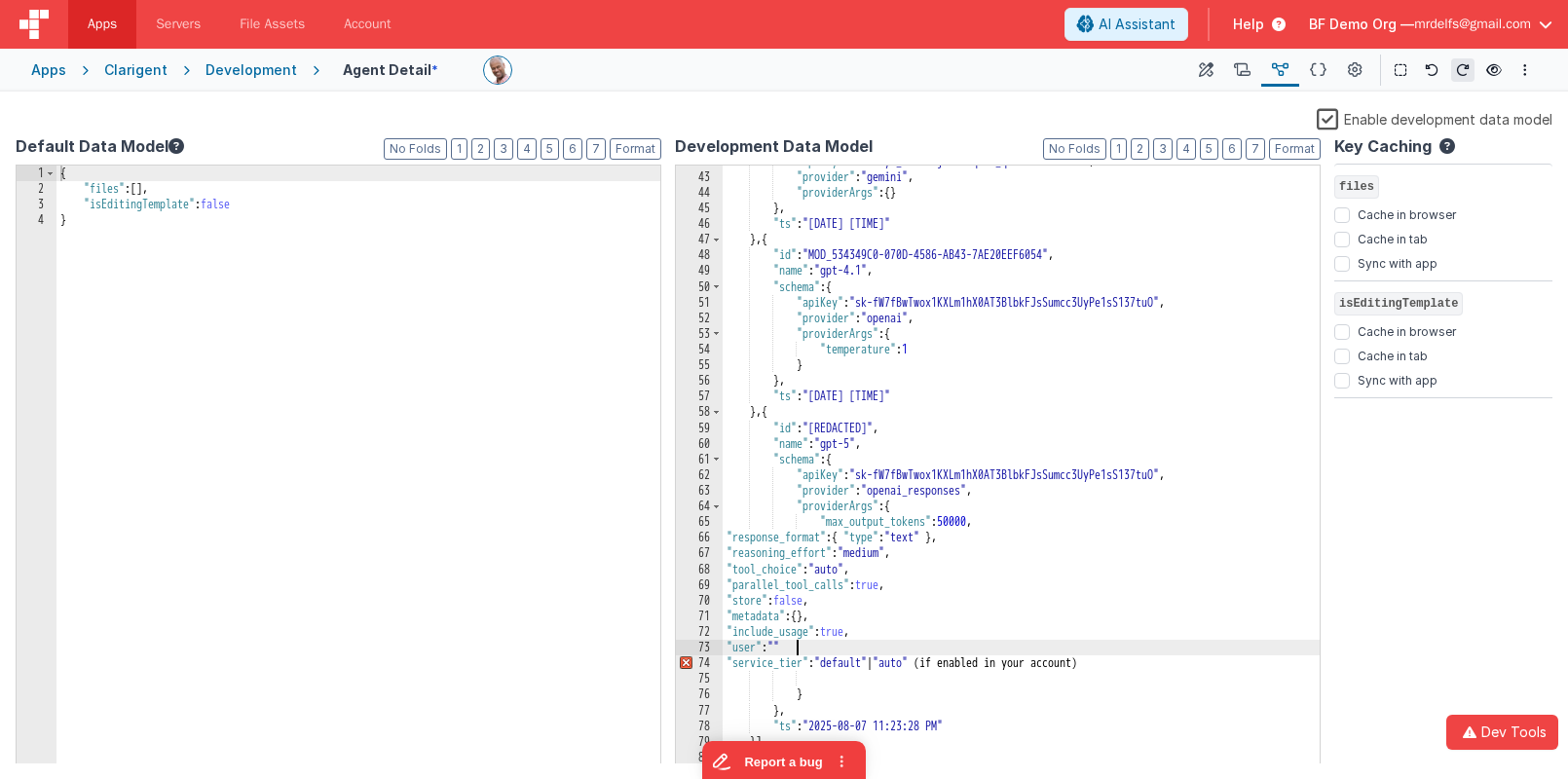 type 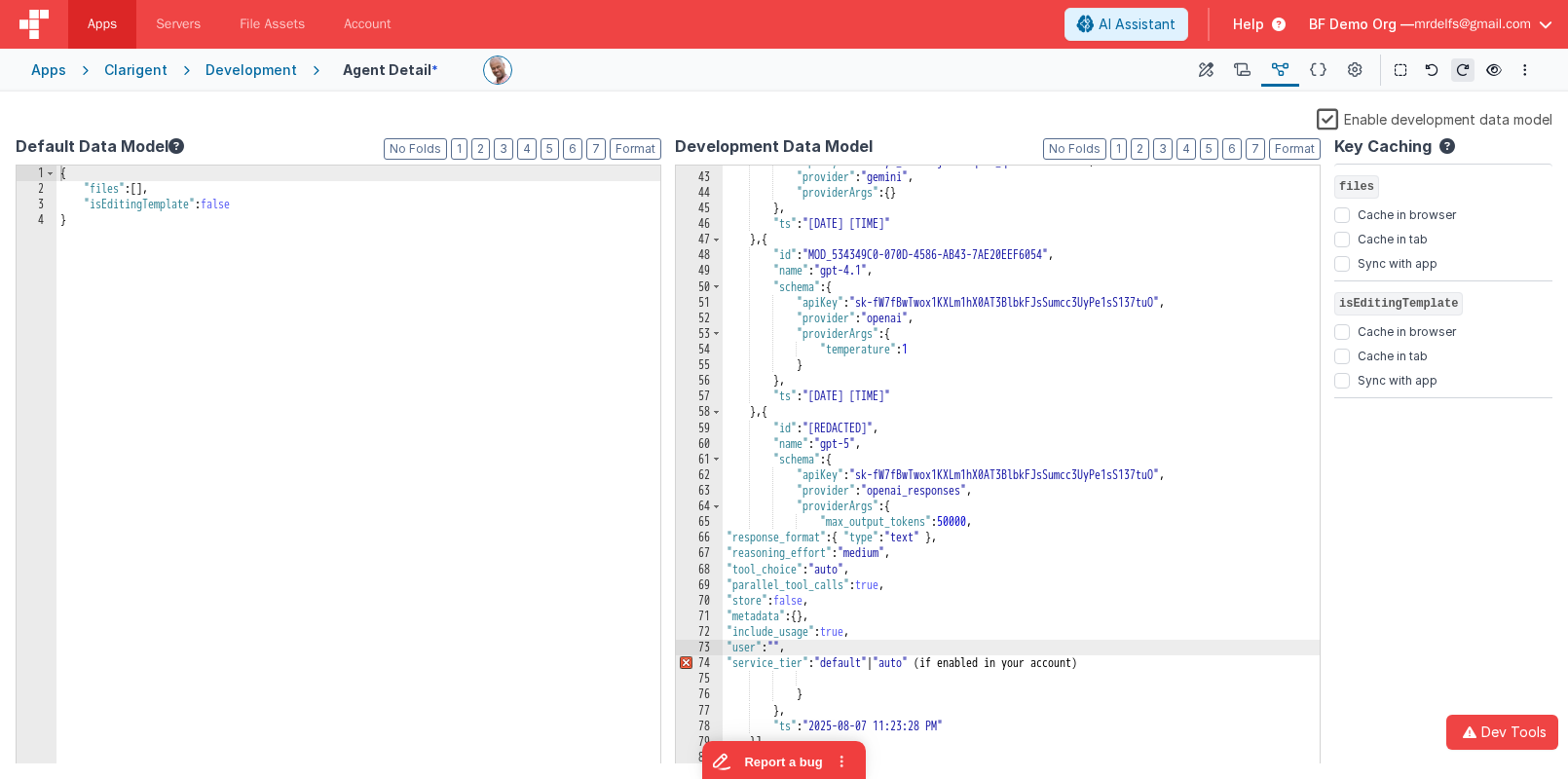 click on ""apiKey" :  "[API_KEY]" ,                "provider" :  "gemini" ,                "providerArgs" :  { }           } ,           "ts" :  "[DATE] [TIME]"      } ,  {           "id" :  "MOD_534349C0-070D-4586-AB43-7AE20EEF6054" ,           "name" :  "gpt-4.1" ,           "schema" :  {                "apiKey" :  "[API_KEY]" ,                "provider" :  "openai" ,                "providerArgs" :  {                     "temperature"  :  1                }           } ,           "ts" :  "[DATE] [TIME]"      } ,  {           "id" :  "MOD_A3785DEA-353A-5248-968B-6E03D750D4AA" ,           "name" :  "gpt-5" ,           "schema" :  {                "apiKey" :  "[API_KEY]" ,                "provider" :  "openai_responses" ,                "providerArgs" :  {                     "max_output_tokens" :  50000 , "response_format" :  {   "type" :  "text"   } , "reasoning_effort" ," at bounding box center (1022, 469) 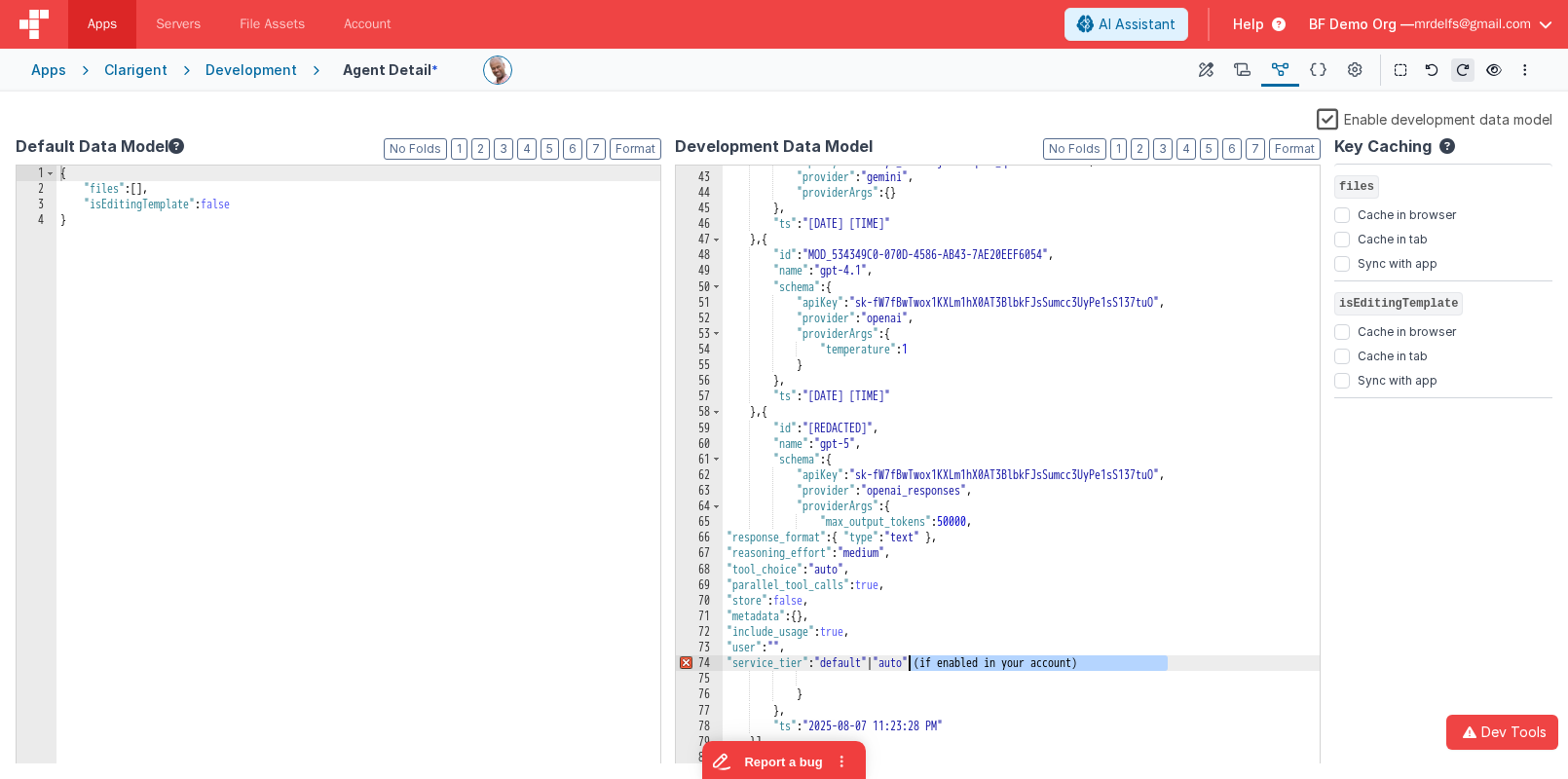 drag, startPoint x: 1183, startPoint y: 666, endPoint x: 908, endPoint y: 662, distance: 275.02909 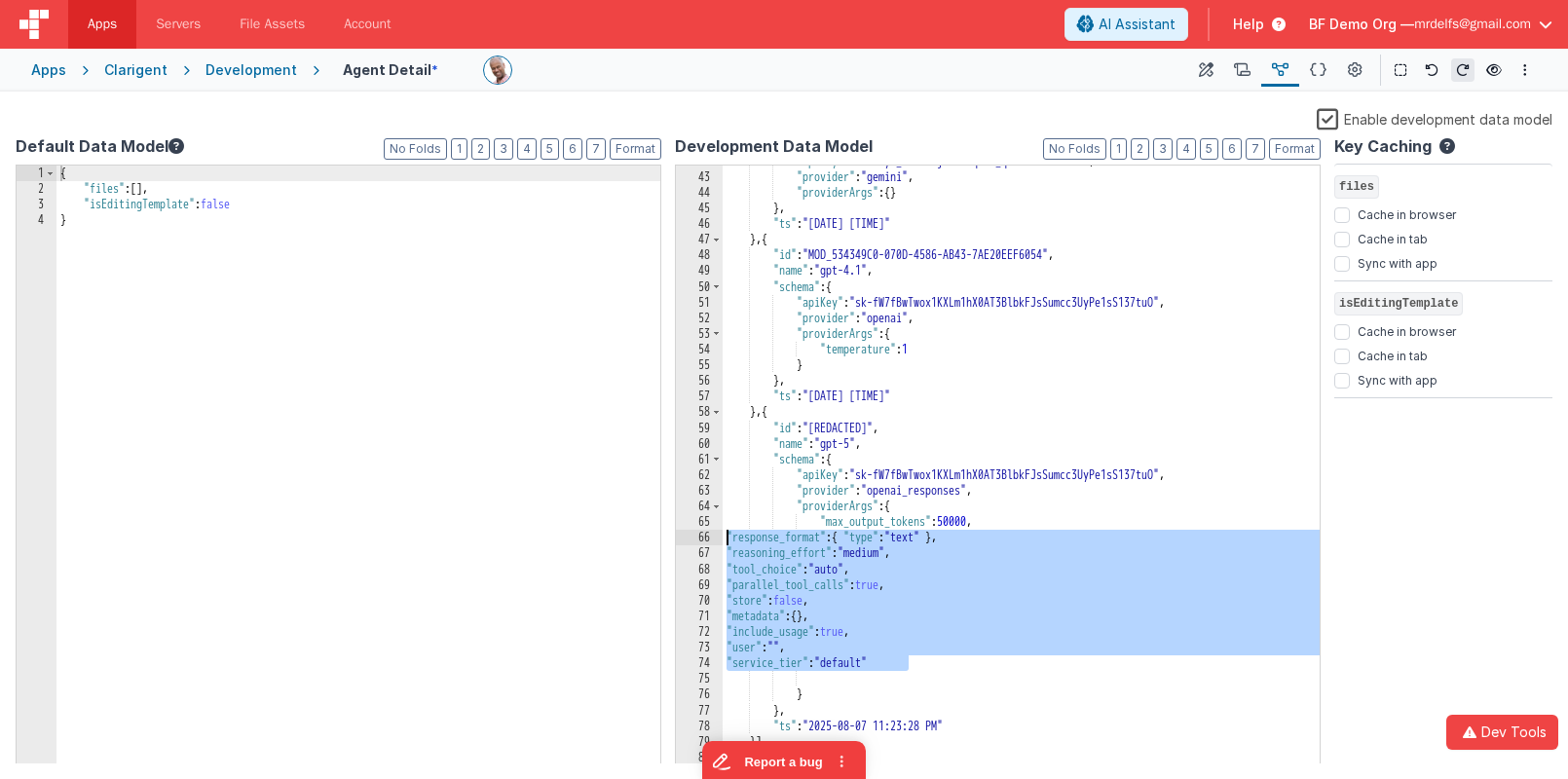 drag, startPoint x: 949, startPoint y: 661, endPoint x: 701, endPoint y: 542, distance: 275.07272 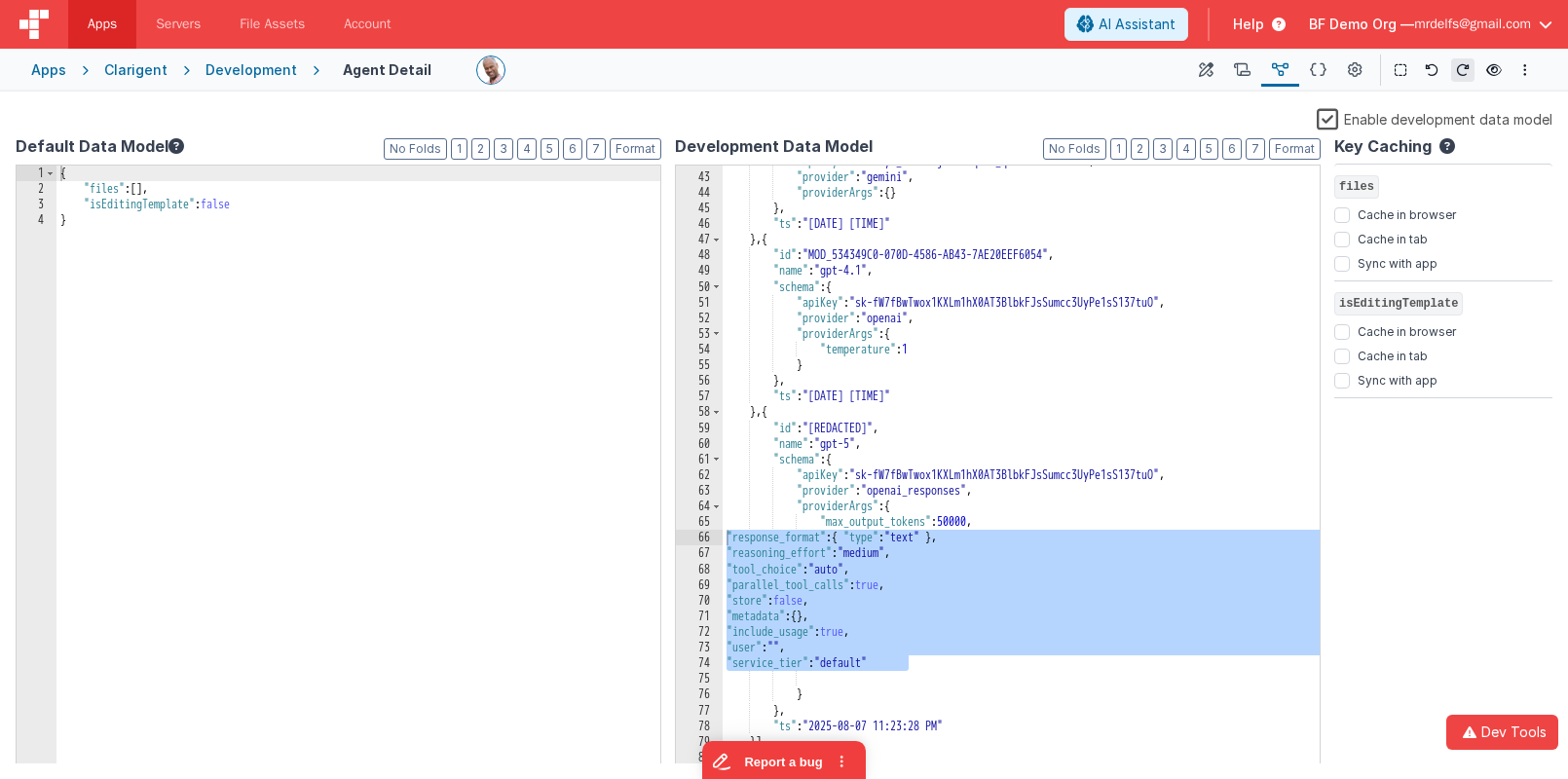 click on "Saved" at bounding box center (784, 99) 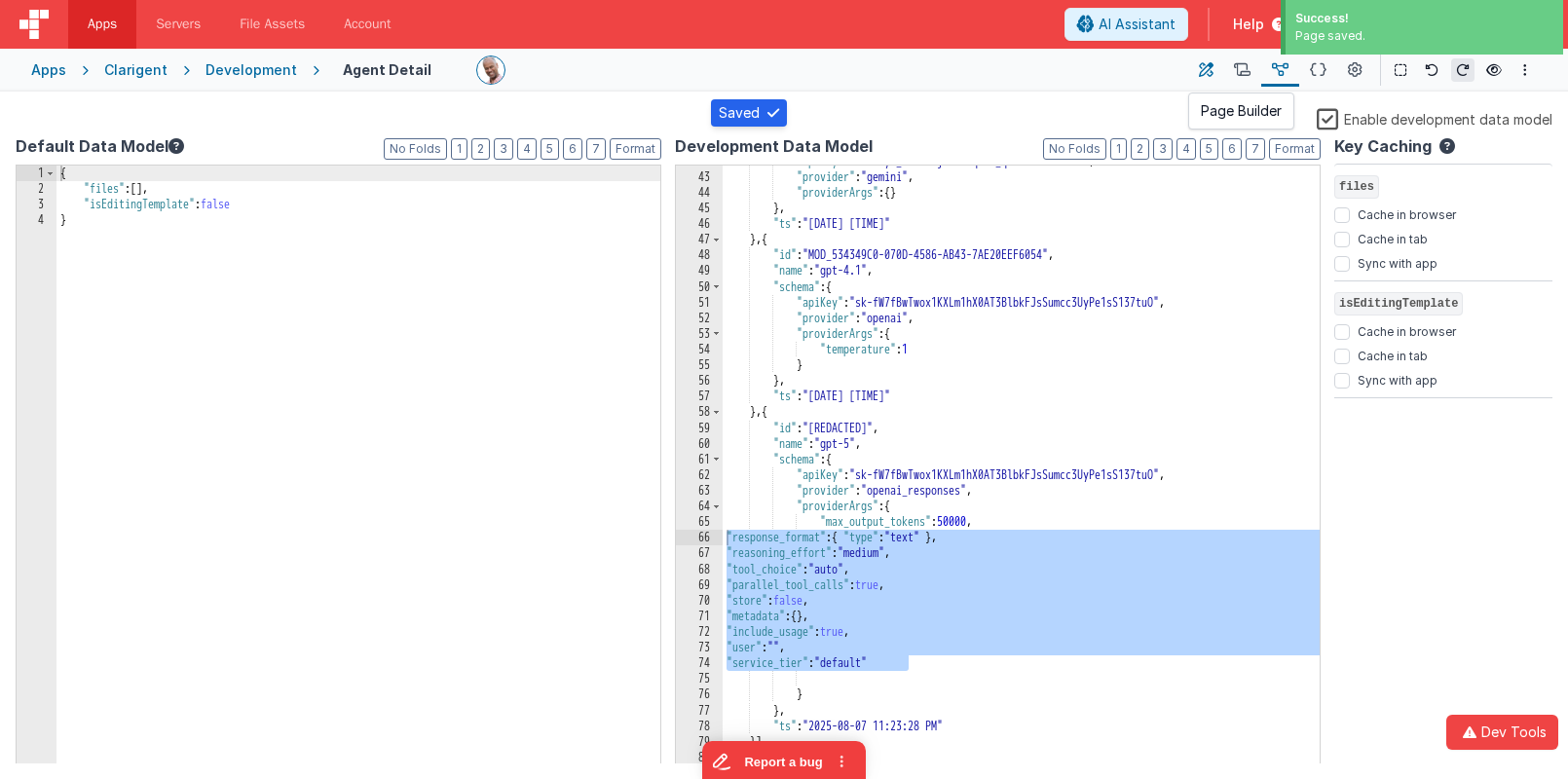 click at bounding box center (1206, 70) 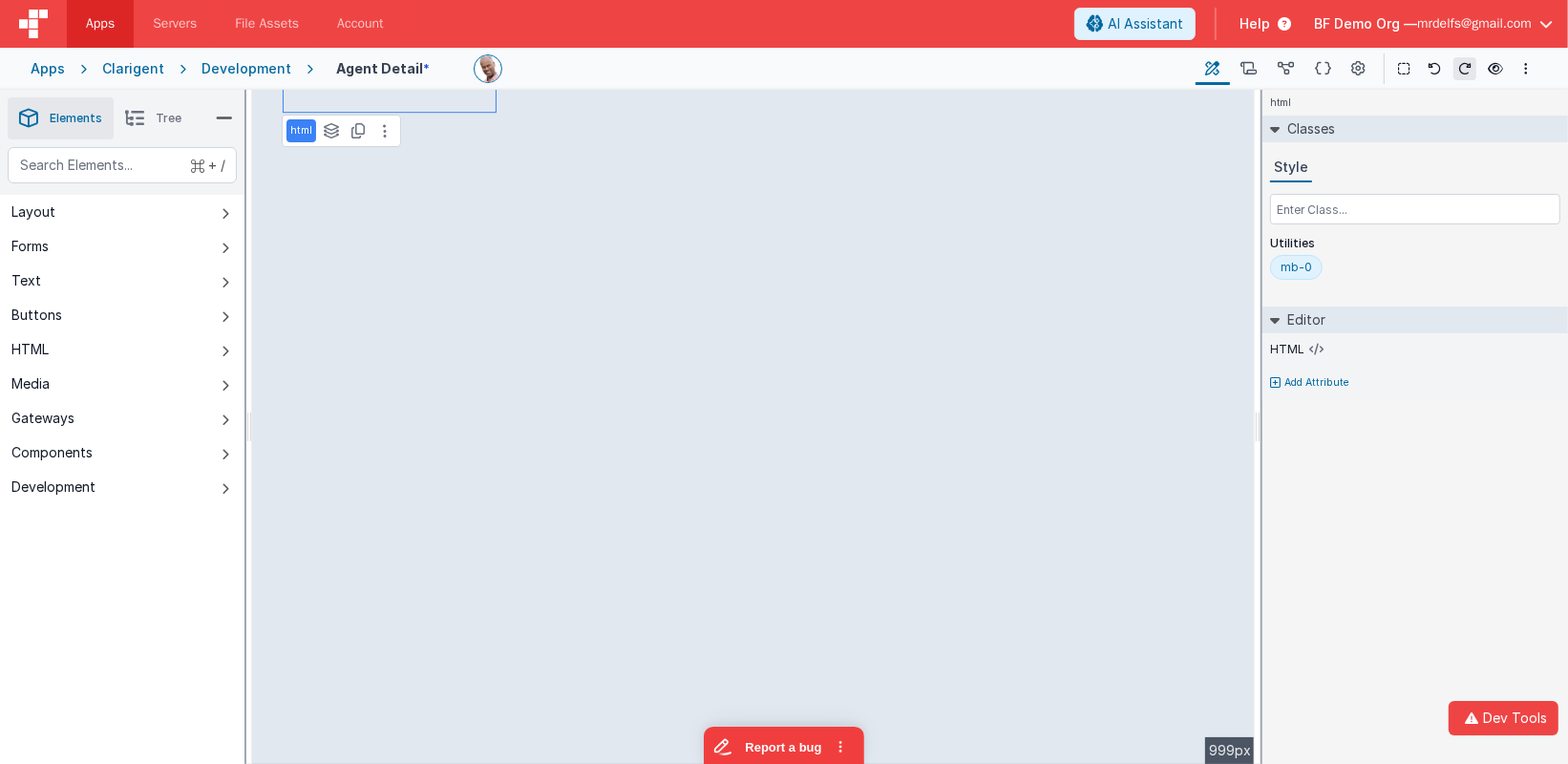 type 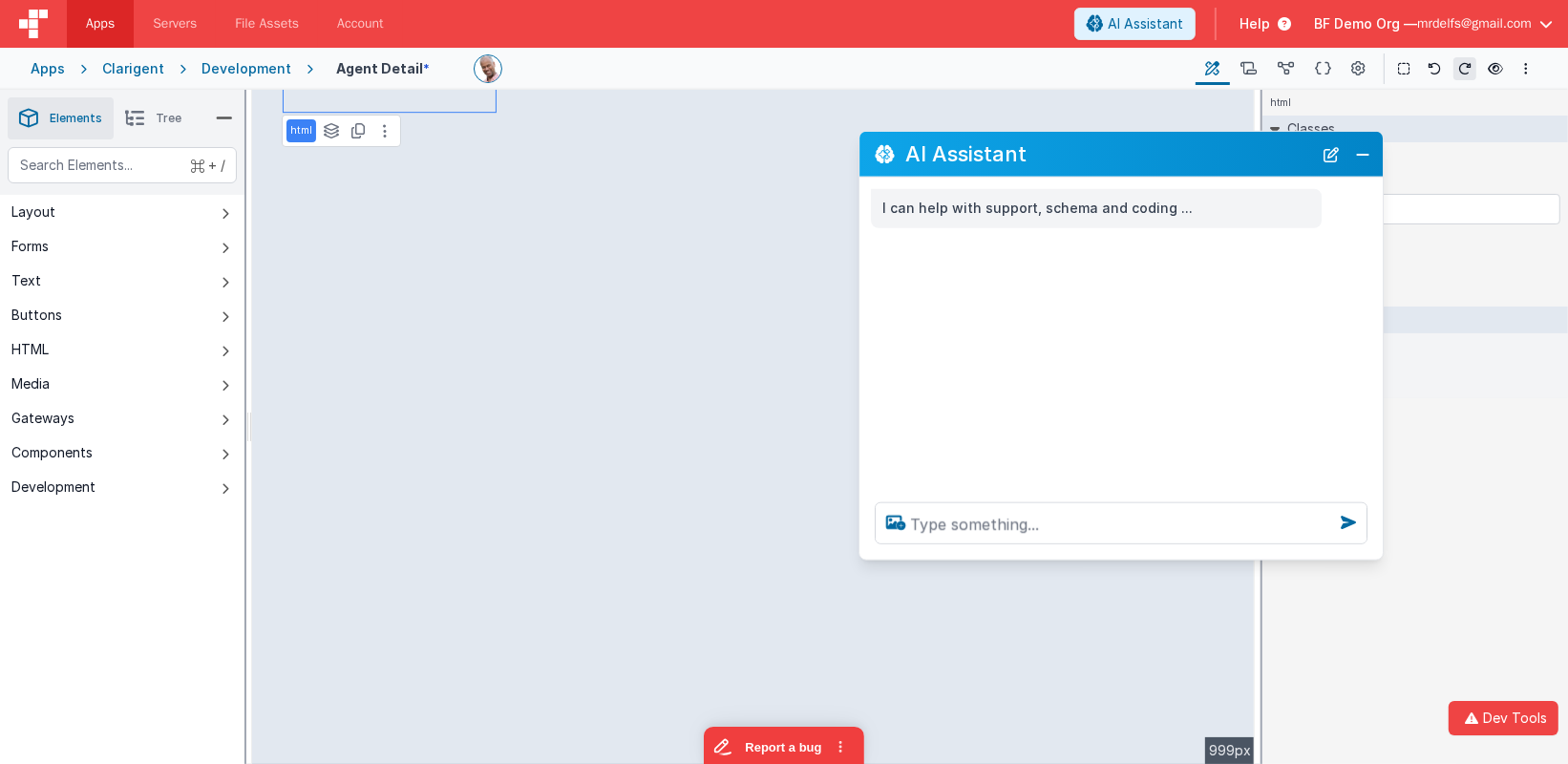 drag, startPoint x: 224, startPoint y: 351, endPoint x: 1080, endPoint y: 158, distance: 877.4879 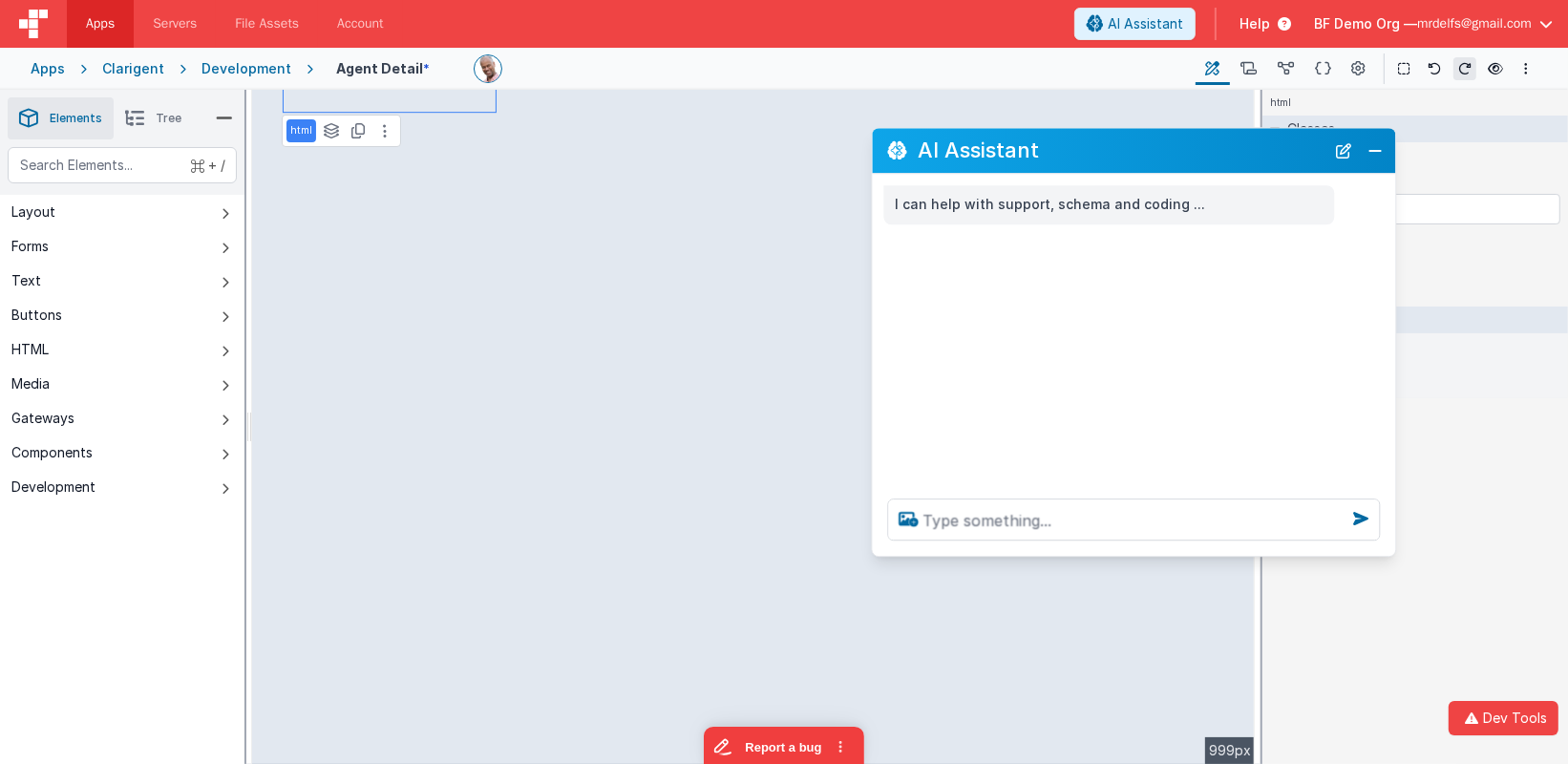 select on "number" 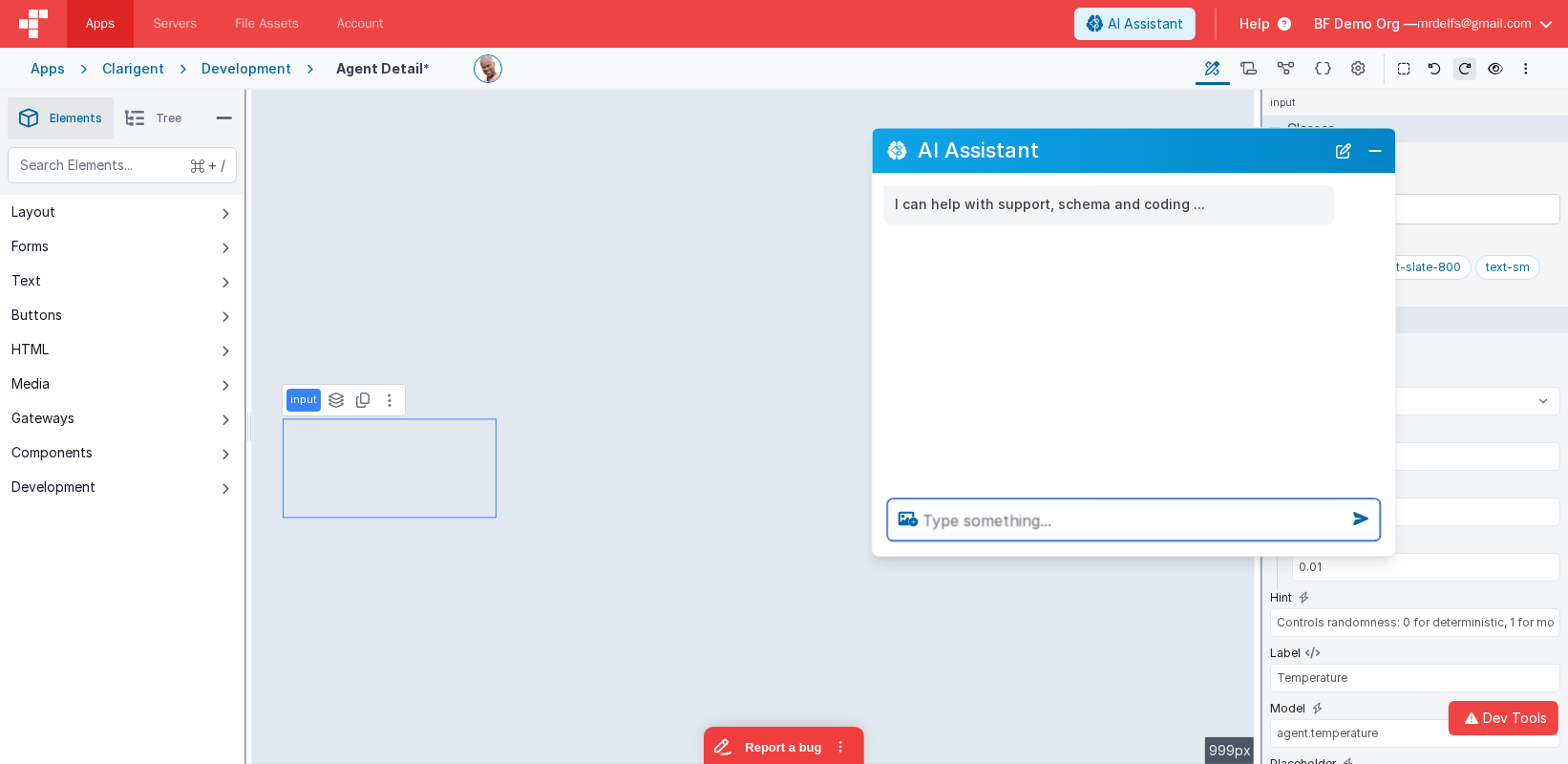 click at bounding box center (1134, 520) 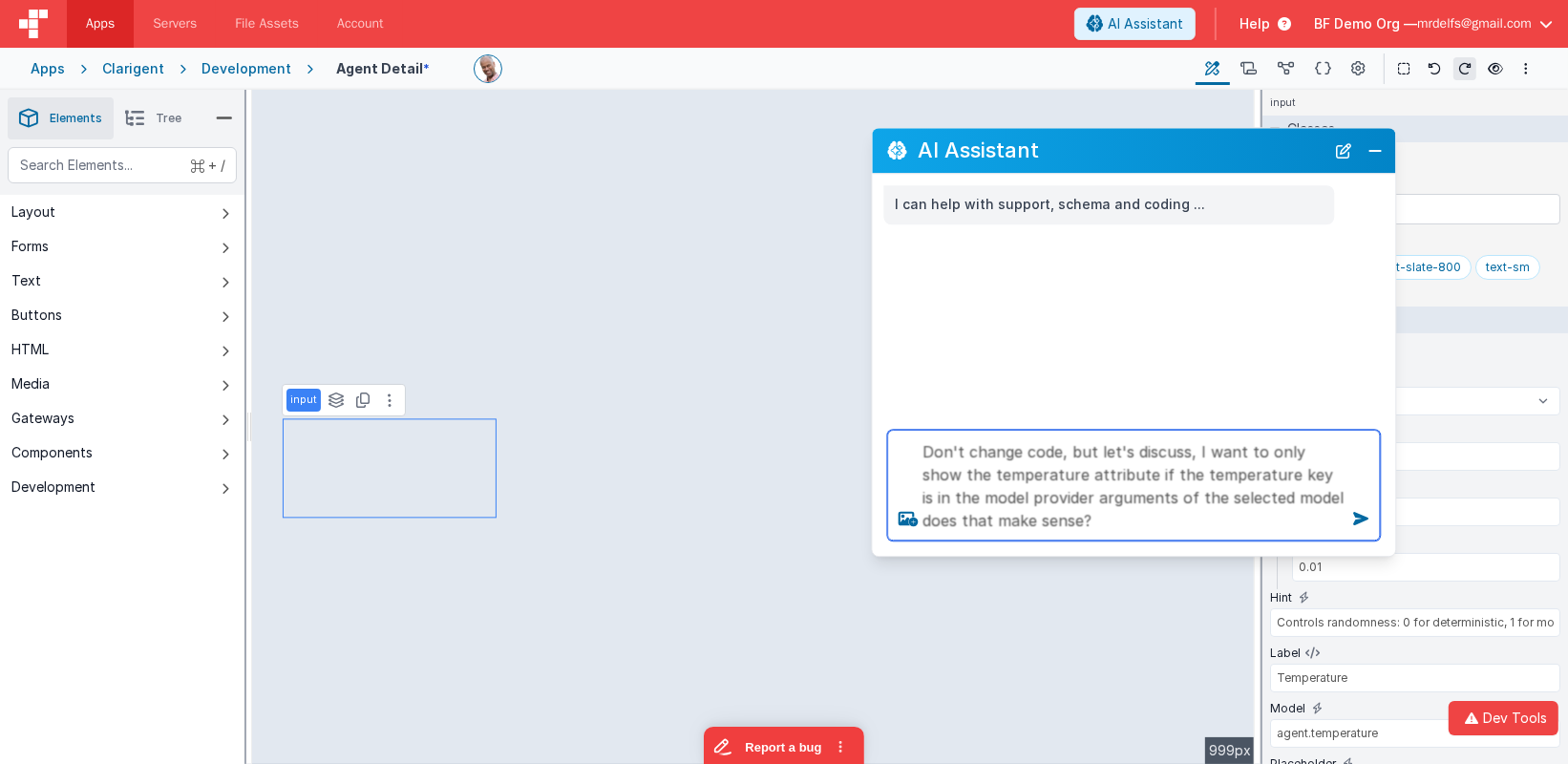 type on "Don't change code, but let's discuss, I want to only show the temperature attribute if the temperature key is in the model provider arguments of the selected model does that make sense?" 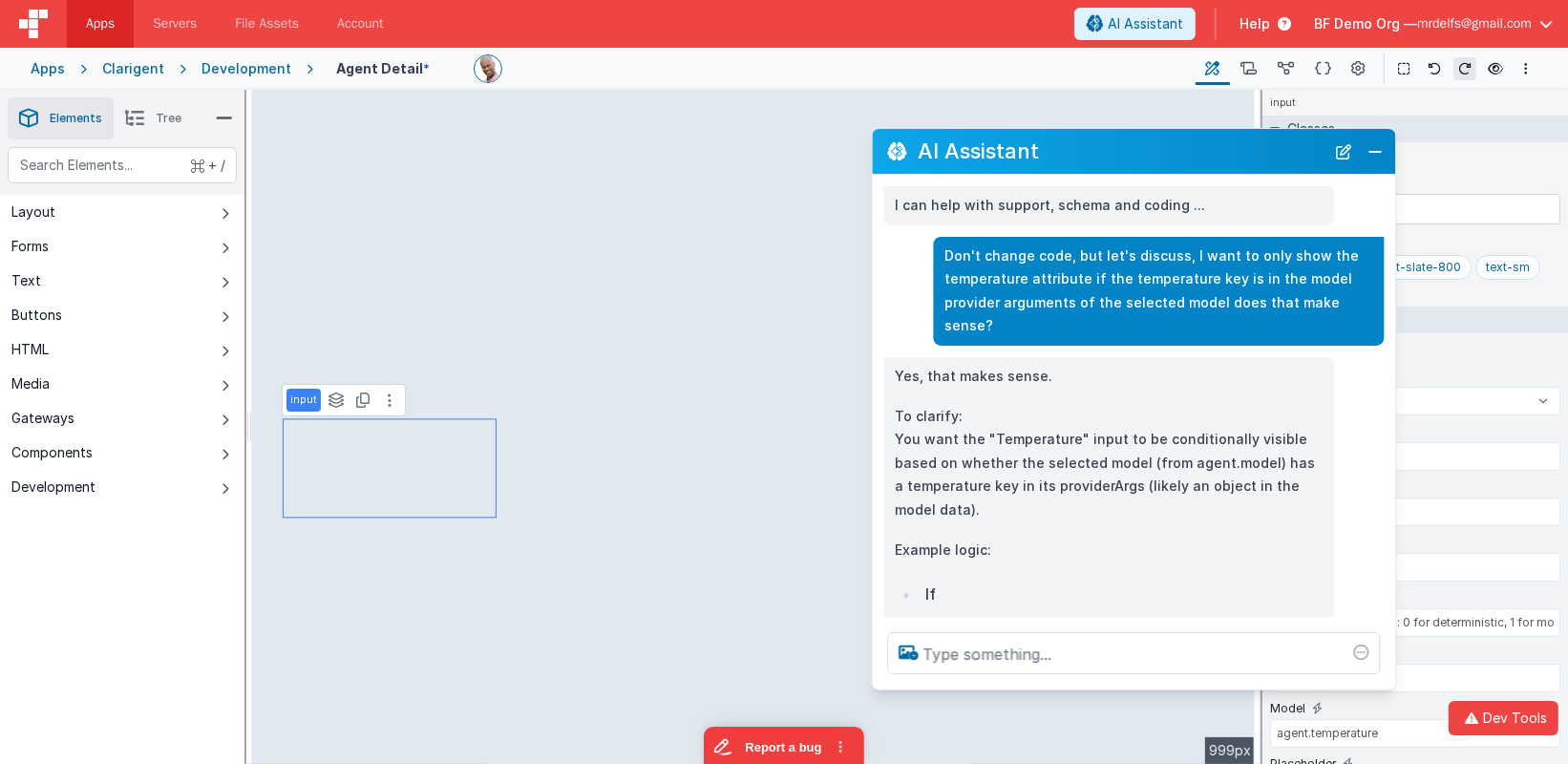 drag, startPoint x: 1093, startPoint y: 551, endPoint x: 1087, endPoint y: 684, distance: 133.13527 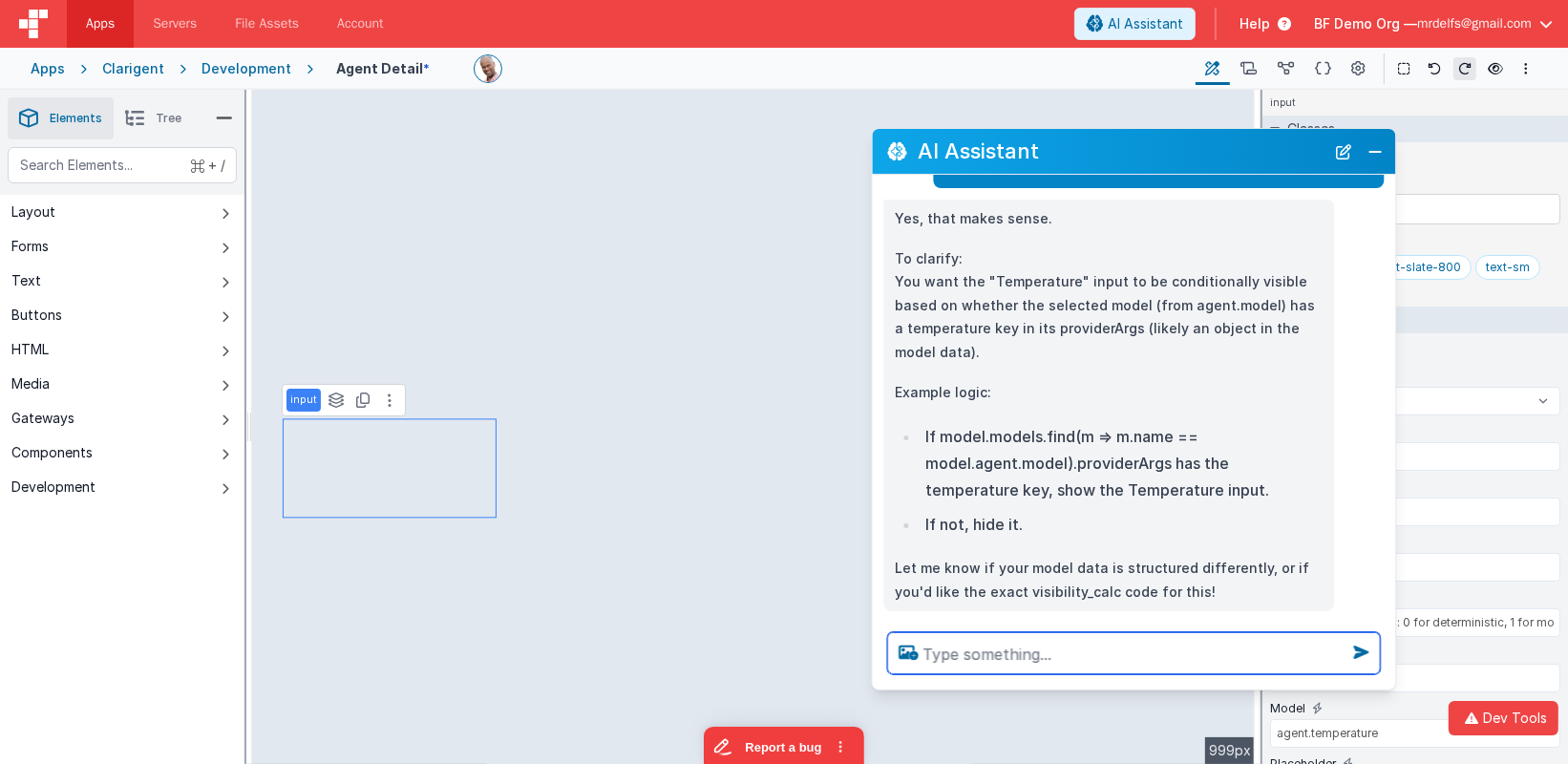 scroll, scrollTop: 163, scrollLeft: 0, axis: vertical 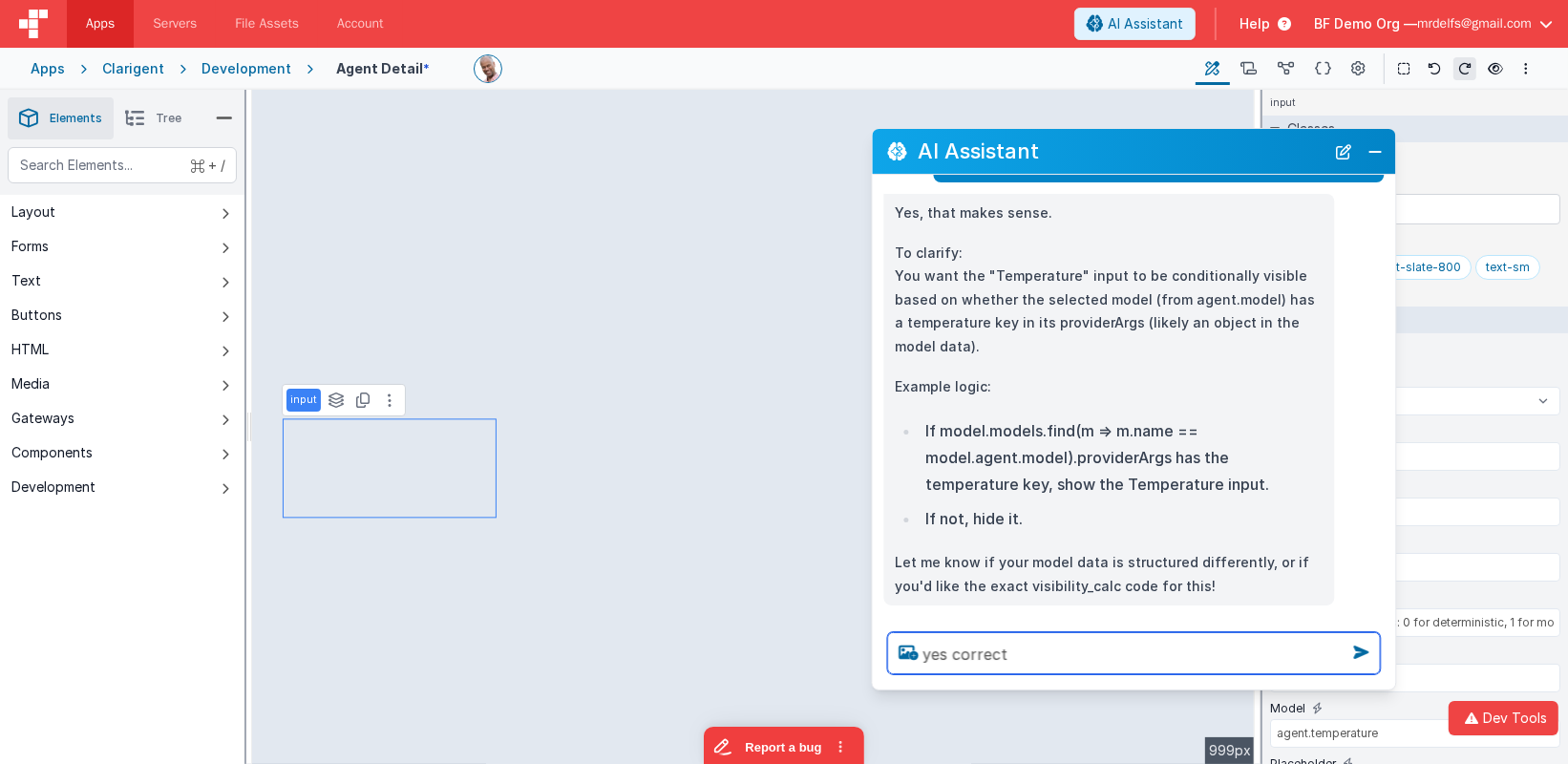 type on "yes correct" 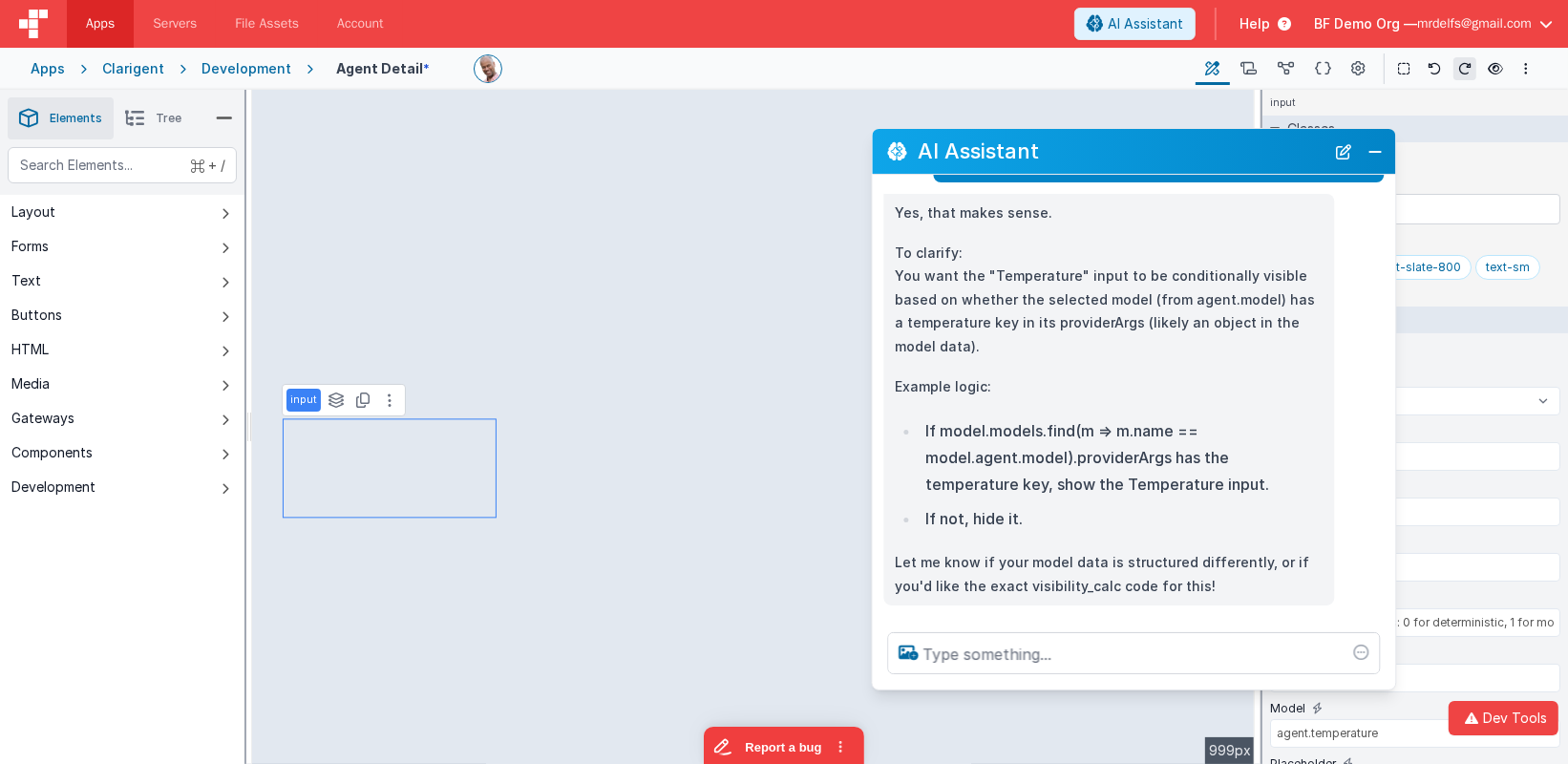 scroll, scrollTop: 231, scrollLeft: 0, axis: vertical 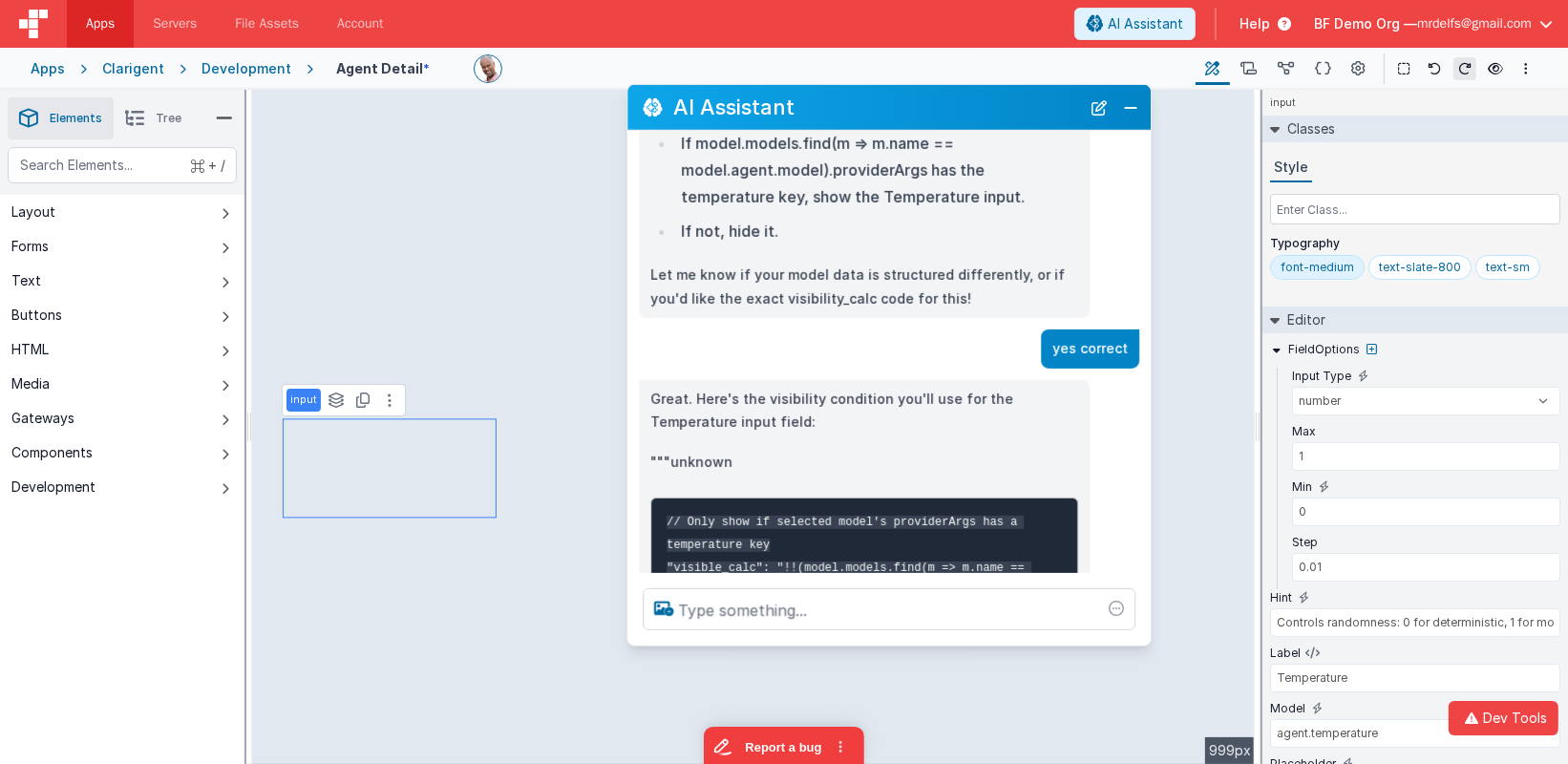 drag, startPoint x: 1001, startPoint y: 131, endPoint x: 860, endPoint y: 117, distance: 141.69333 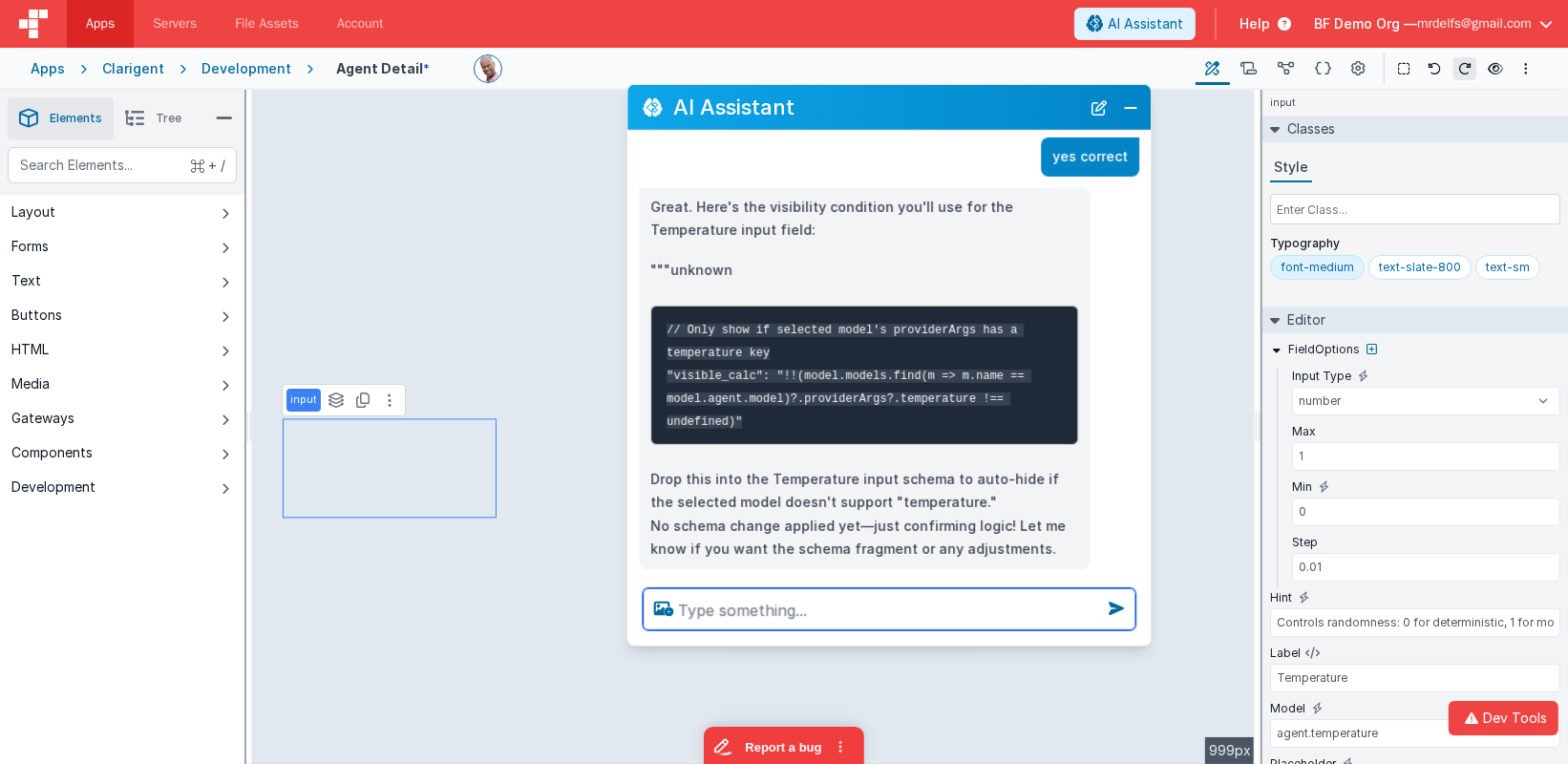 scroll, scrollTop: 598, scrollLeft: 0, axis: vertical 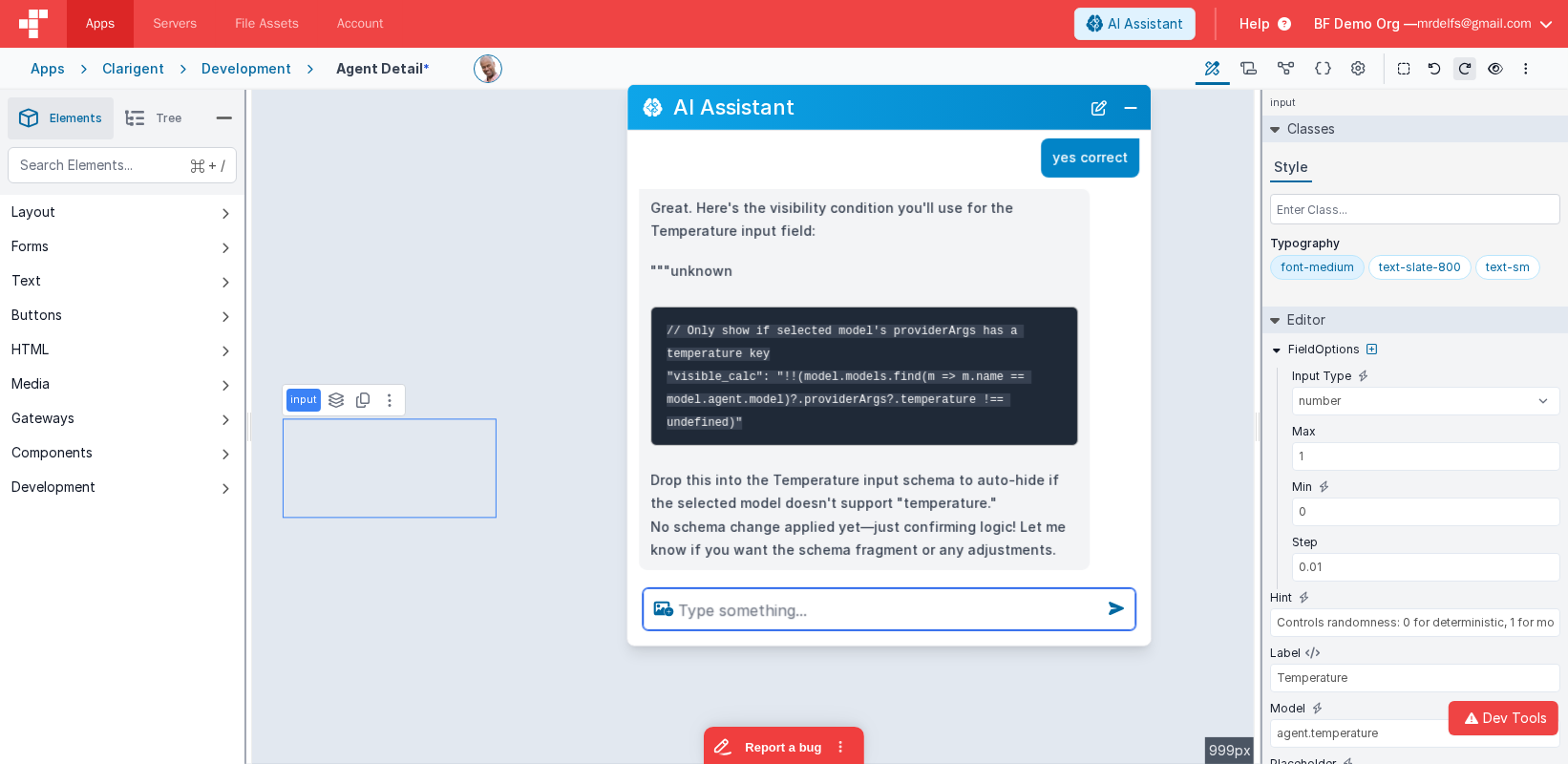 click at bounding box center (889, 609) 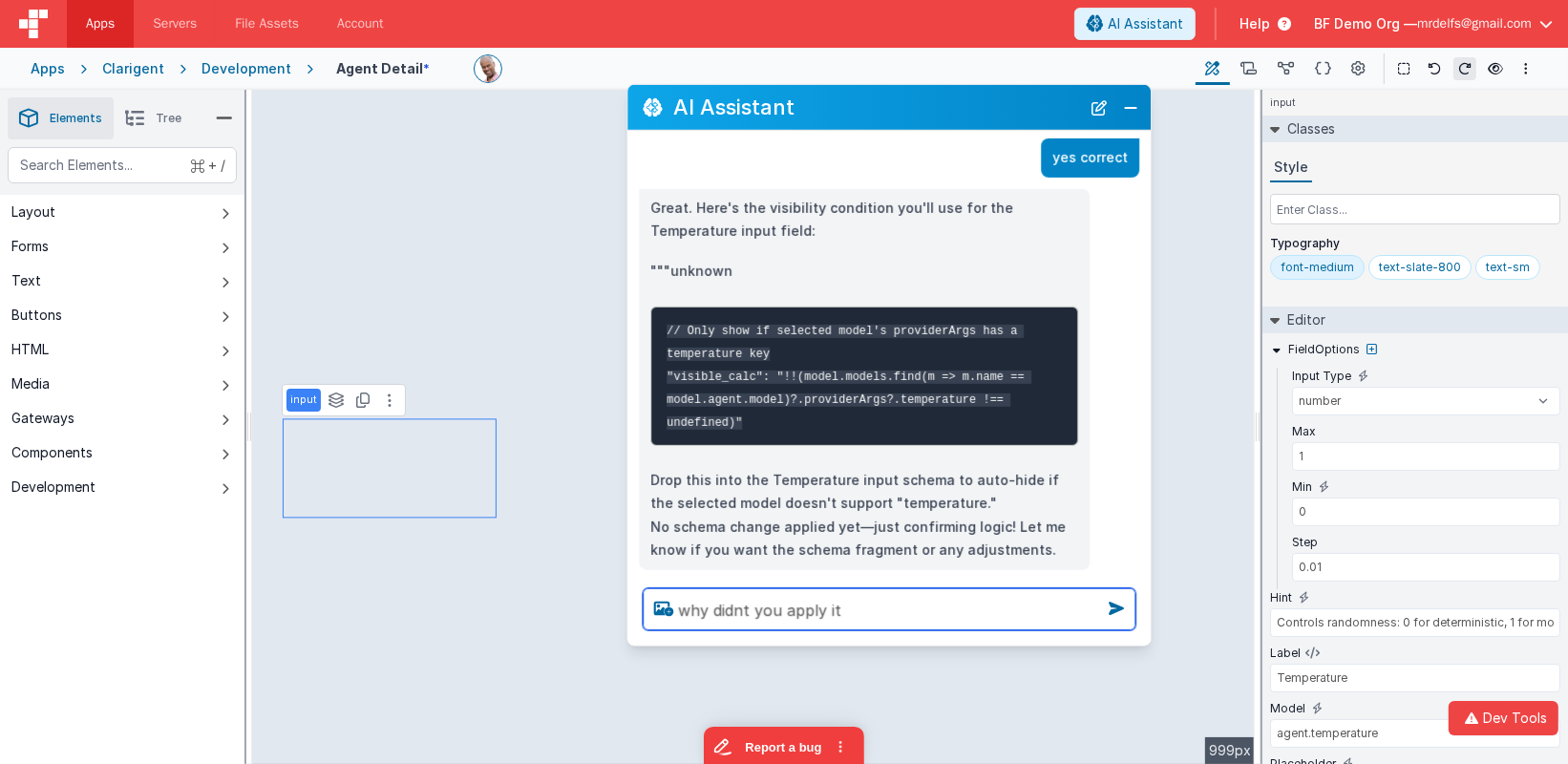 type on "why didnt you apply it" 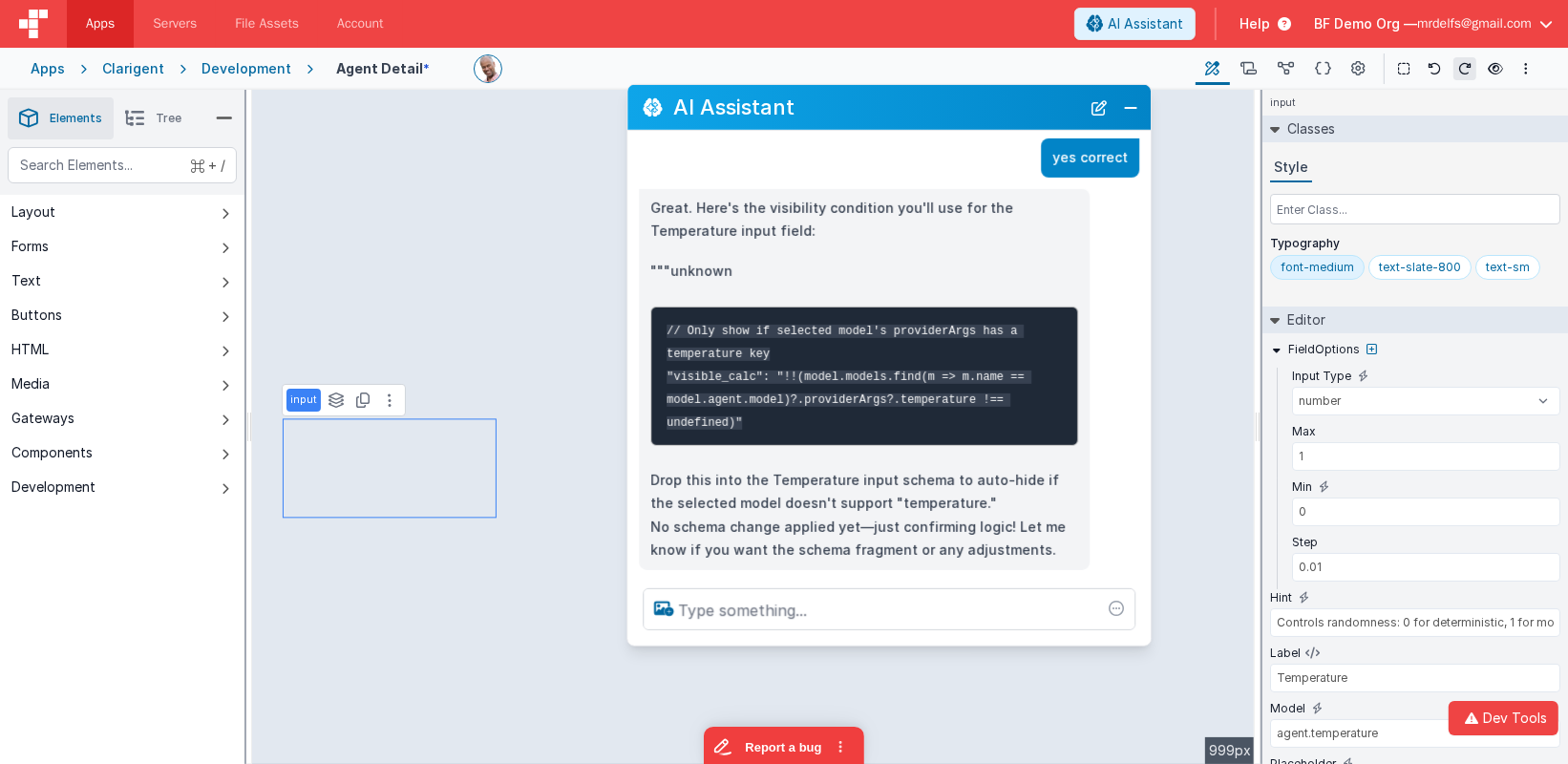 scroll, scrollTop: 672, scrollLeft: 0, axis: vertical 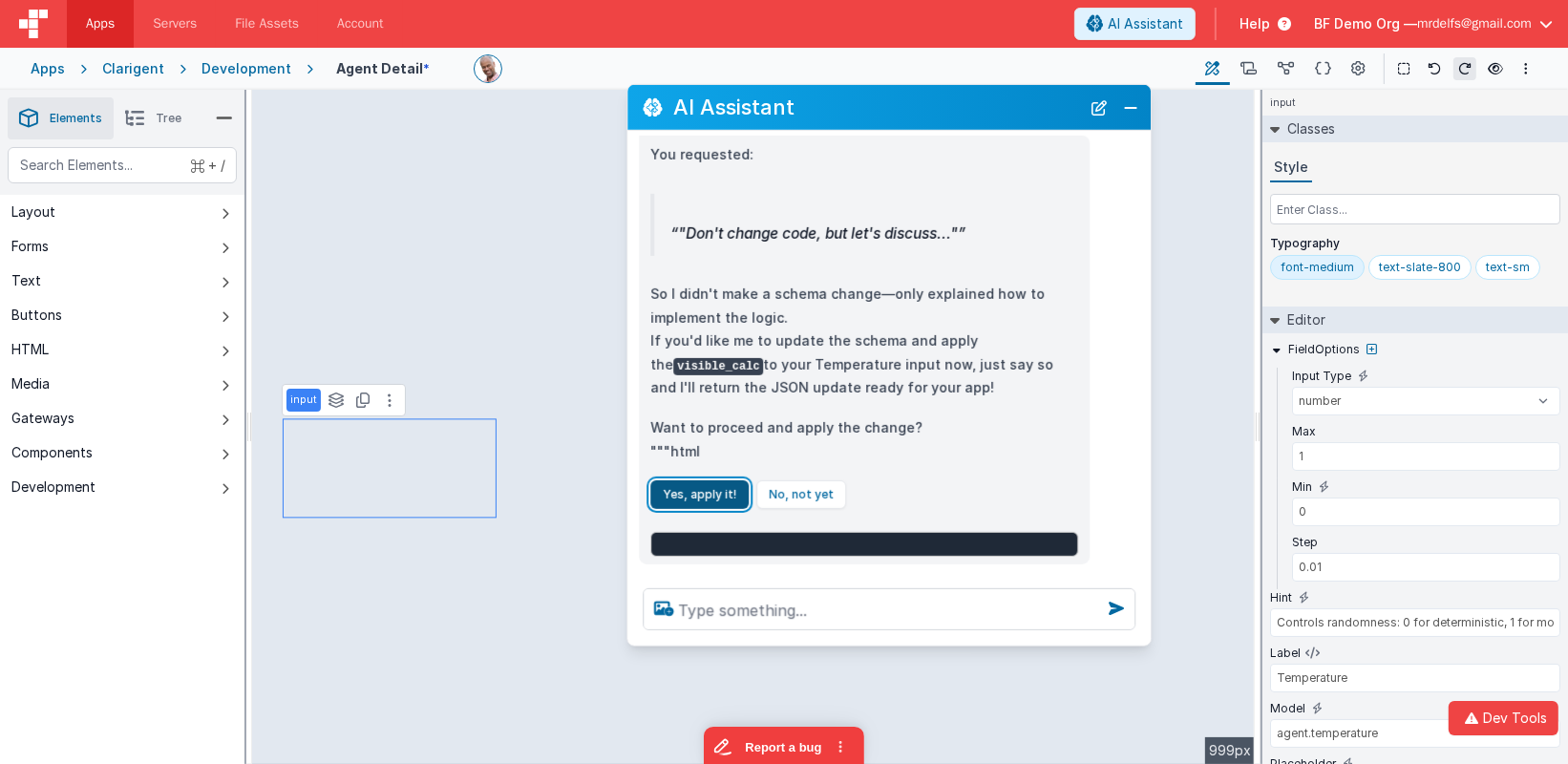 click on "Yes, apply it!" at bounding box center (699, 495) 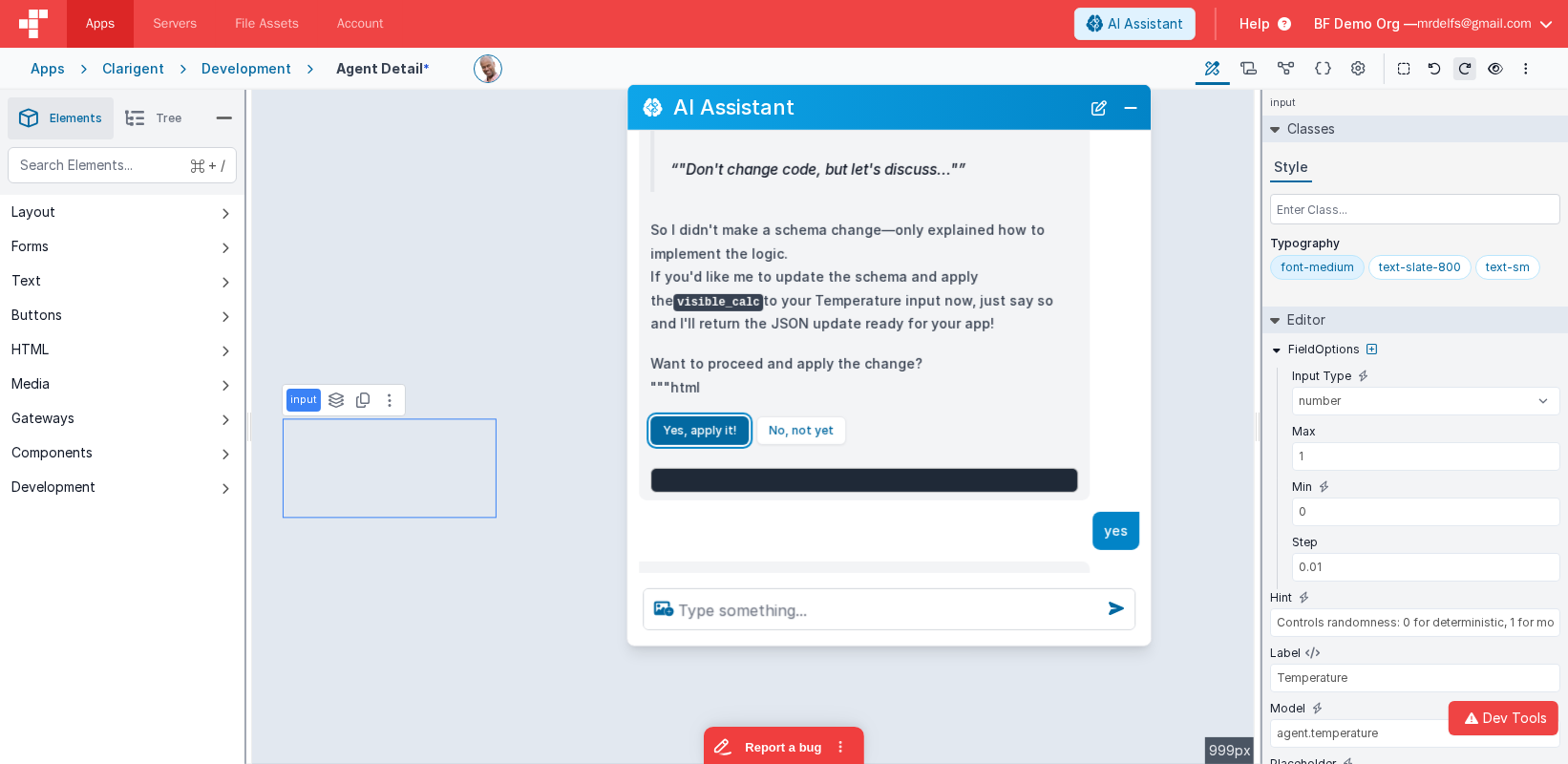 scroll, scrollTop: 1194, scrollLeft: 0, axis: vertical 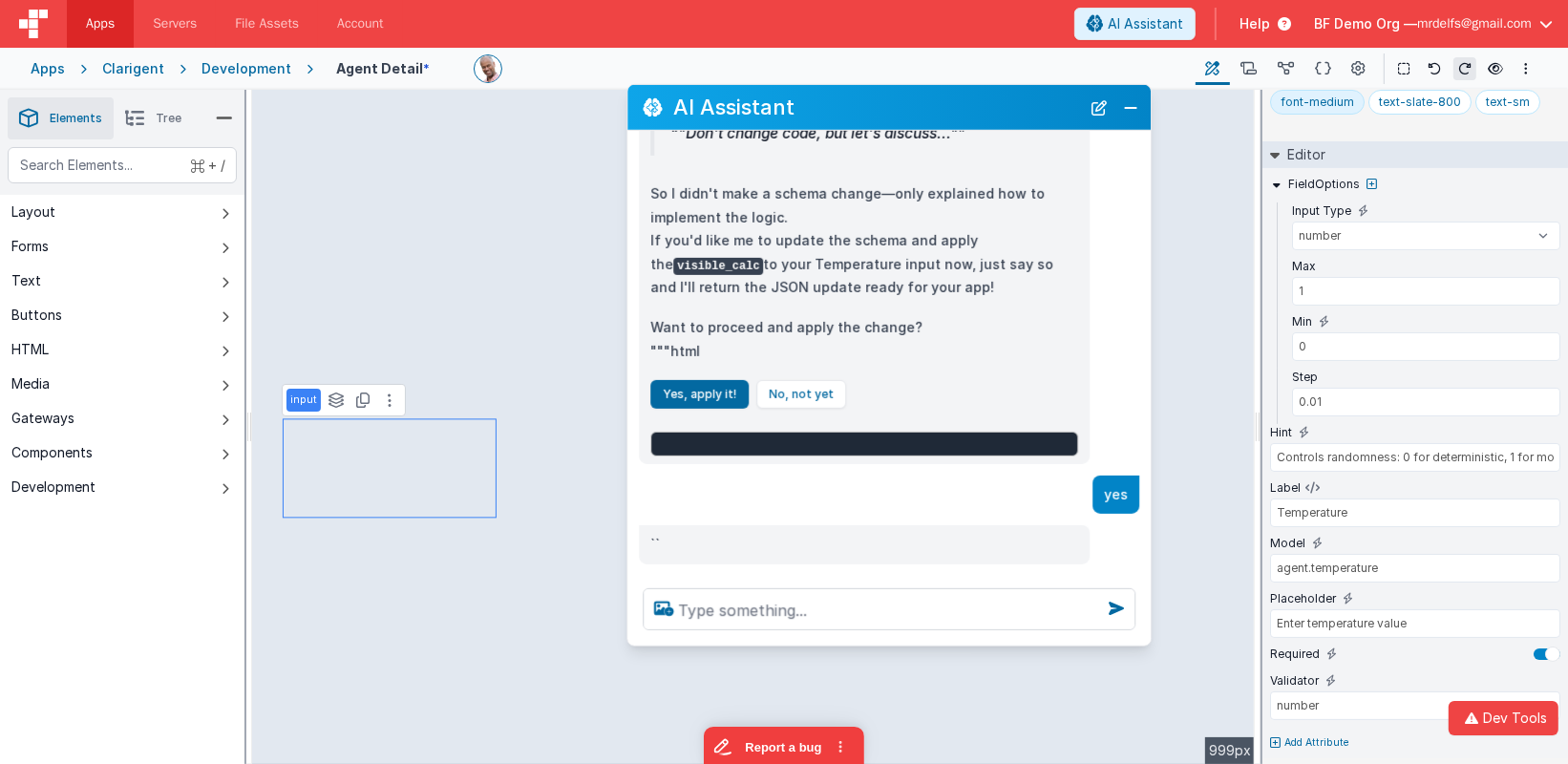 type on "Controls diversity: 0 for deterministic, 1 for more diverse." 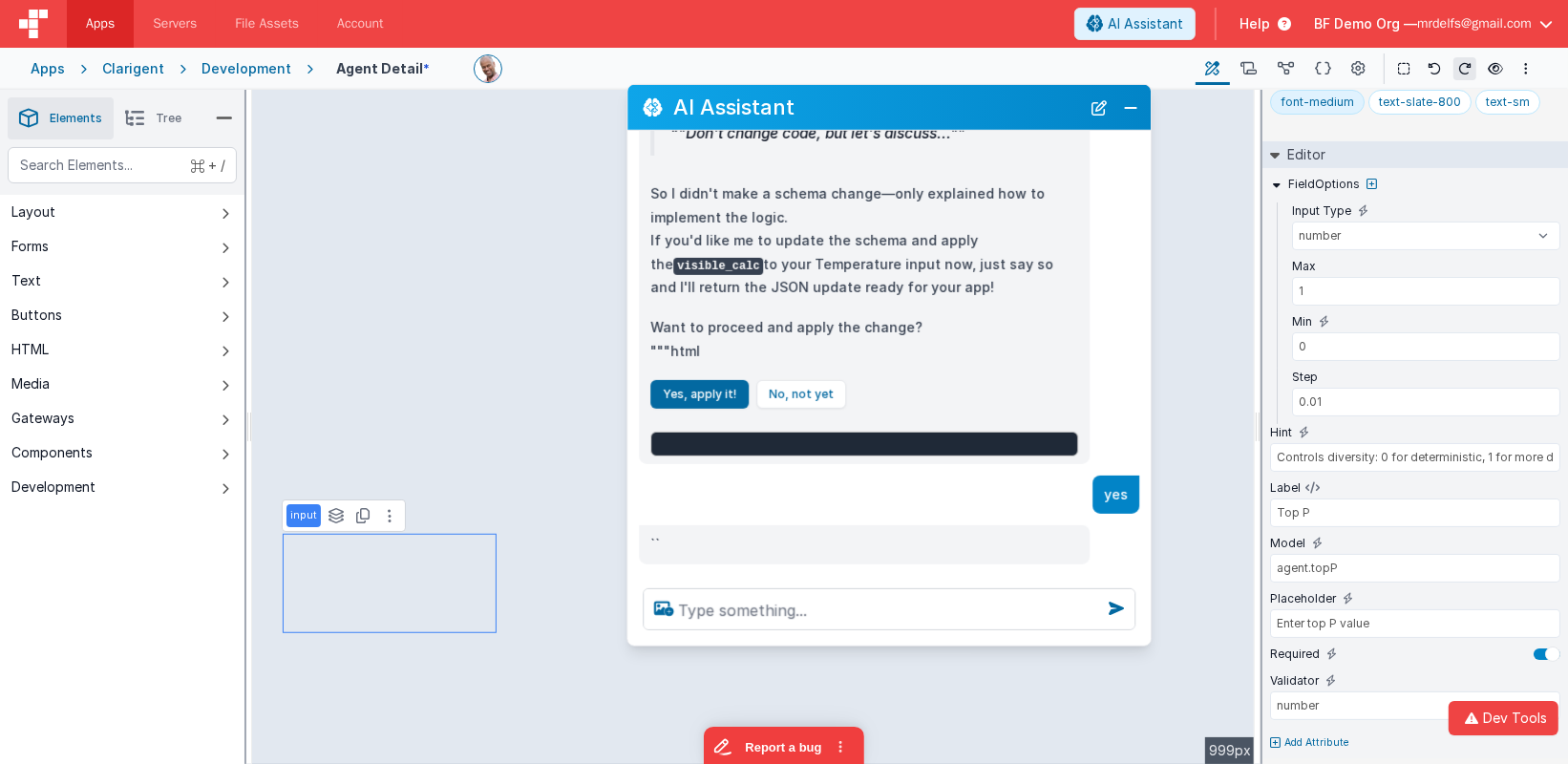 type on "Controls randomness: 0 for deterministic, 1 for more random." 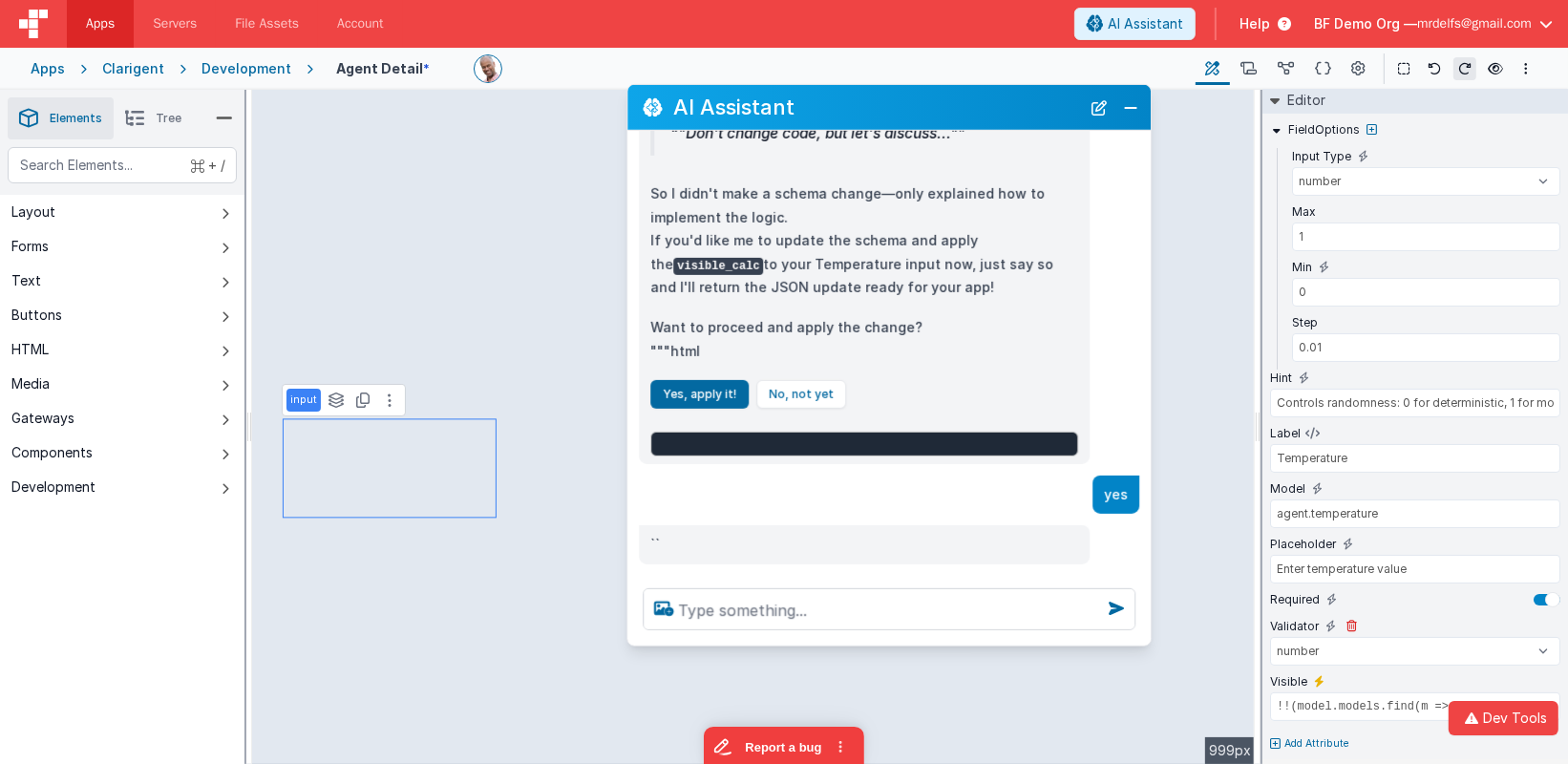scroll, scrollTop: 218, scrollLeft: 0, axis: vertical 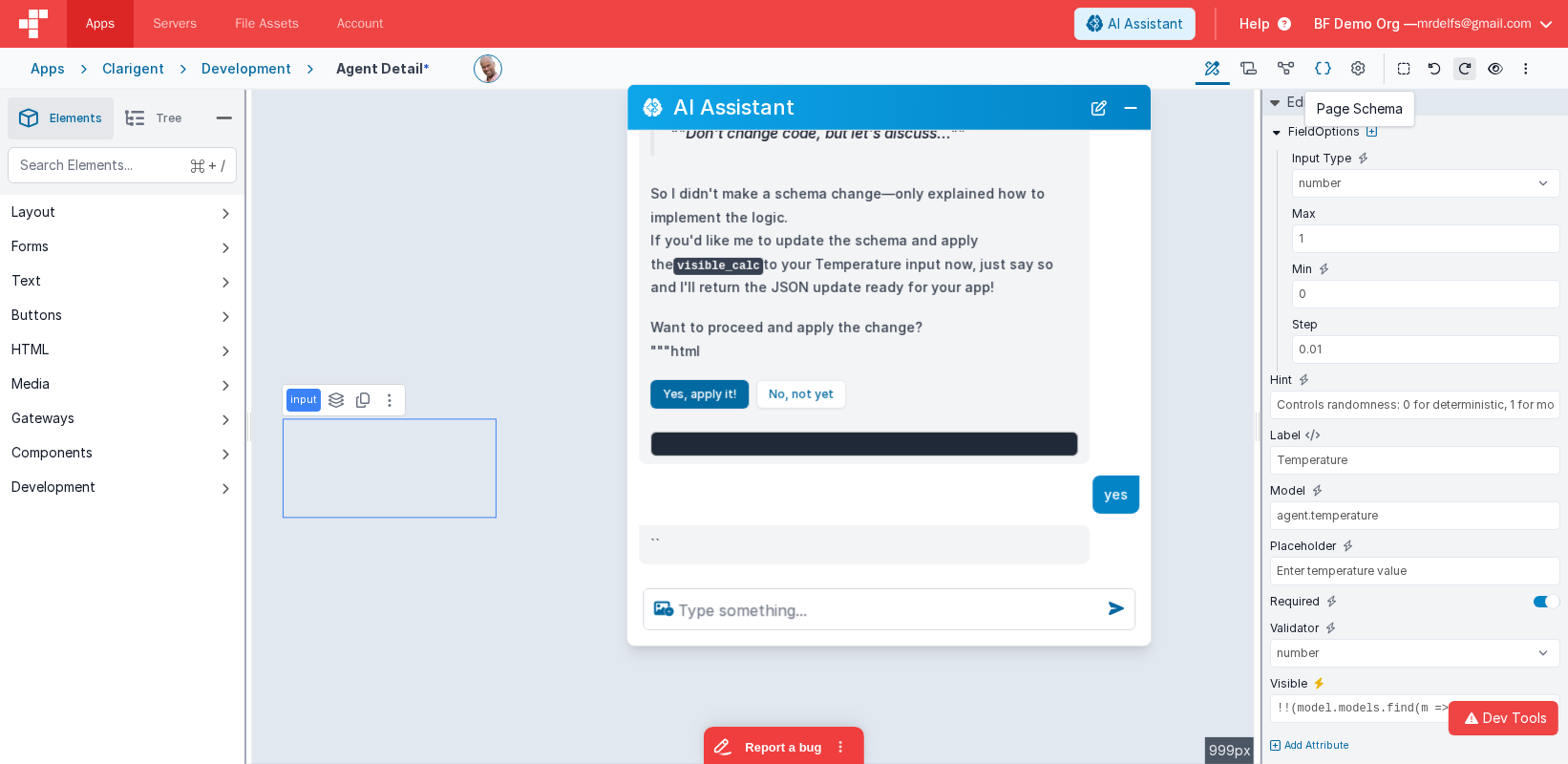 click at bounding box center [1323, 69] 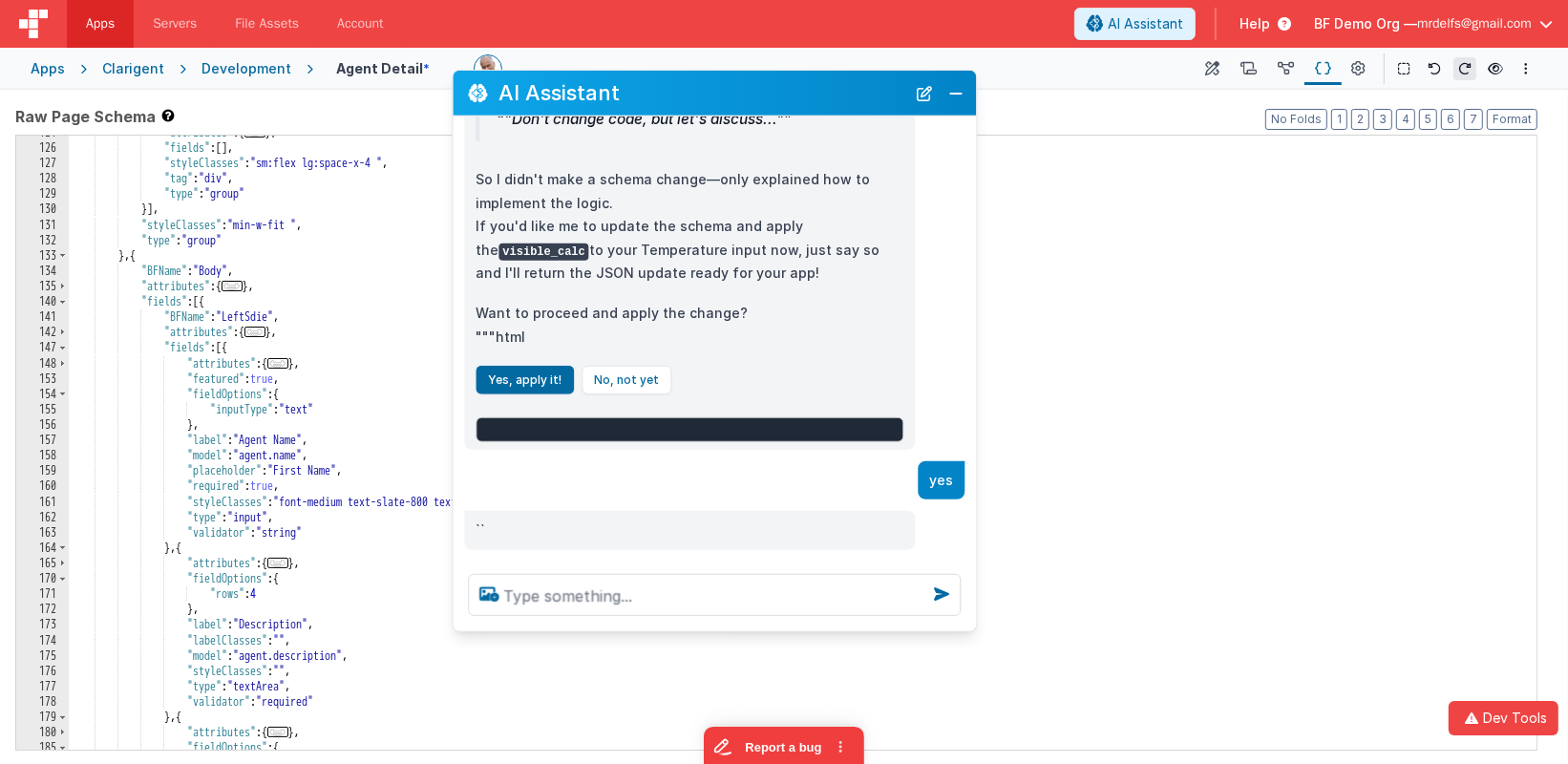 drag, startPoint x: 951, startPoint y: 116, endPoint x: 788, endPoint y: 102, distance: 163.60012 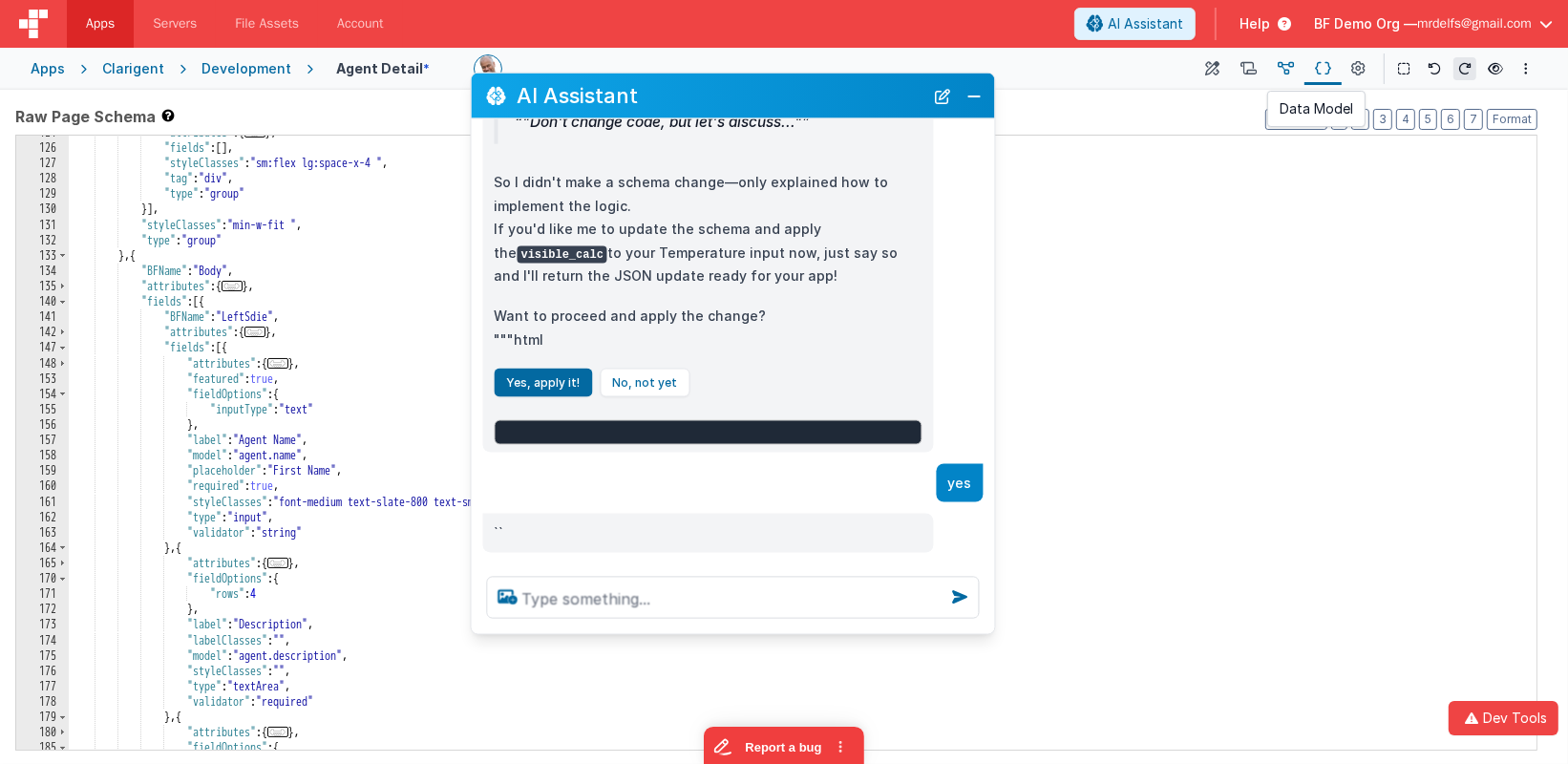 click at bounding box center (1285, 69) 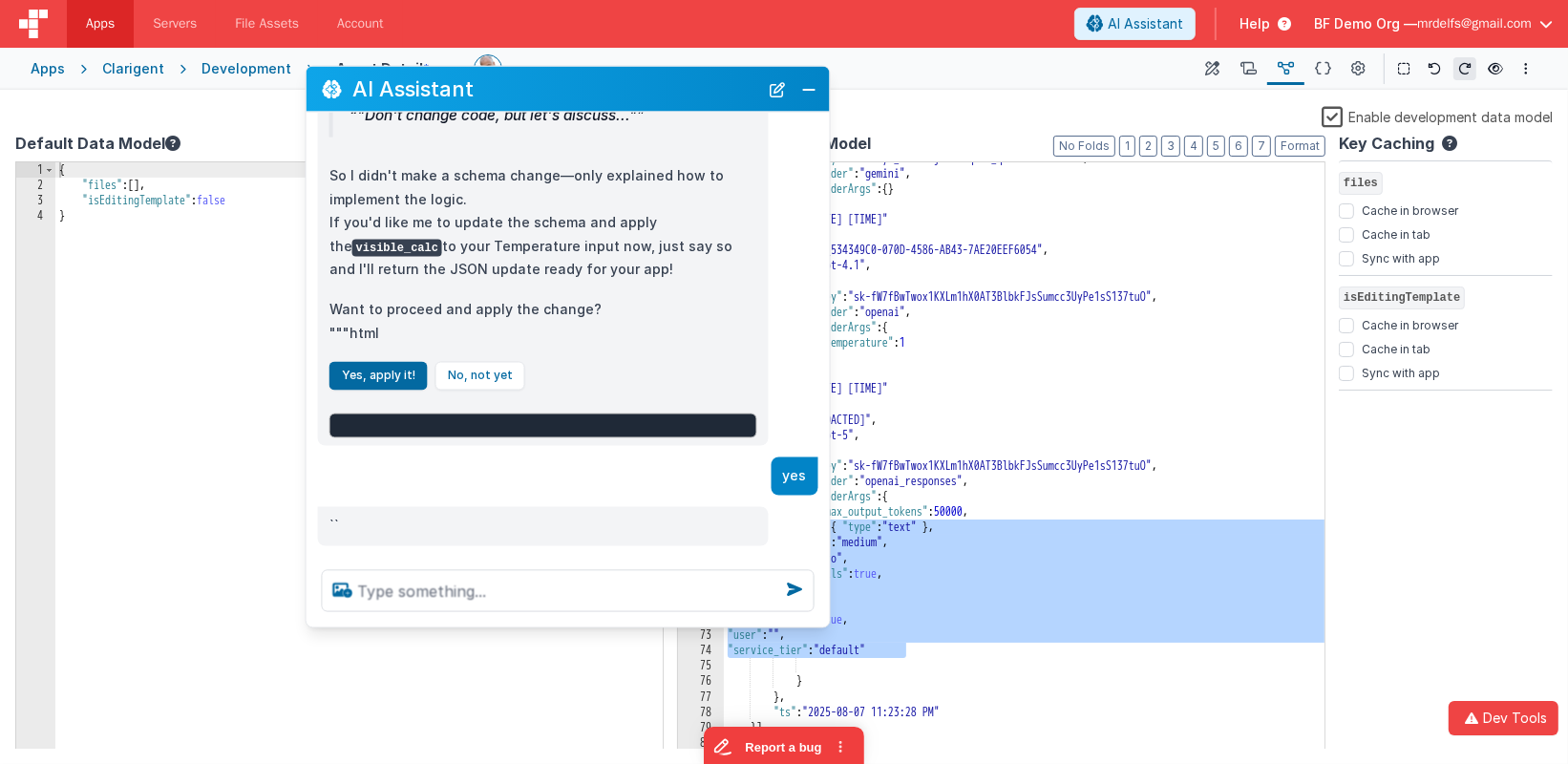 drag, startPoint x: 776, startPoint y: 105, endPoint x: 678, endPoint y: 98, distance: 98.24968 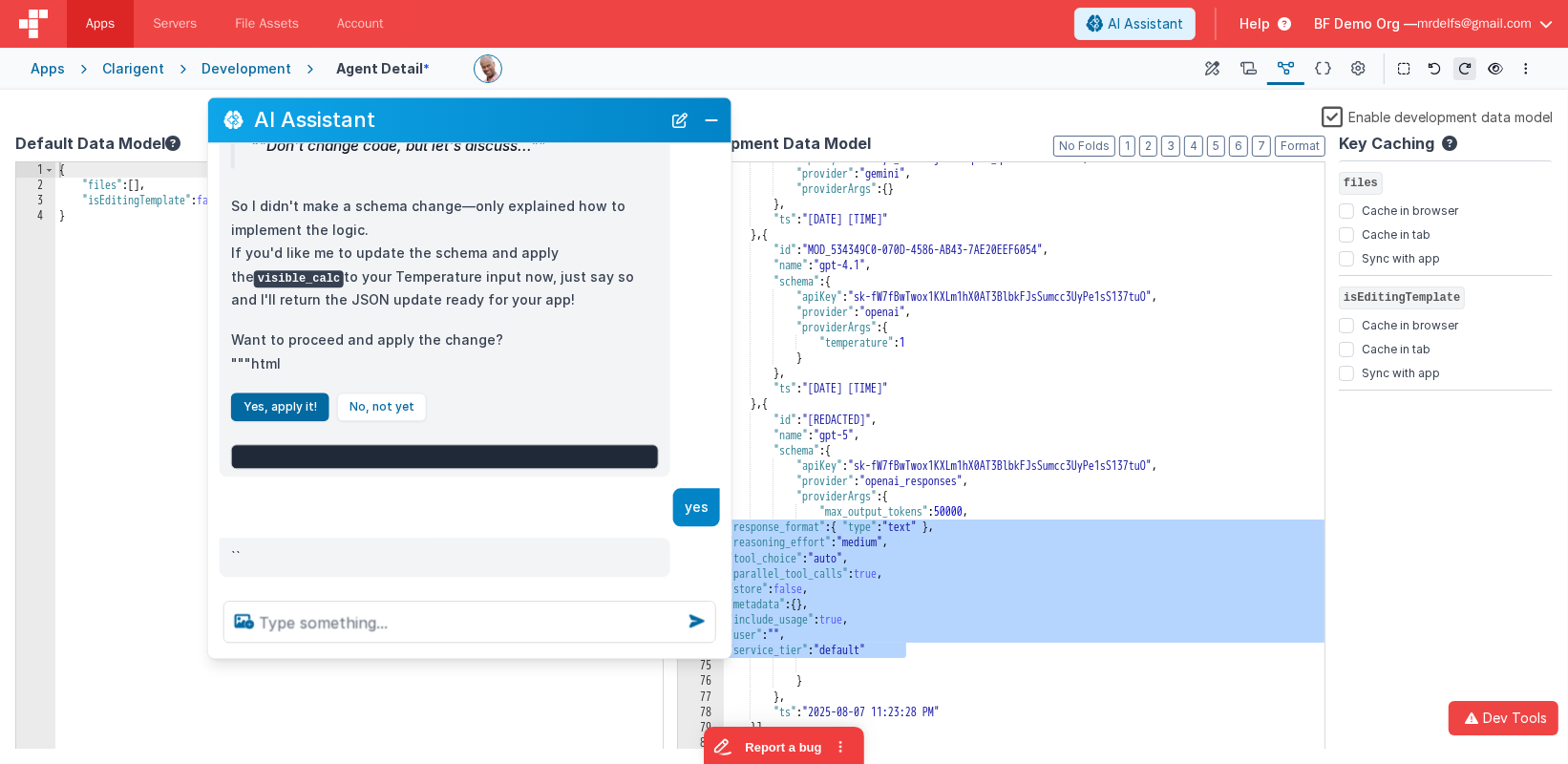 drag, startPoint x: 717, startPoint y: 100, endPoint x: 646, endPoint y: 138, distance: 80.529498 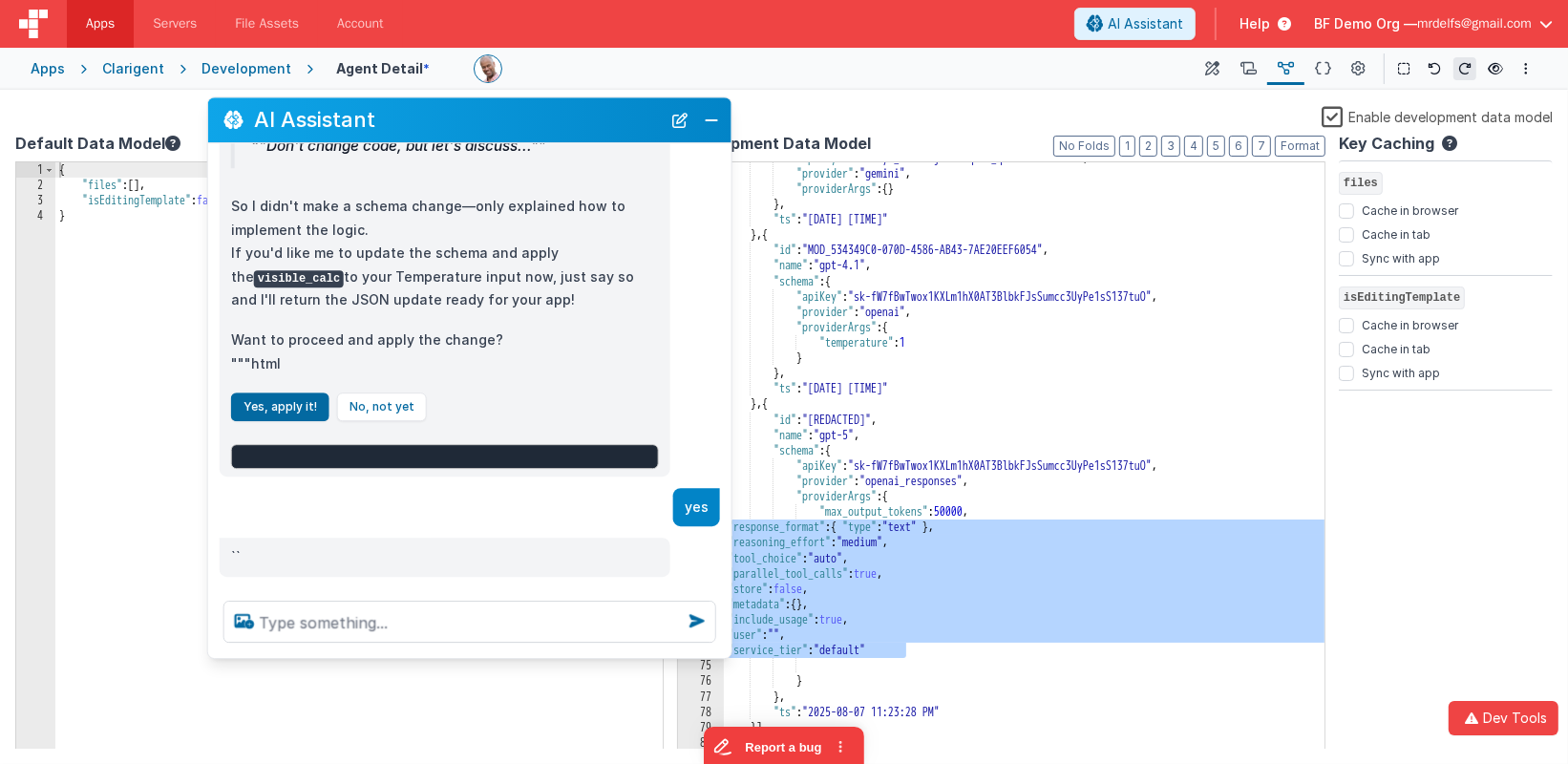 drag, startPoint x: 1211, startPoint y: 64, endPoint x: 959, endPoint y: 275, distance: 328.67157 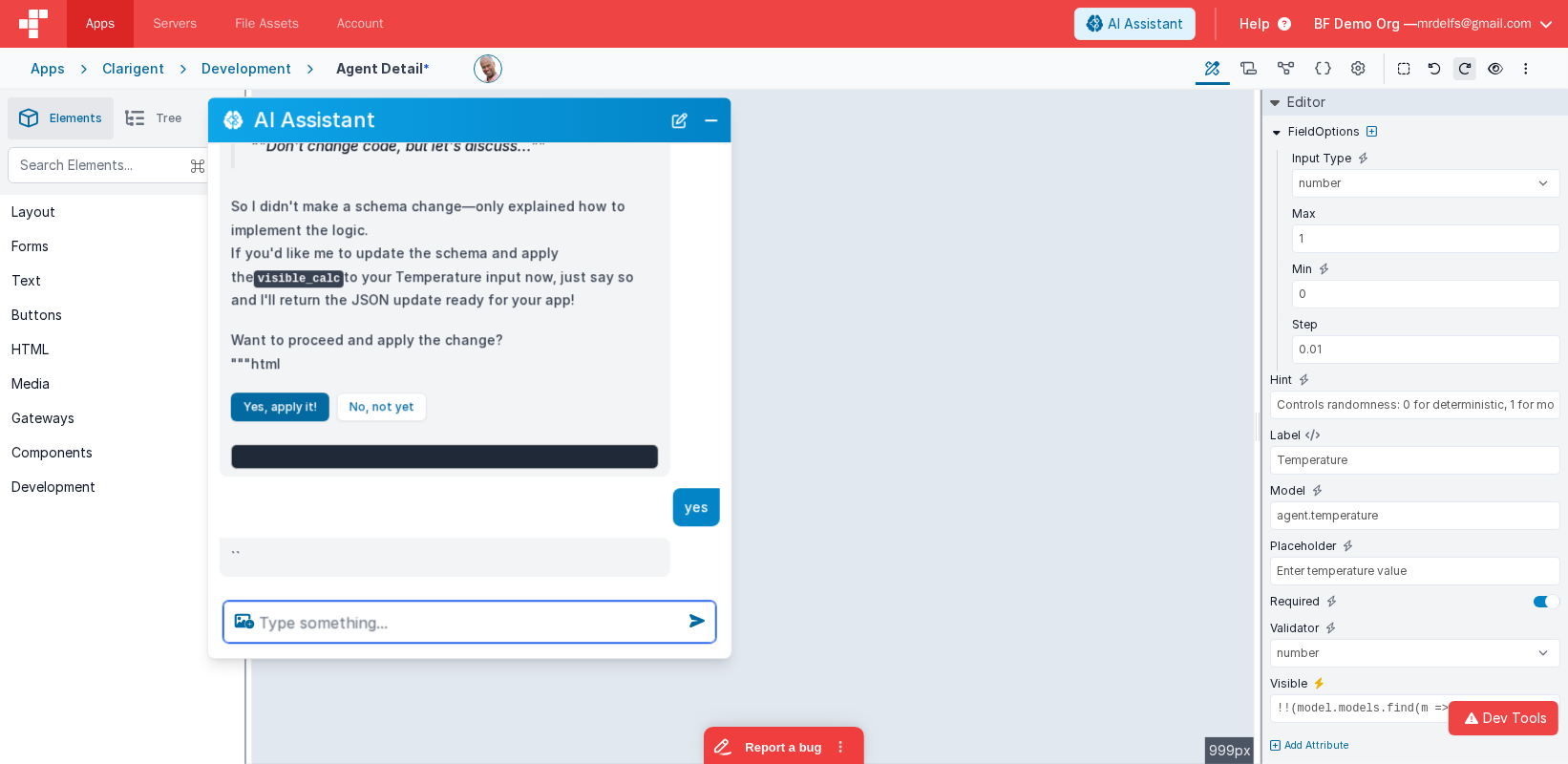 click at bounding box center (470, 622) 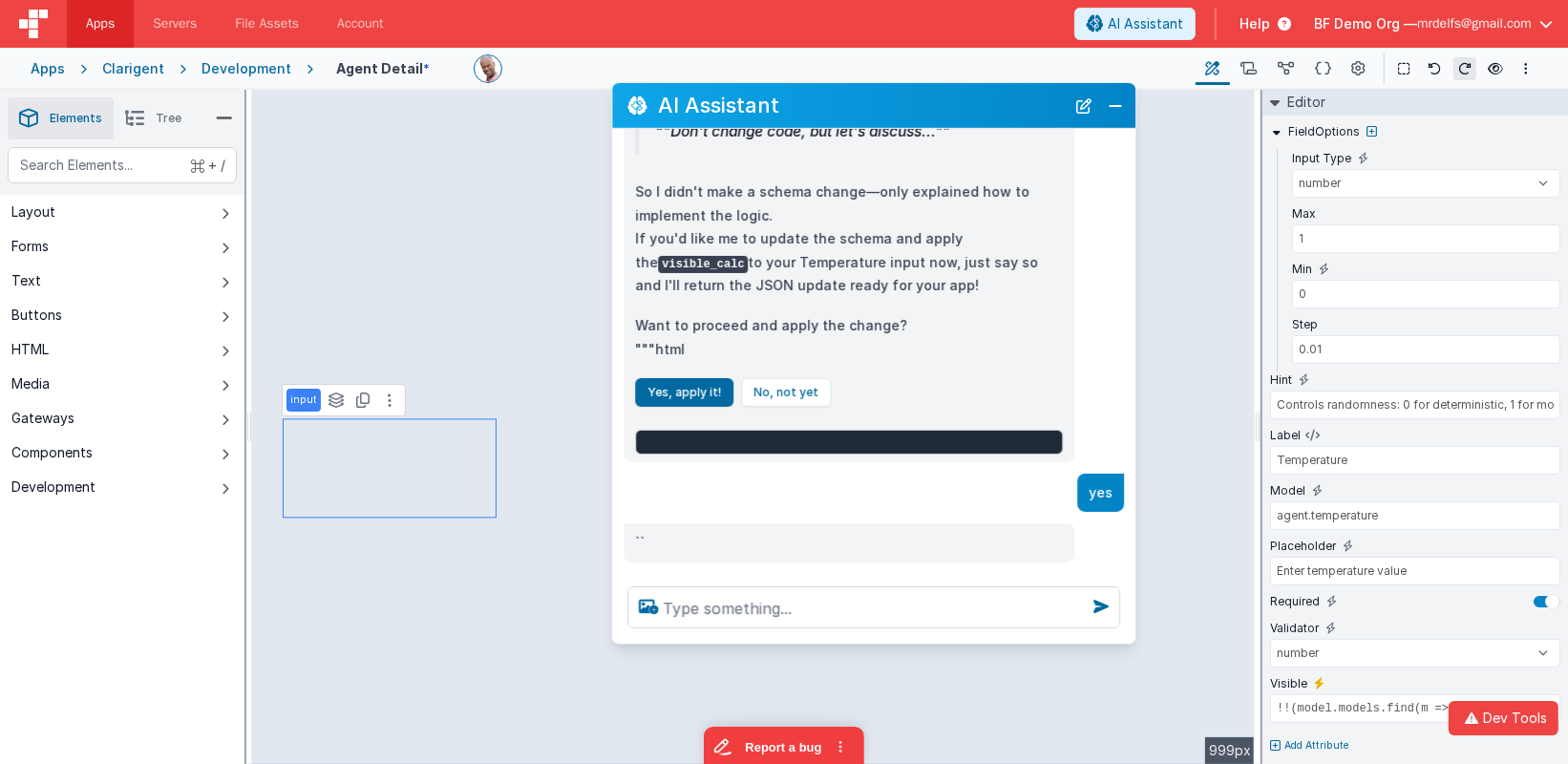 drag, startPoint x: 718, startPoint y: 125, endPoint x: 983, endPoint y: 118, distance: 265.09244 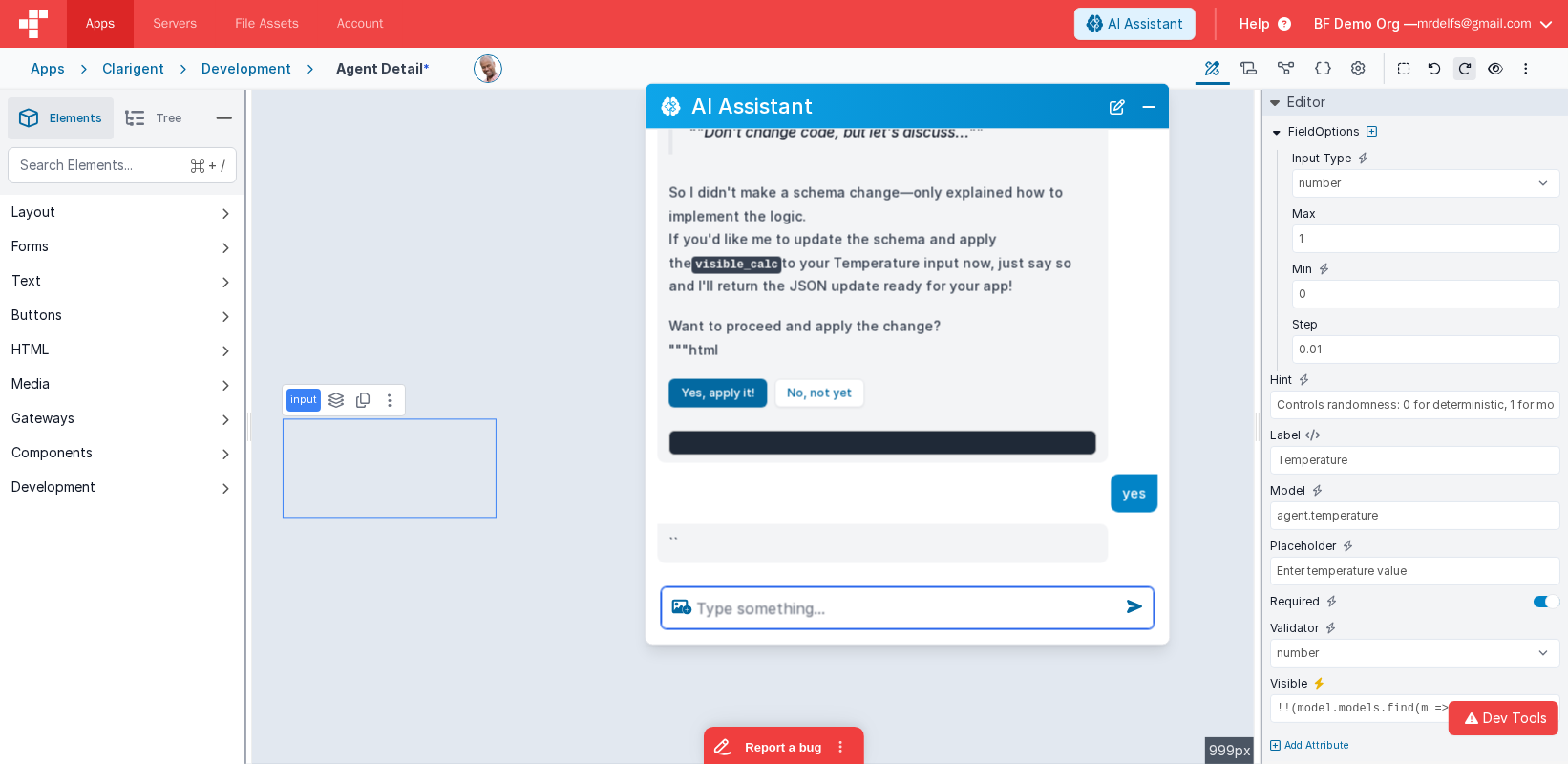 click at bounding box center [907, 608] 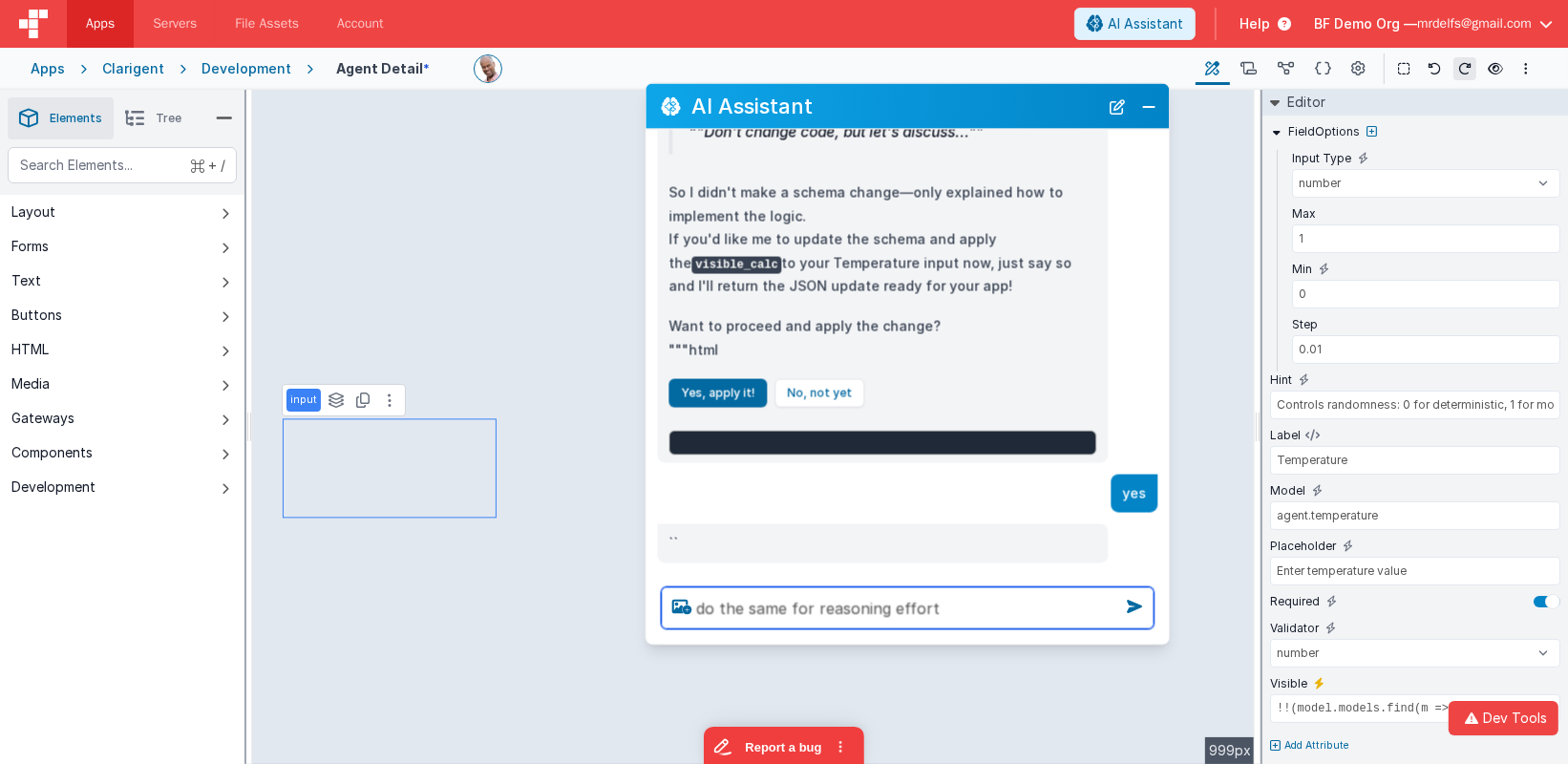 type on "do the same for reasoning effort" 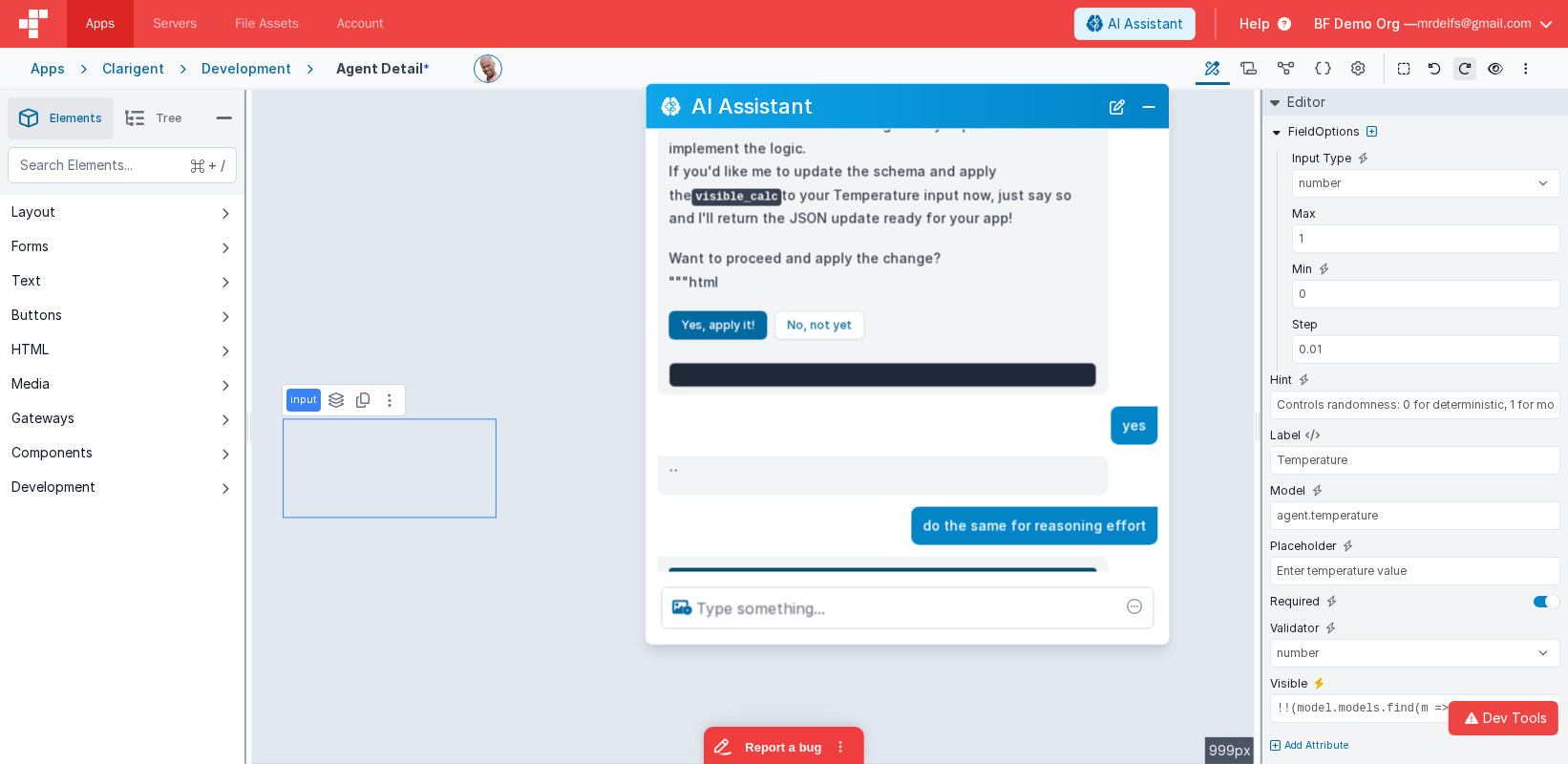 scroll, scrollTop: 1282, scrollLeft: 0, axis: vertical 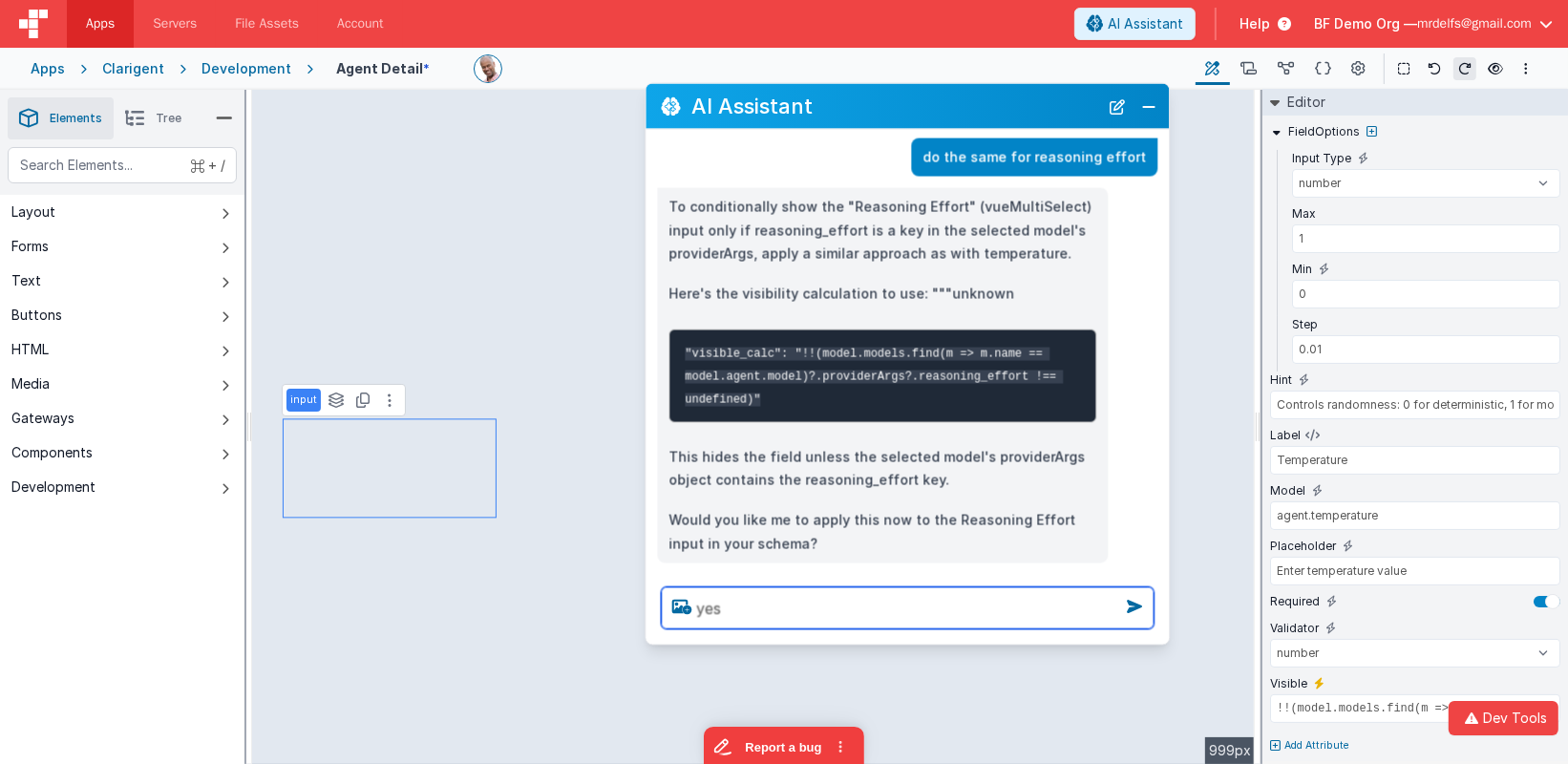 type on "yes" 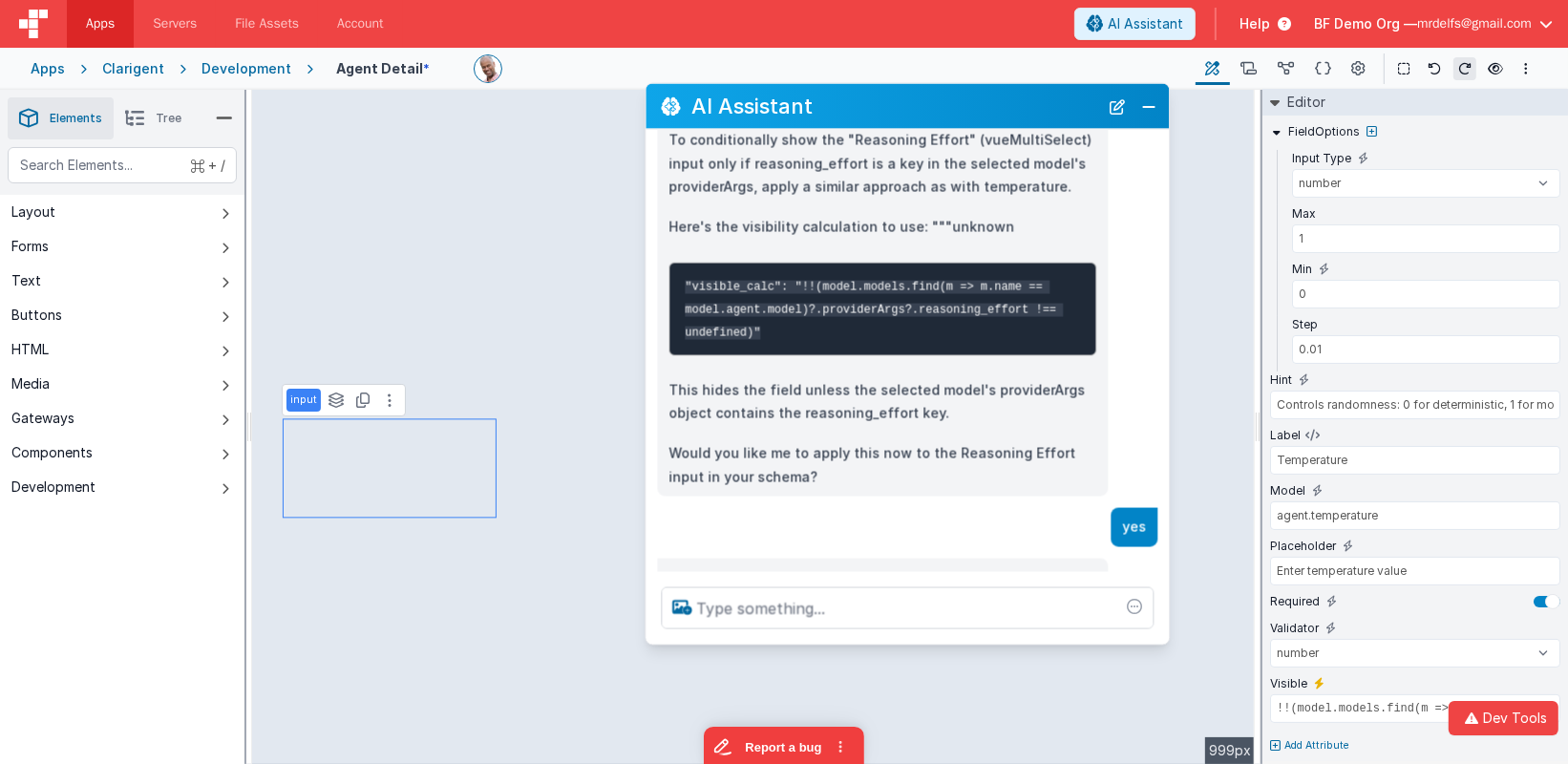 scroll, scrollTop: 1693, scrollLeft: 0, axis: vertical 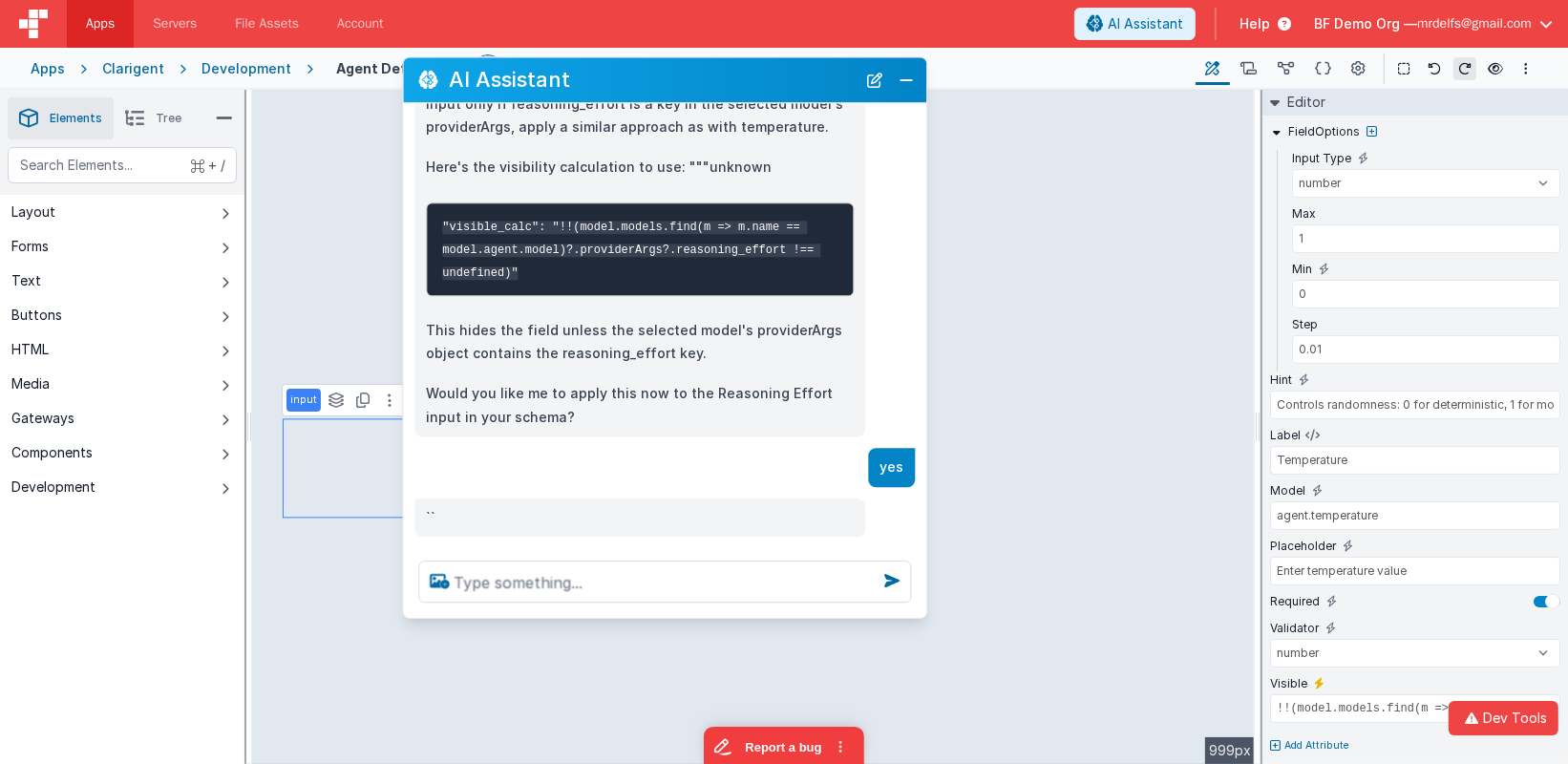 drag, startPoint x: 999, startPoint y: 108, endPoint x: 756, endPoint y: 81, distance: 244.4954 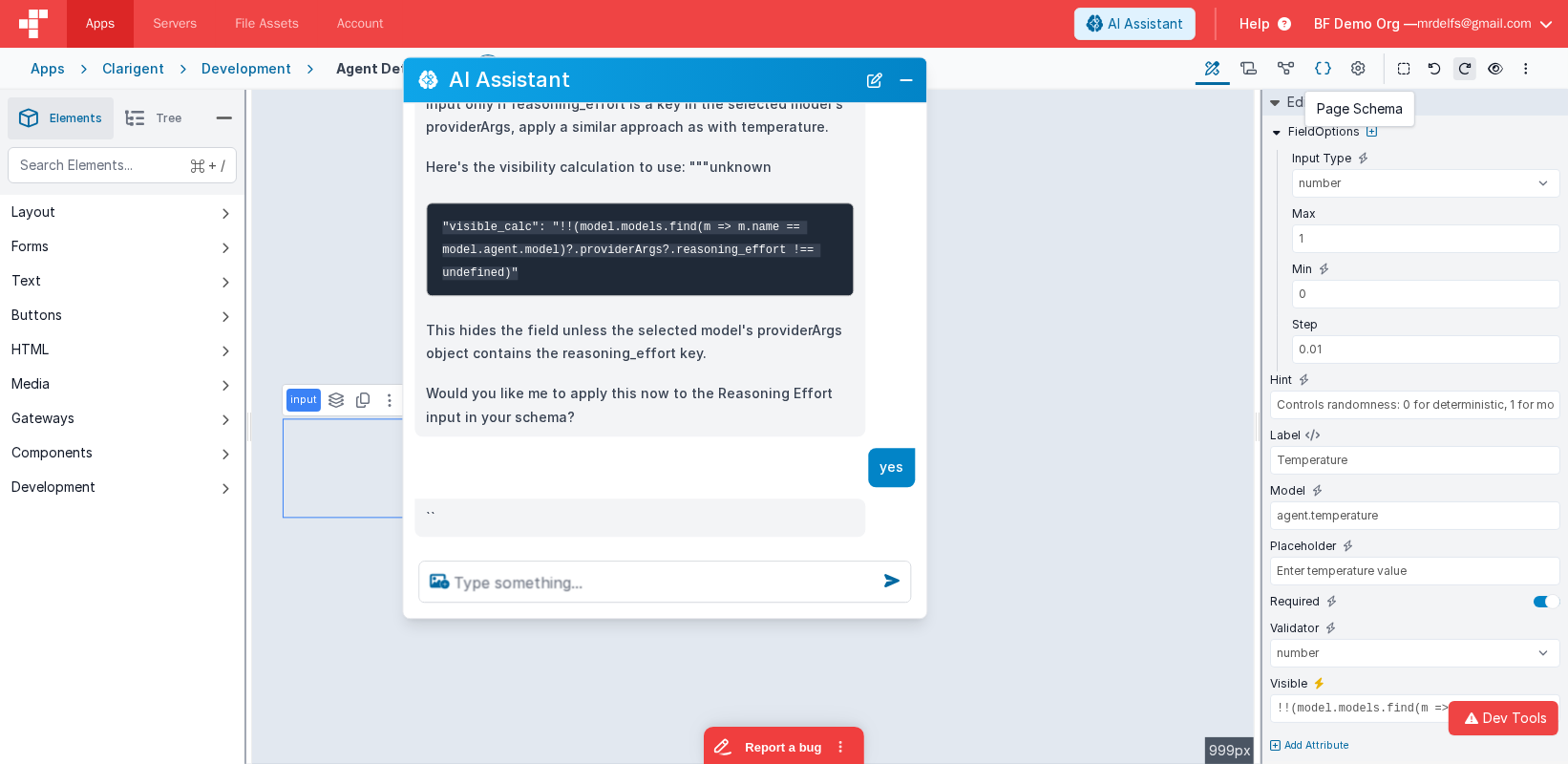 click at bounding box center (1323, 69) 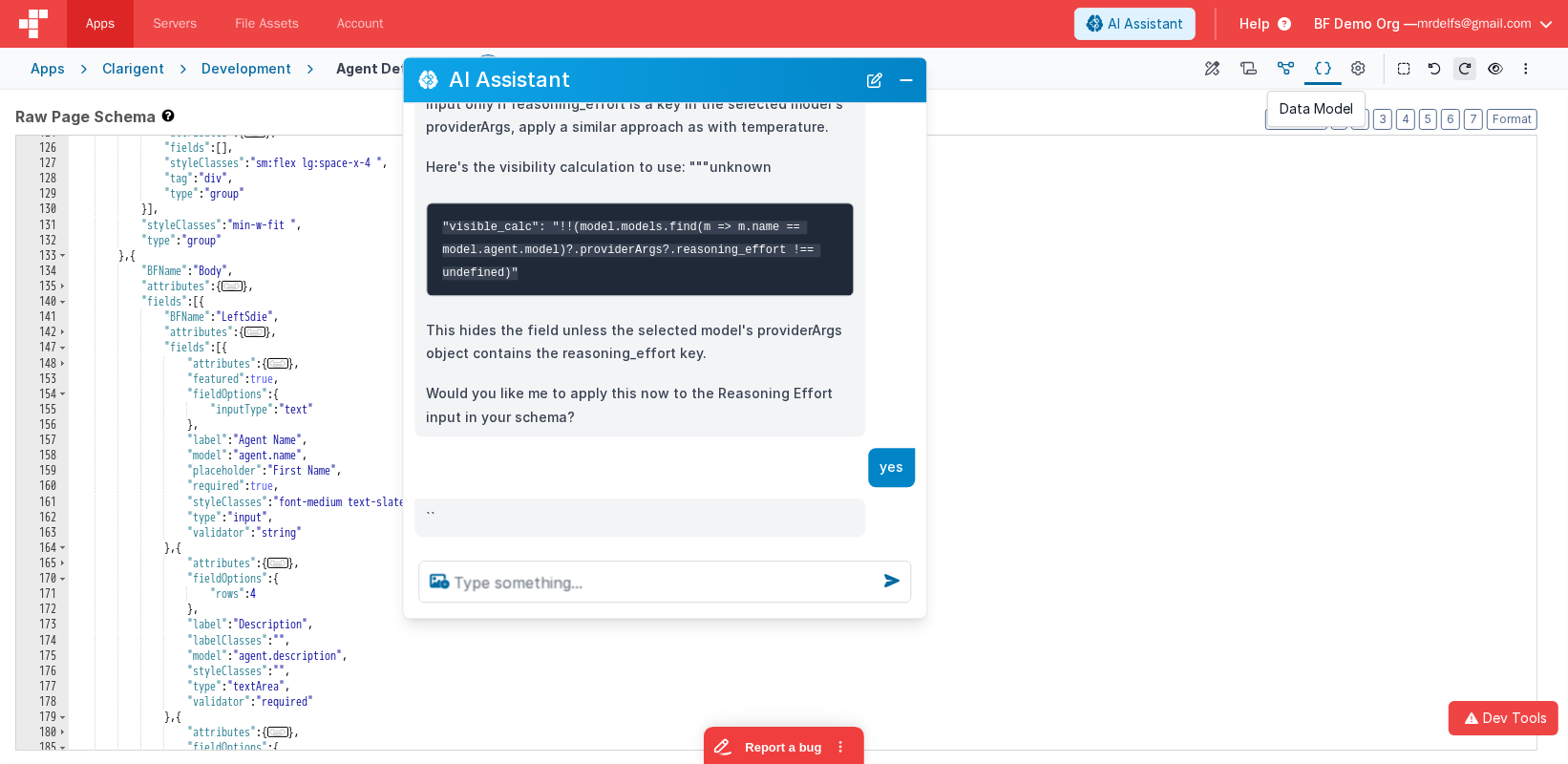 click at bounding box center (1285, 69) 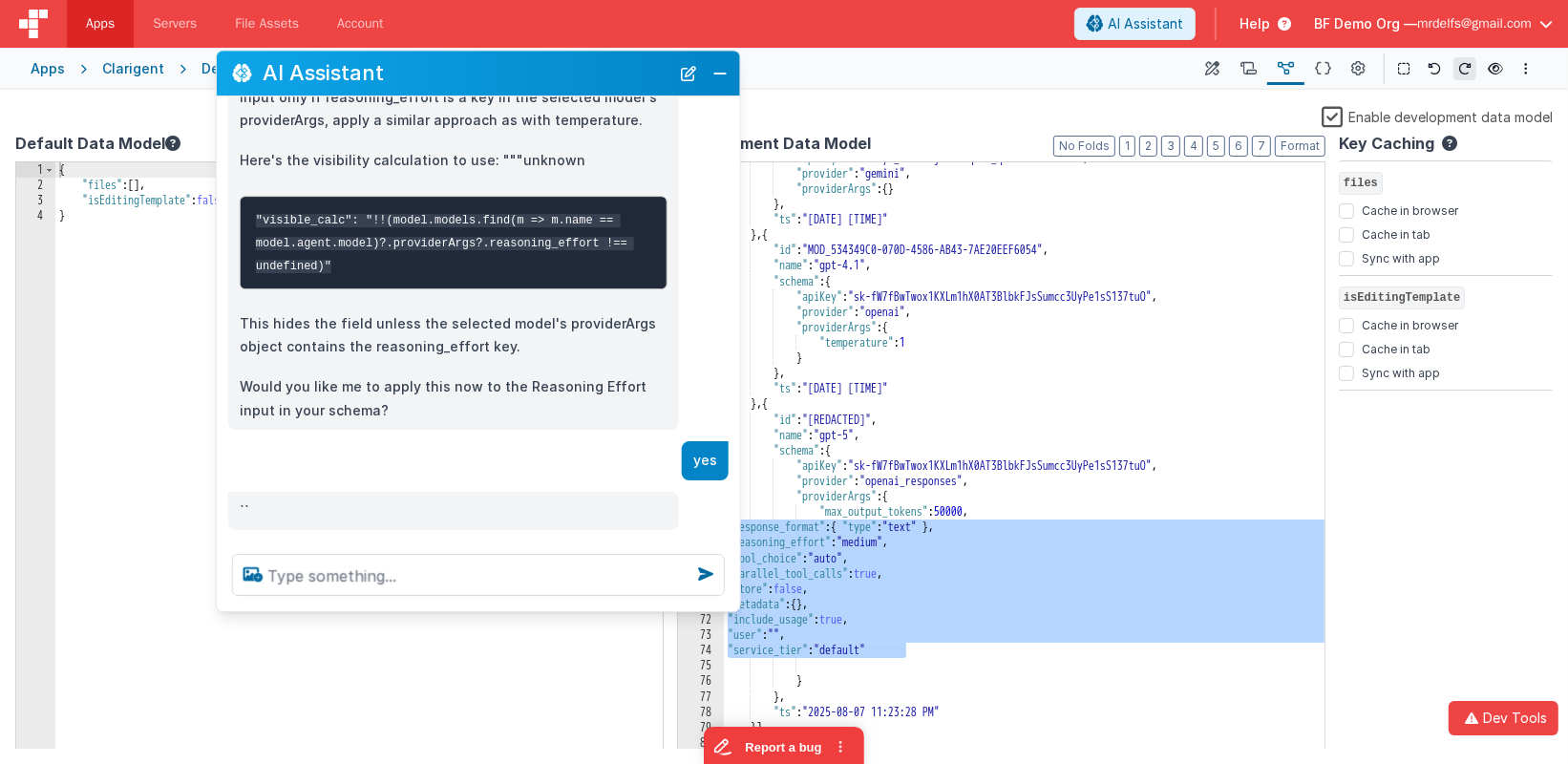 drag, startPoint x: 773, startPoint y: 82, endPoint x: 585, endPoint y: 75, distance: 188.13027 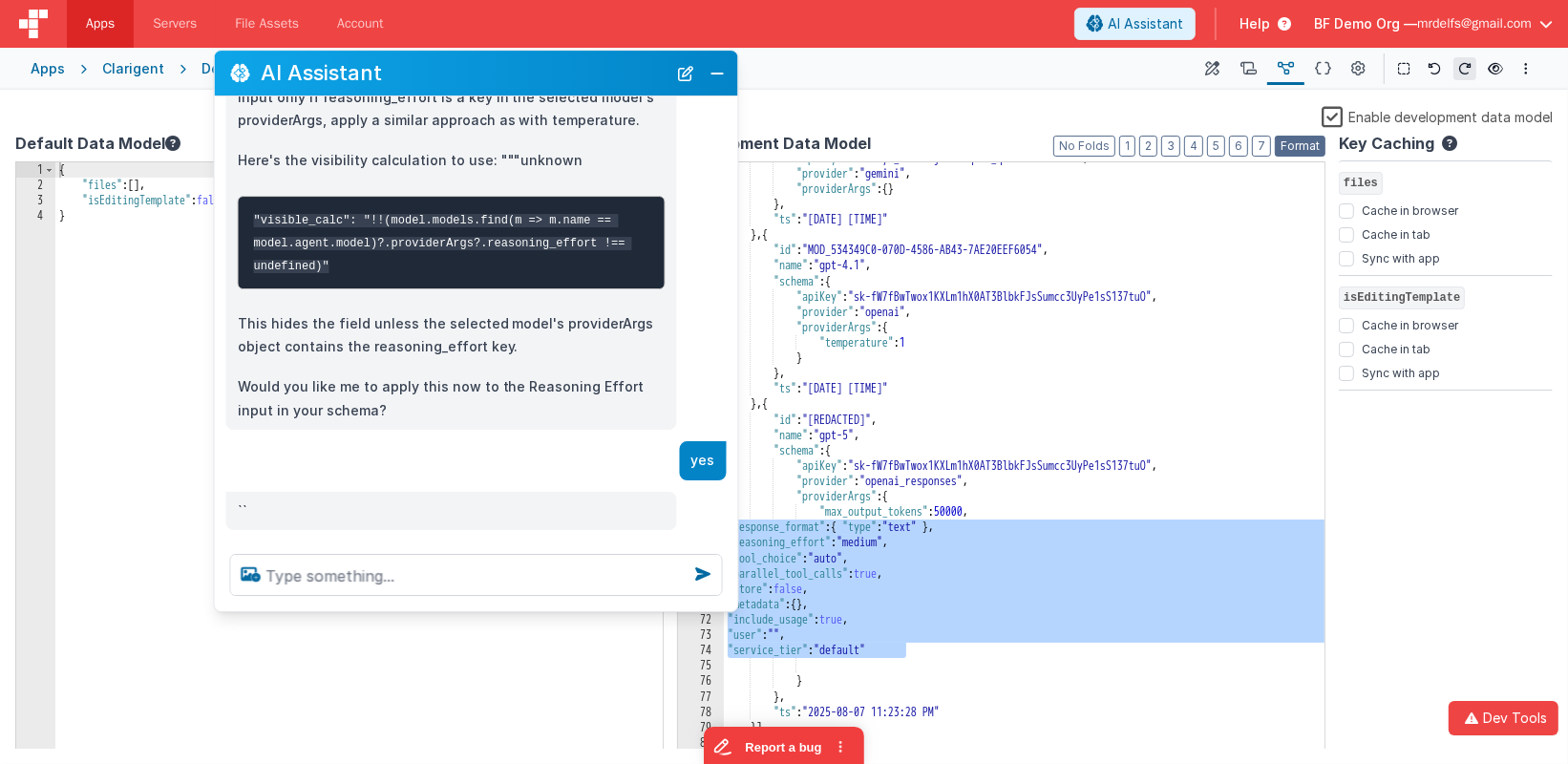 click on "Format" at bounding box center (1300, 146) 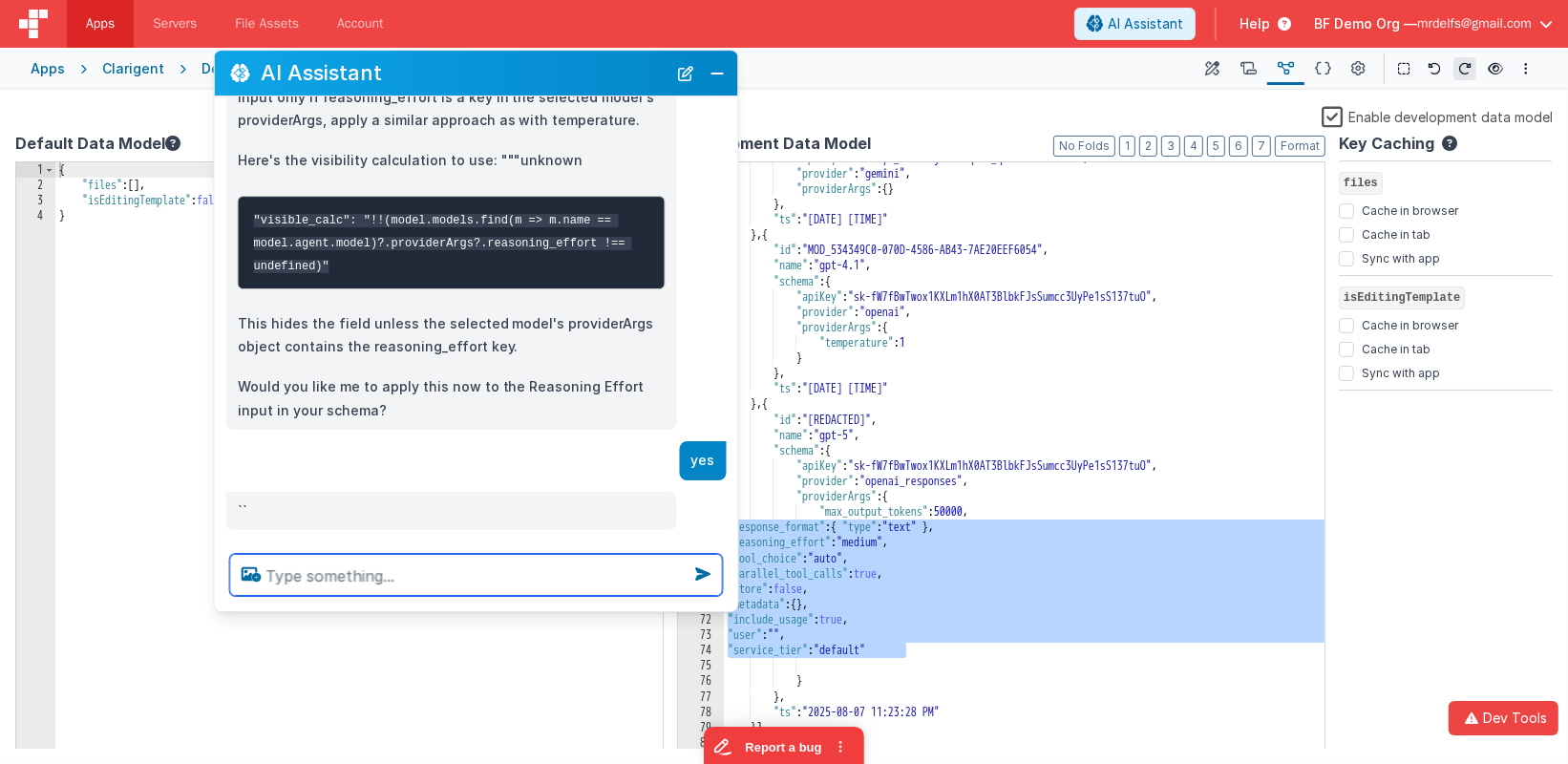 click at bounding box center [477, 575] 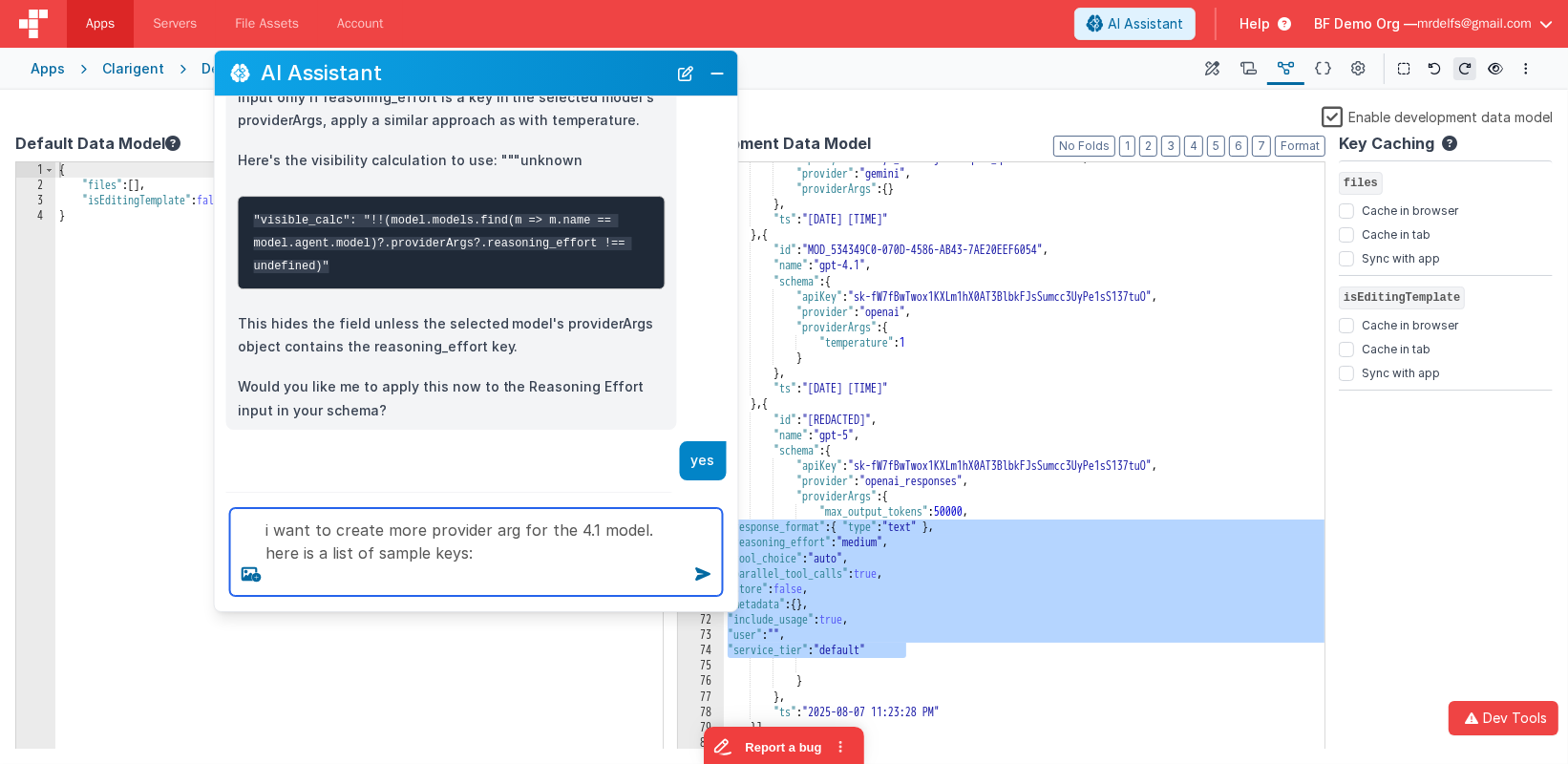 paste on "temperature: number (0–2)
top_p: number (0–1)
presence_penalty: number (−2 to 2)
frequency_penalty: number (−2 to 2)
max_output_tokens: number
response_format: { type: "text" | "json_object" }
tool_choice: "auto" | "none" | { type: "function", name: "..." }
parallel_tool_calls: boolean" 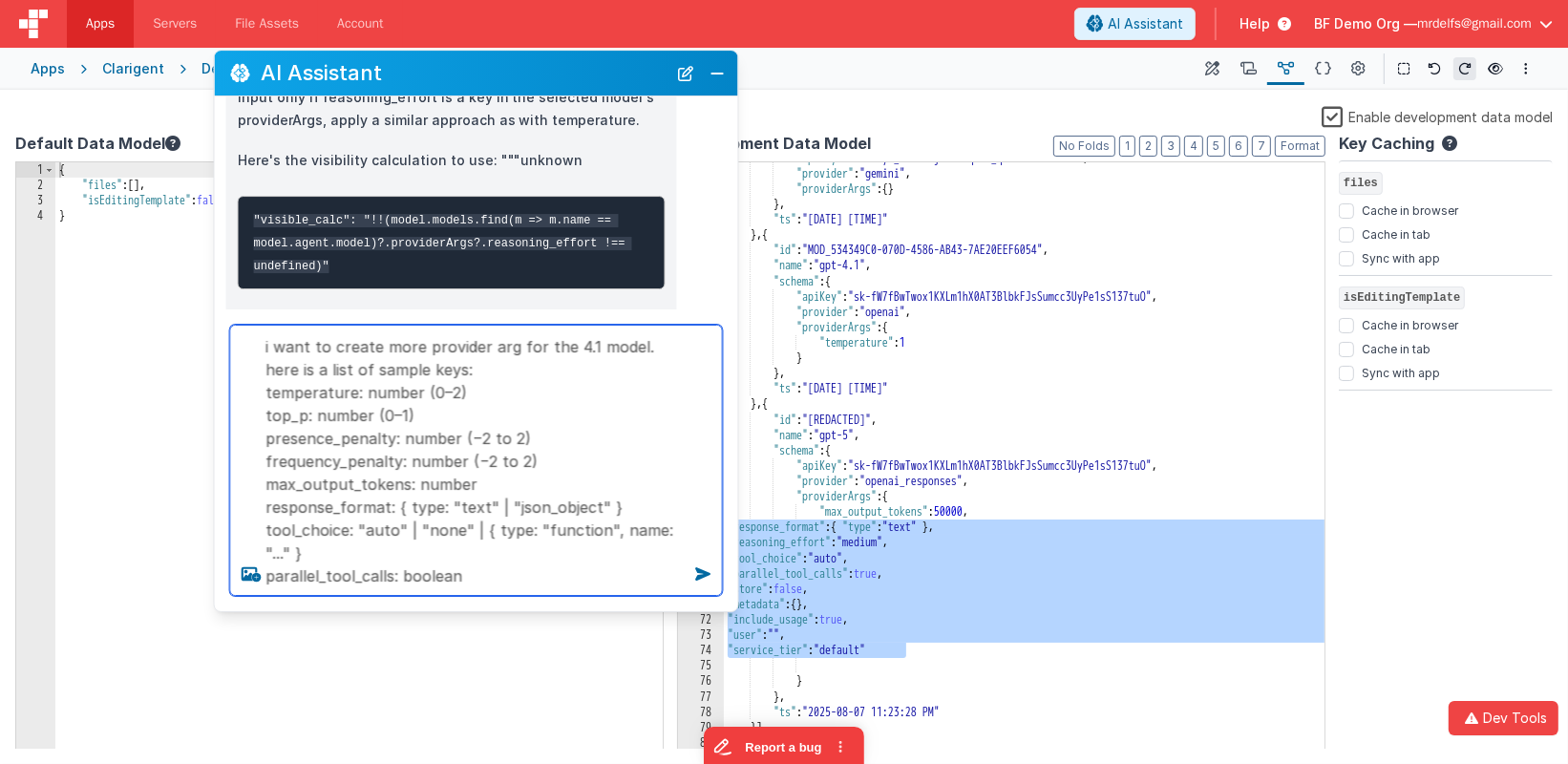 type on "i want to create more provider arg for the 4.1 model. here is a list of sample keys:
temperature: number (0–2)
top_p: number (0–1)
presence_penalty: number (−2 to 2)
frequency_penalty: number (−2 to 2)
max_output_tokens: number
response_format: { type: "text" | "json_object" }
tool_choice: "auto" | "none" | { type: "function", name: "..." }
parallel_tool_calls: boolean" 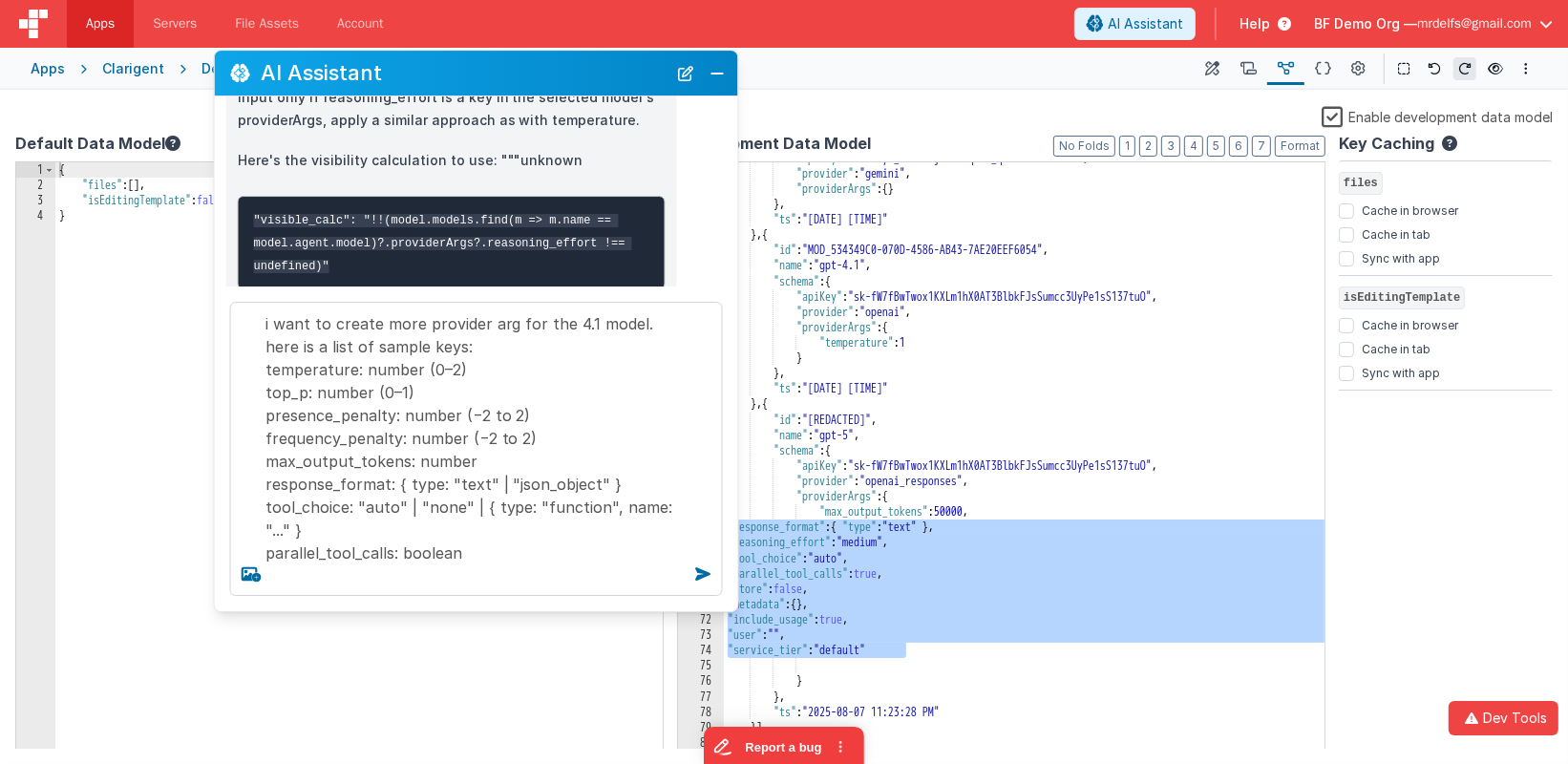 type 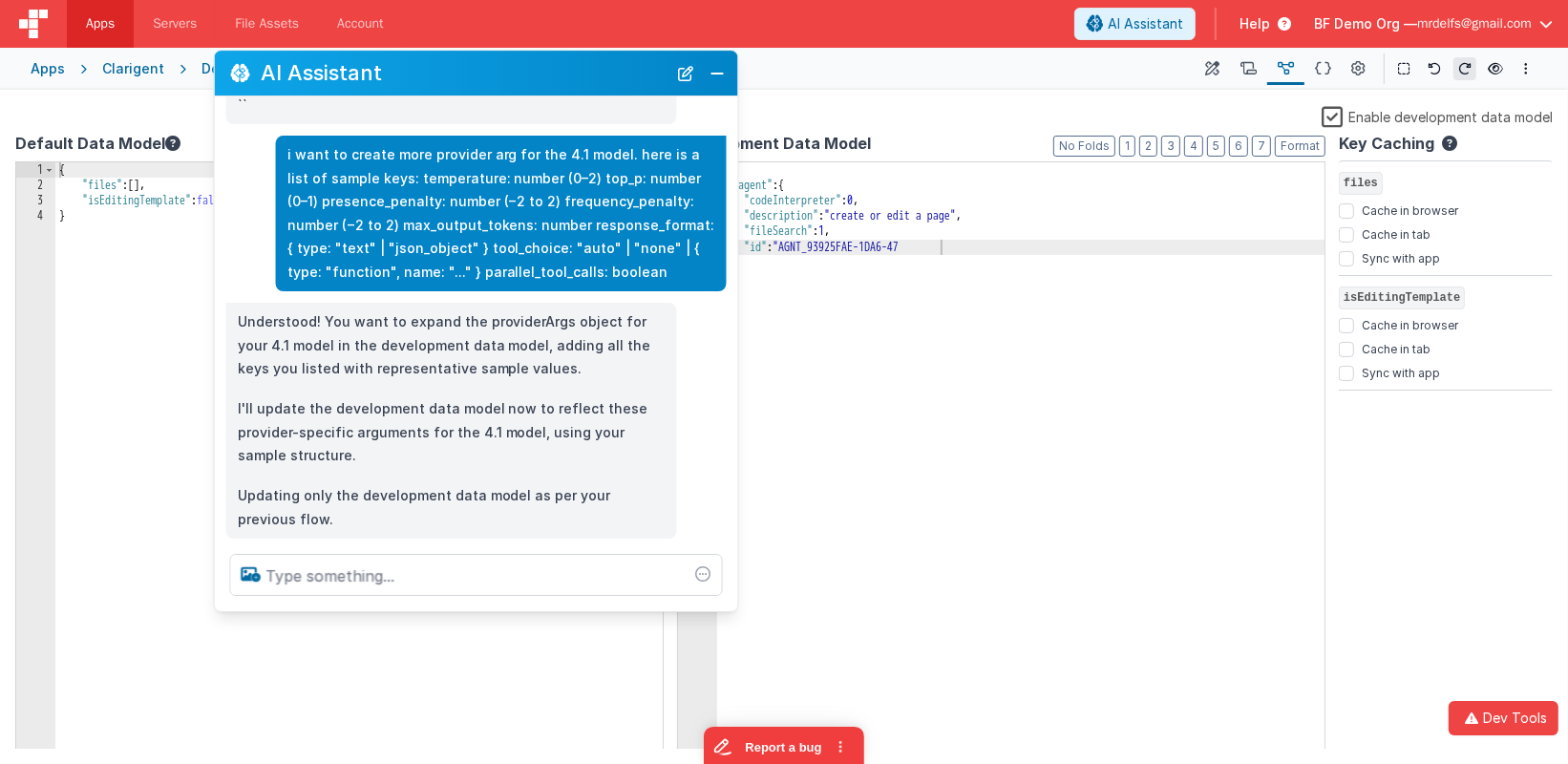 scroll, scrollTop: 2108, scrollLeft: 0, axis: vertical 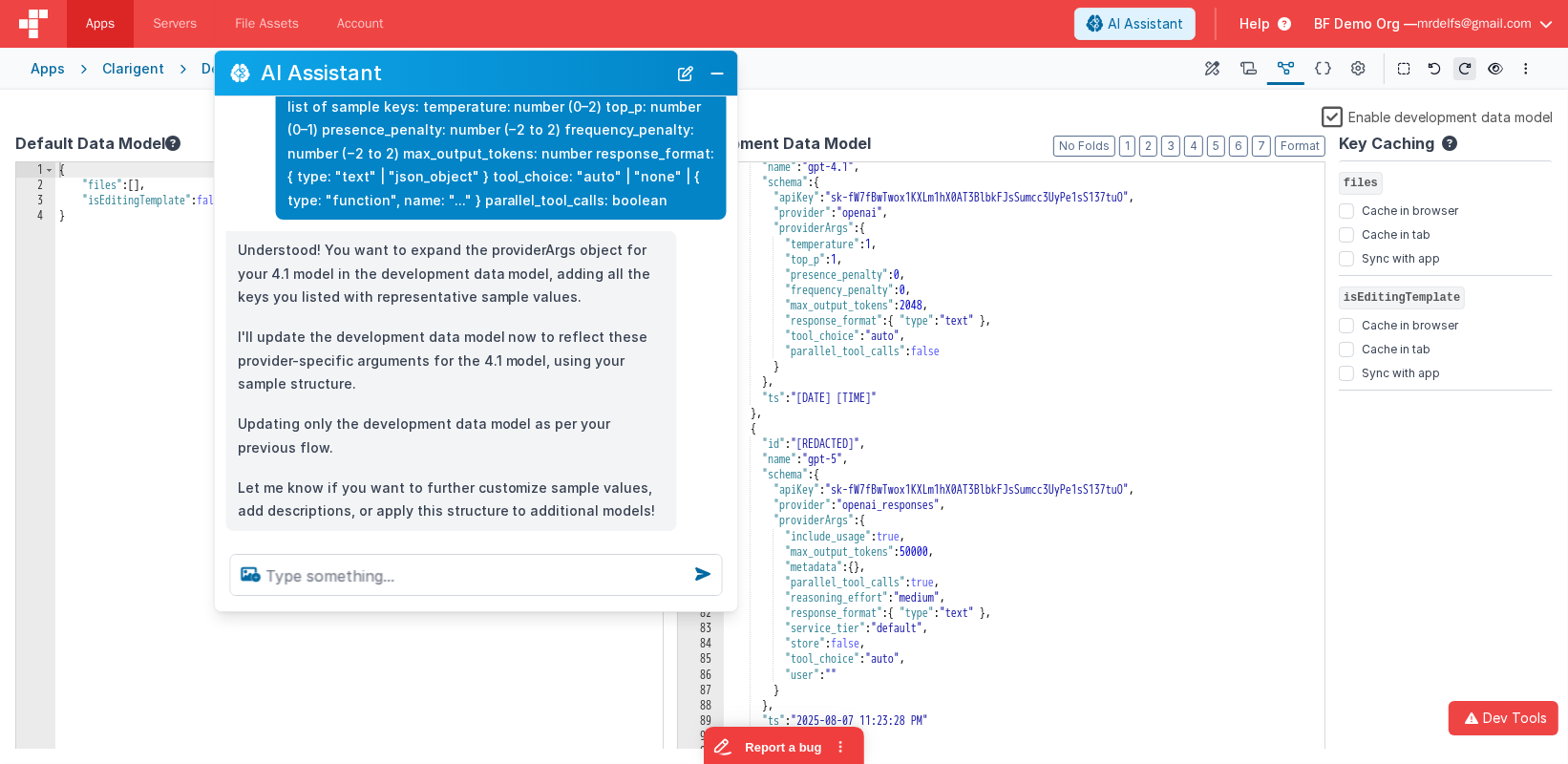 click on "Saved" at bounding box center (784, 97) 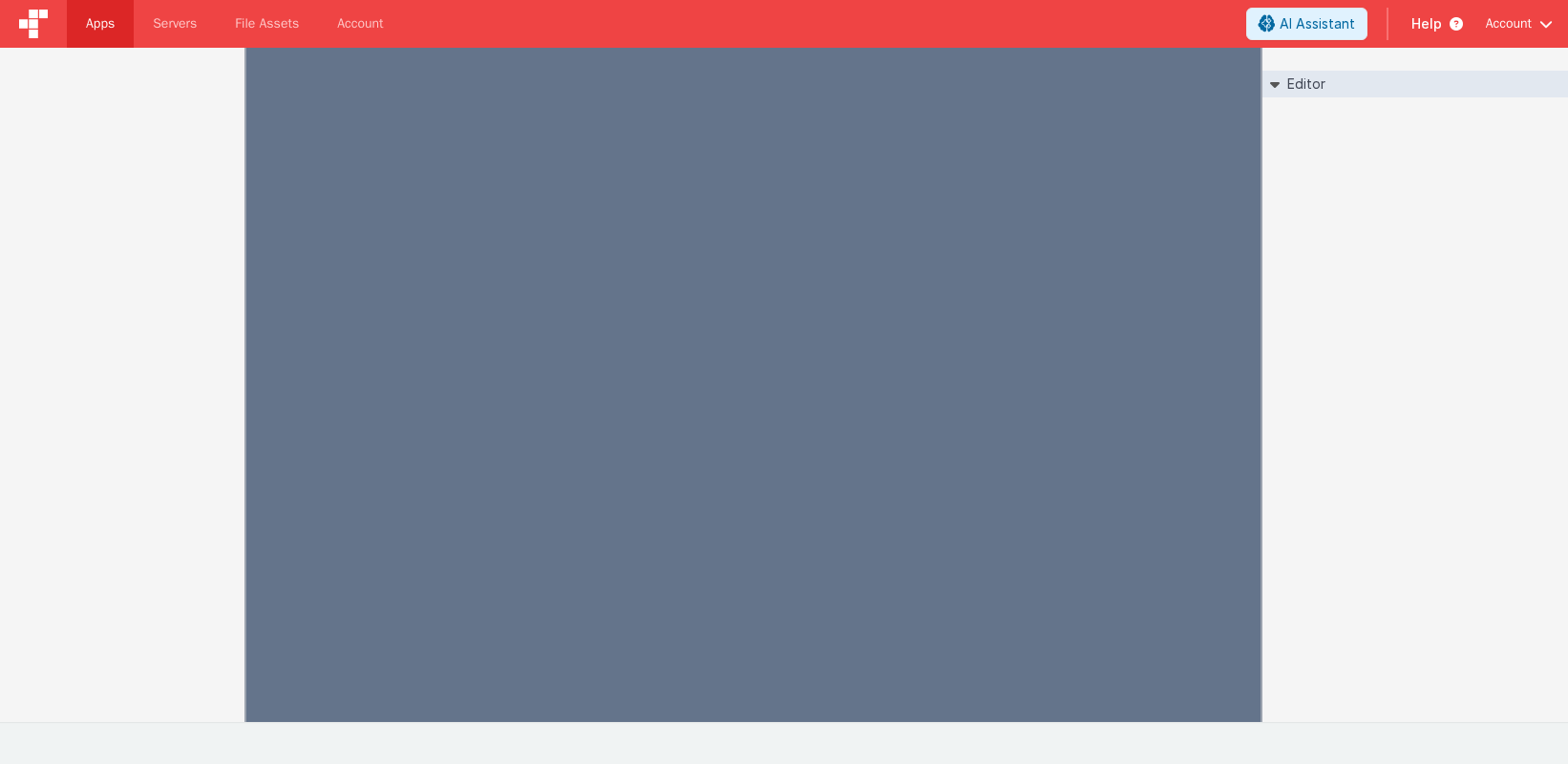 scroll, scrollTop: 0, scrollLeft: 0, axis: both 